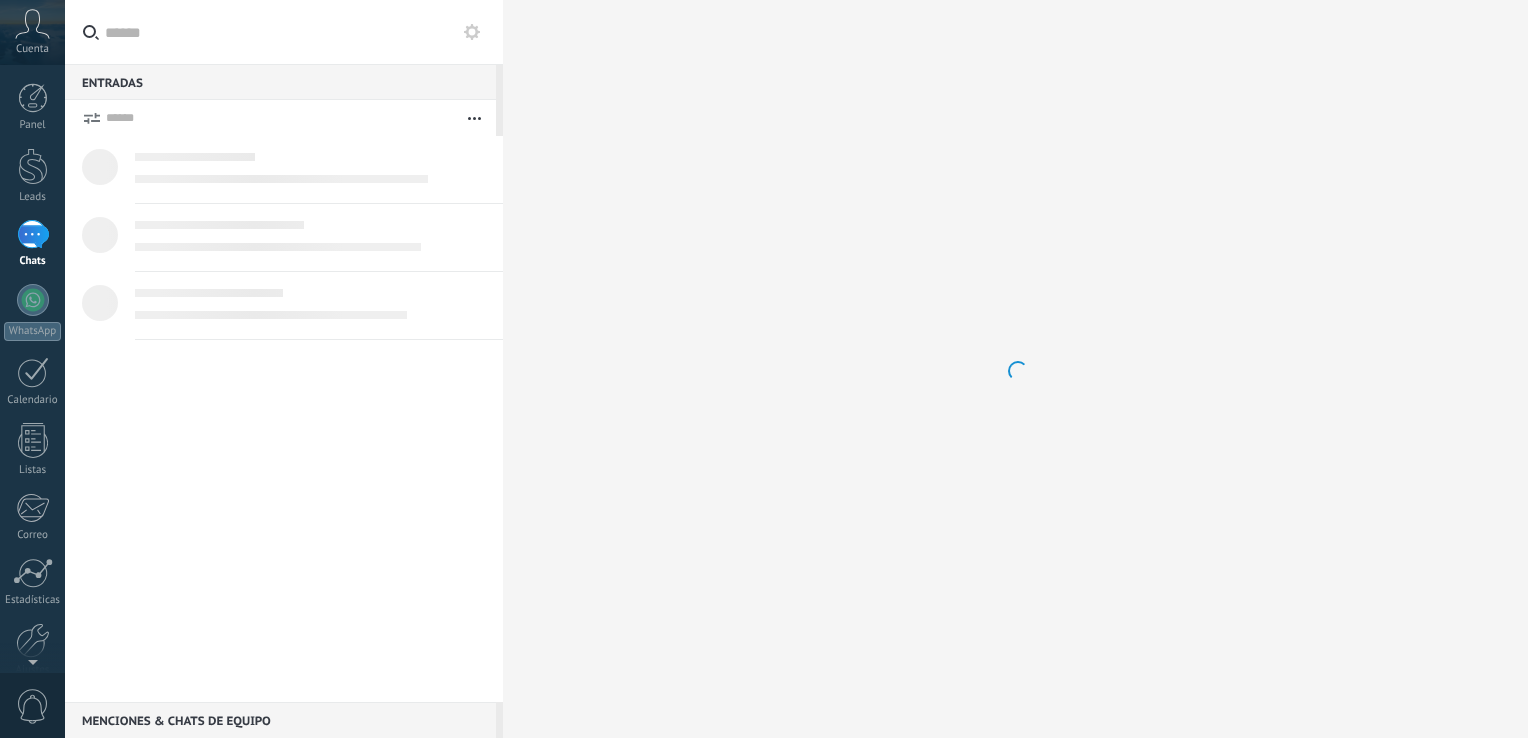 scroll, scrollTop: 0, scrollLeft: 0, axis: both 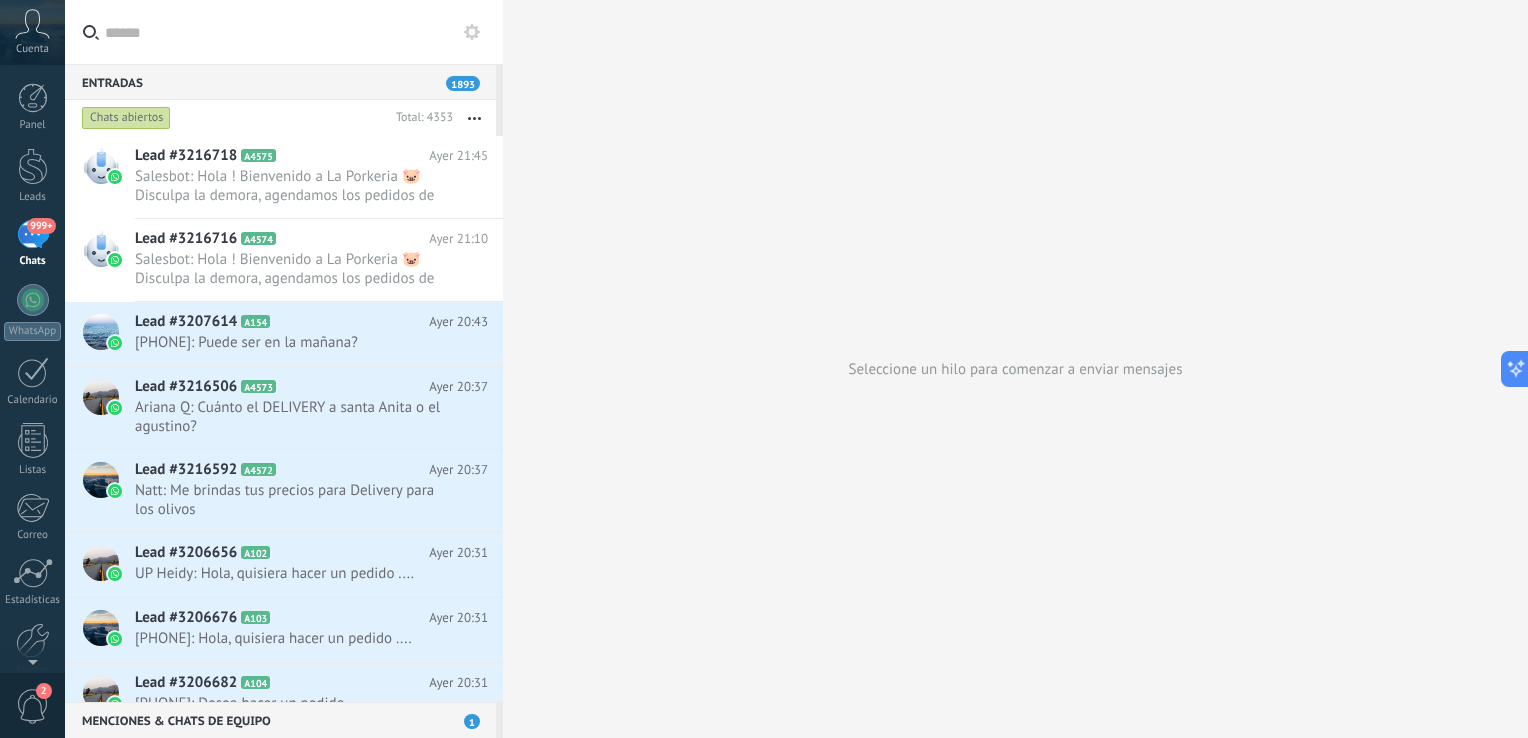 click on "999+" at bounding box center (33, 234) 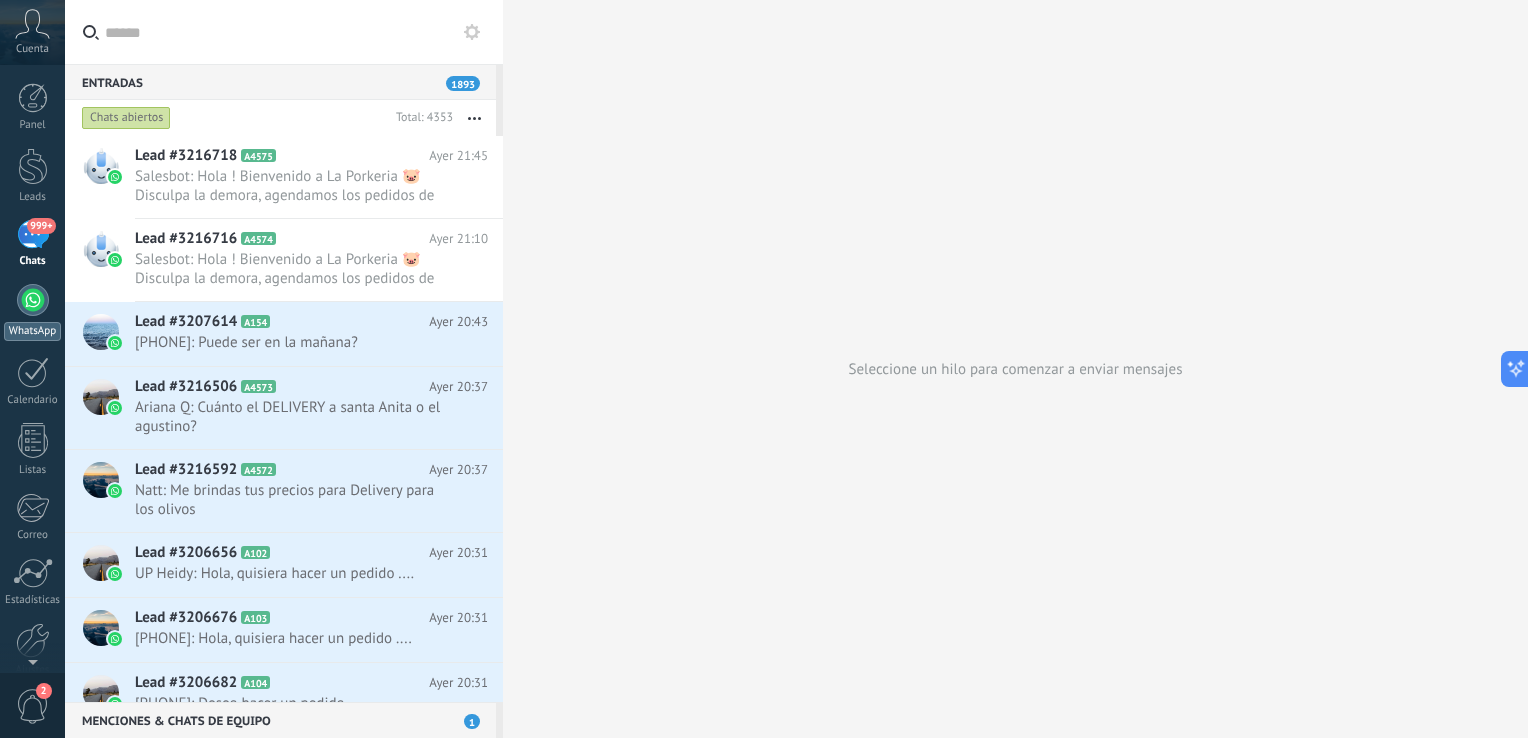 drag, startPoint x: 24, startPoint y: 283, endPoint x: 21, endPoint y: 305, distance: 22.203604 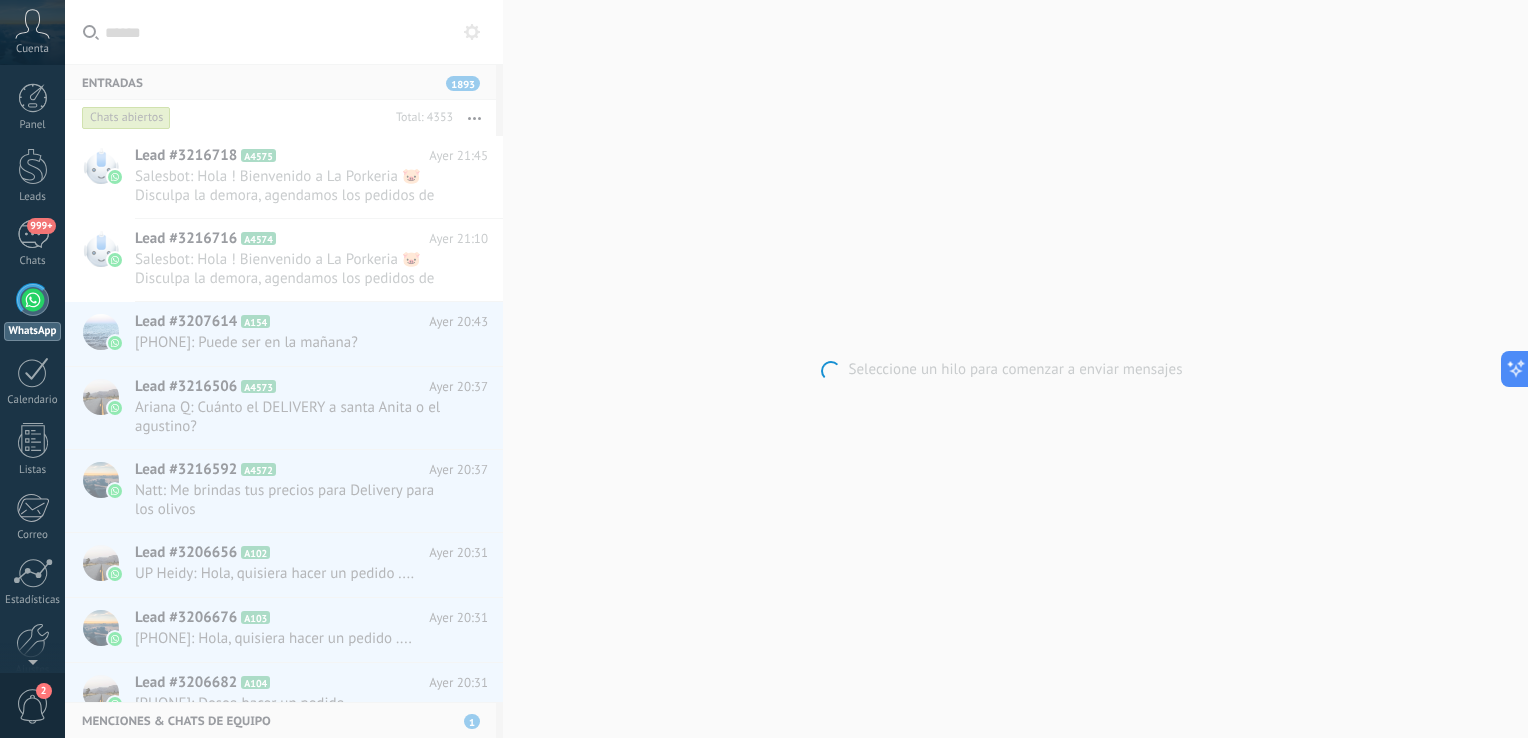 click at bounding box center [33, 300] 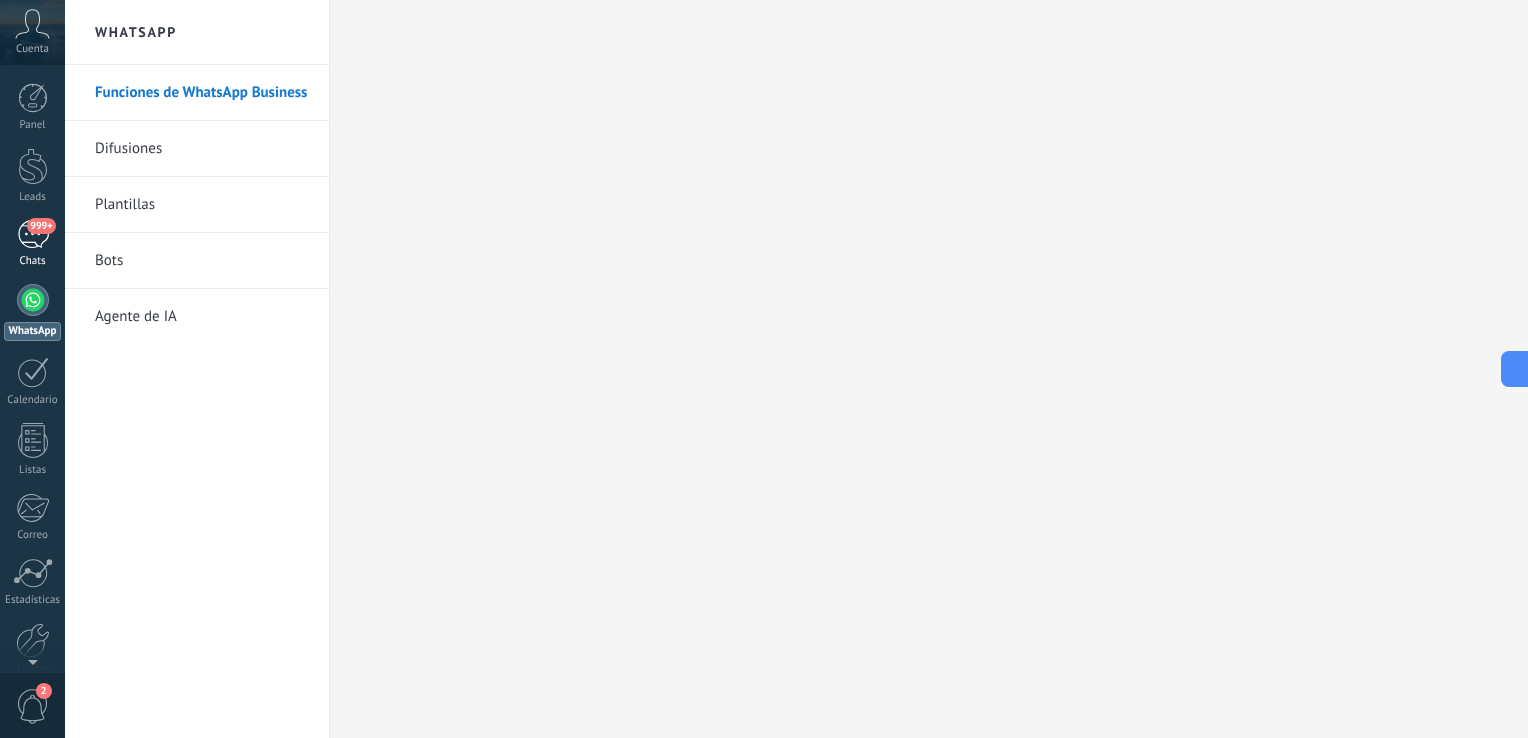 click on "999+" at bounding box center [33, 234] 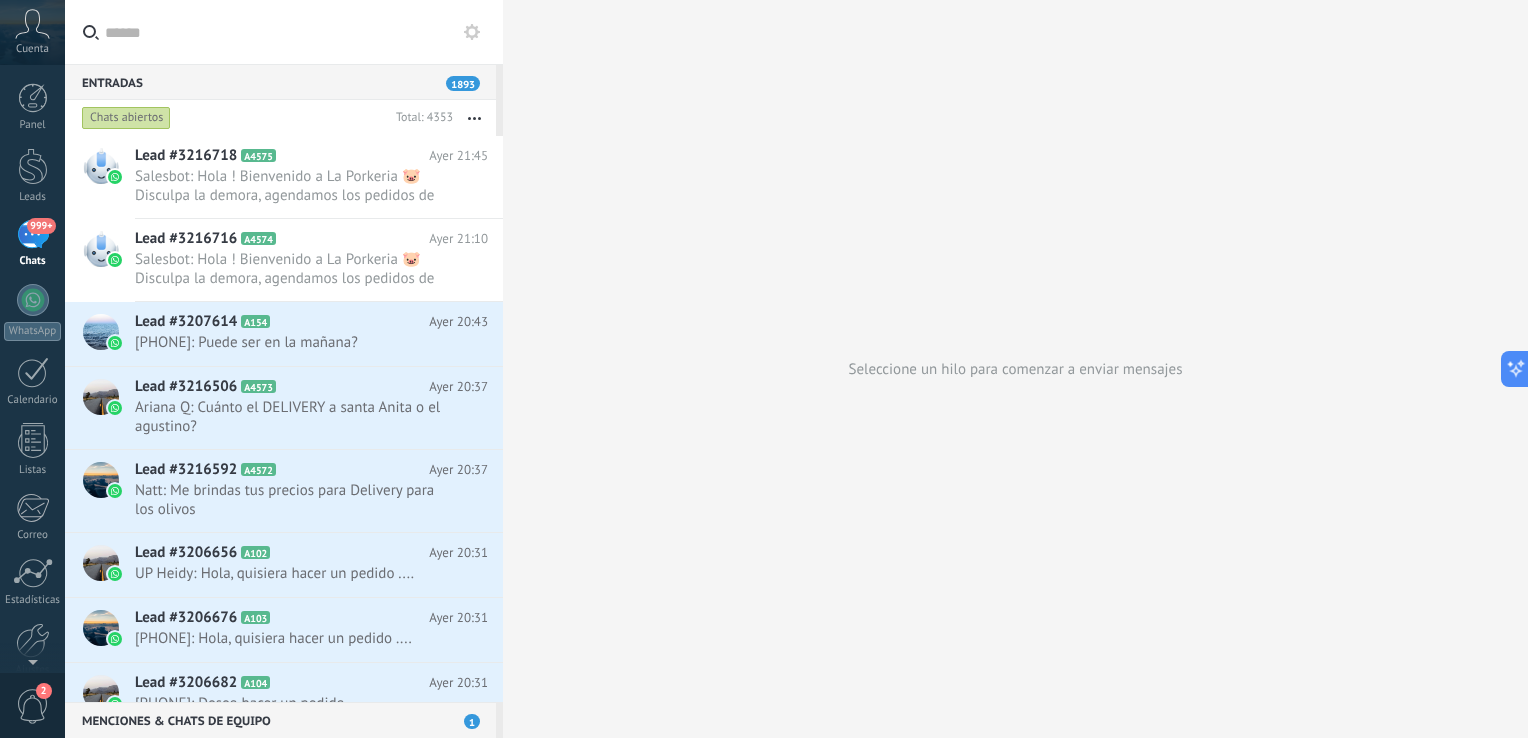 click on "999+" at bounding box center [33, 234] 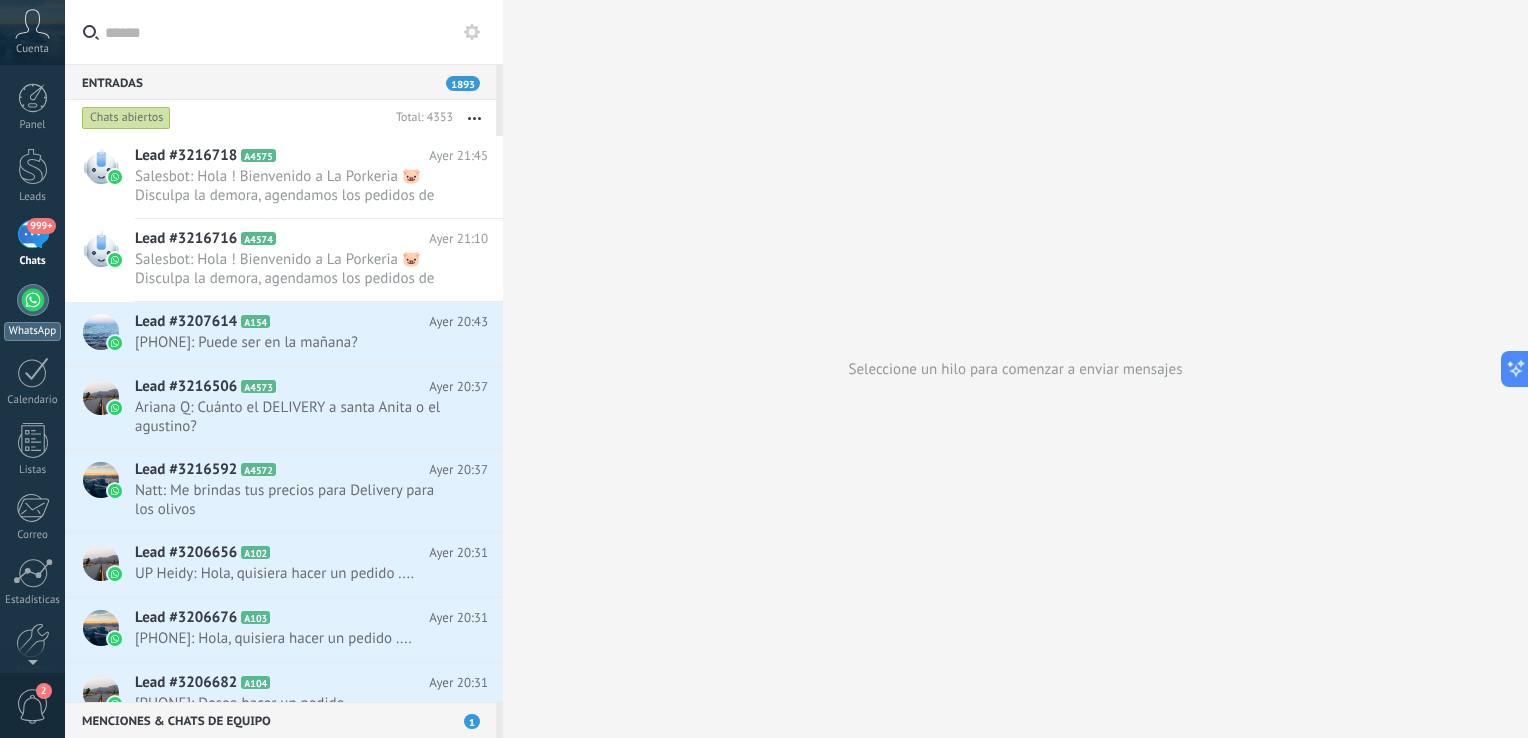 click on "WhatsApp" at bounding box center (32, 331) 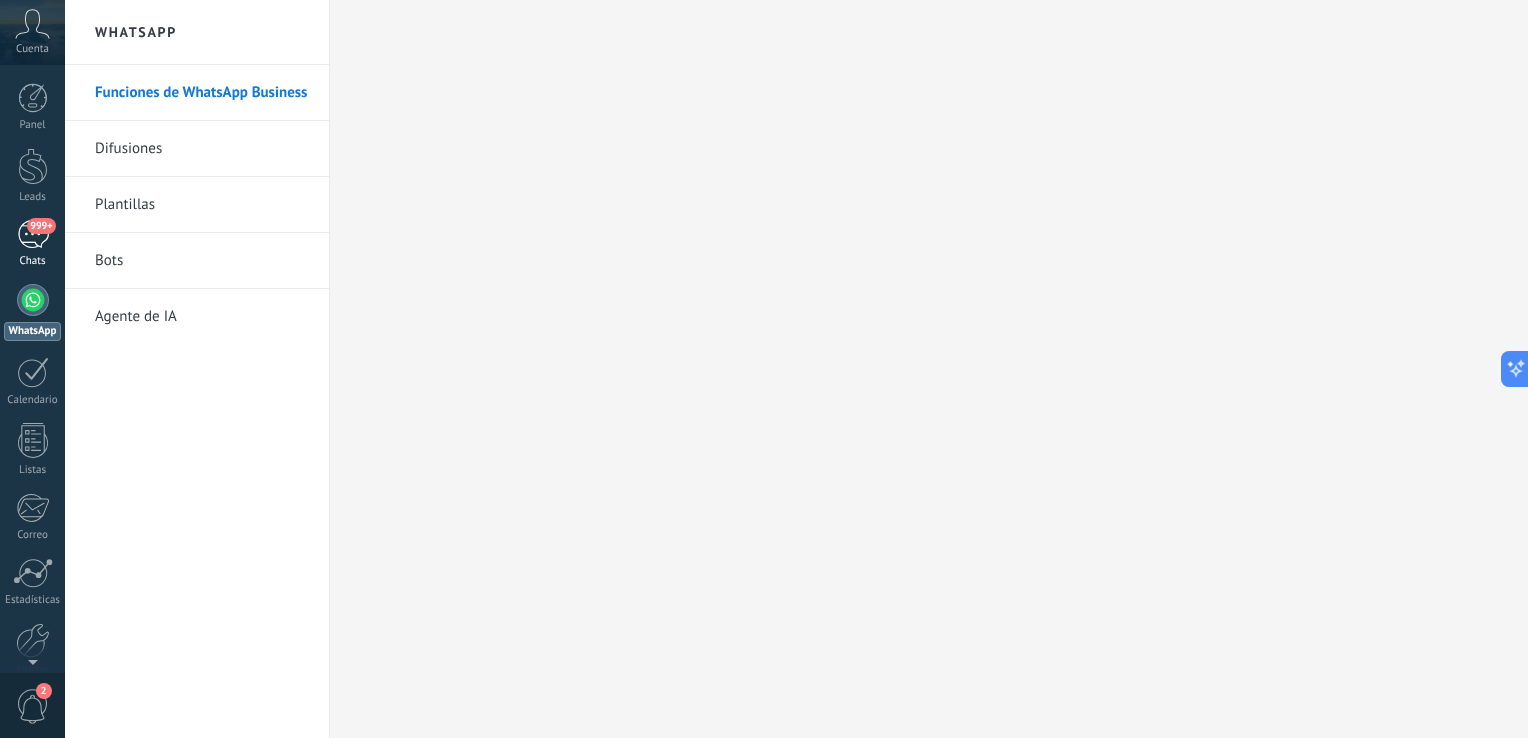 click on "999+" at bounding box center (33, 234) 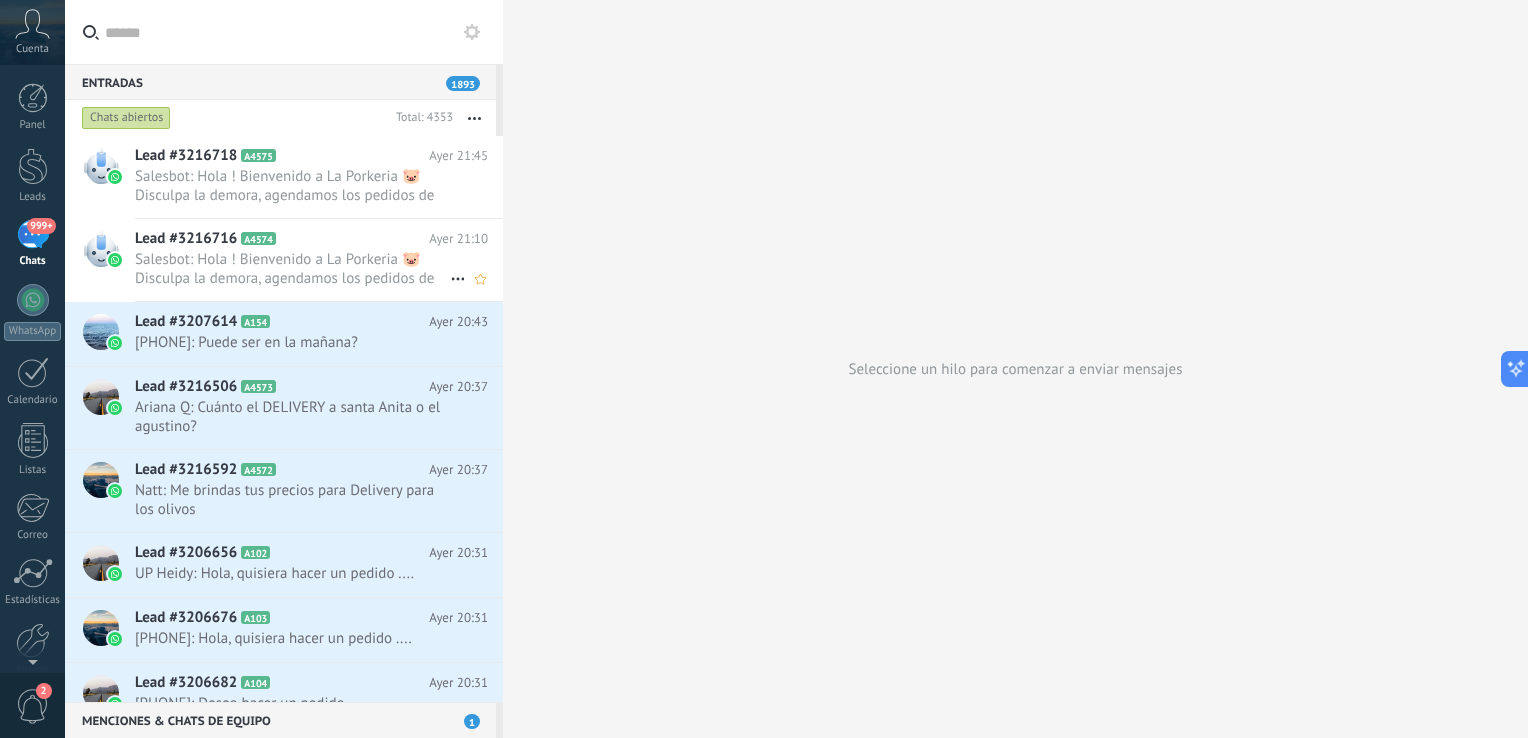 click on "Lead #3216716
A4574" at bounding box center [282, 239] 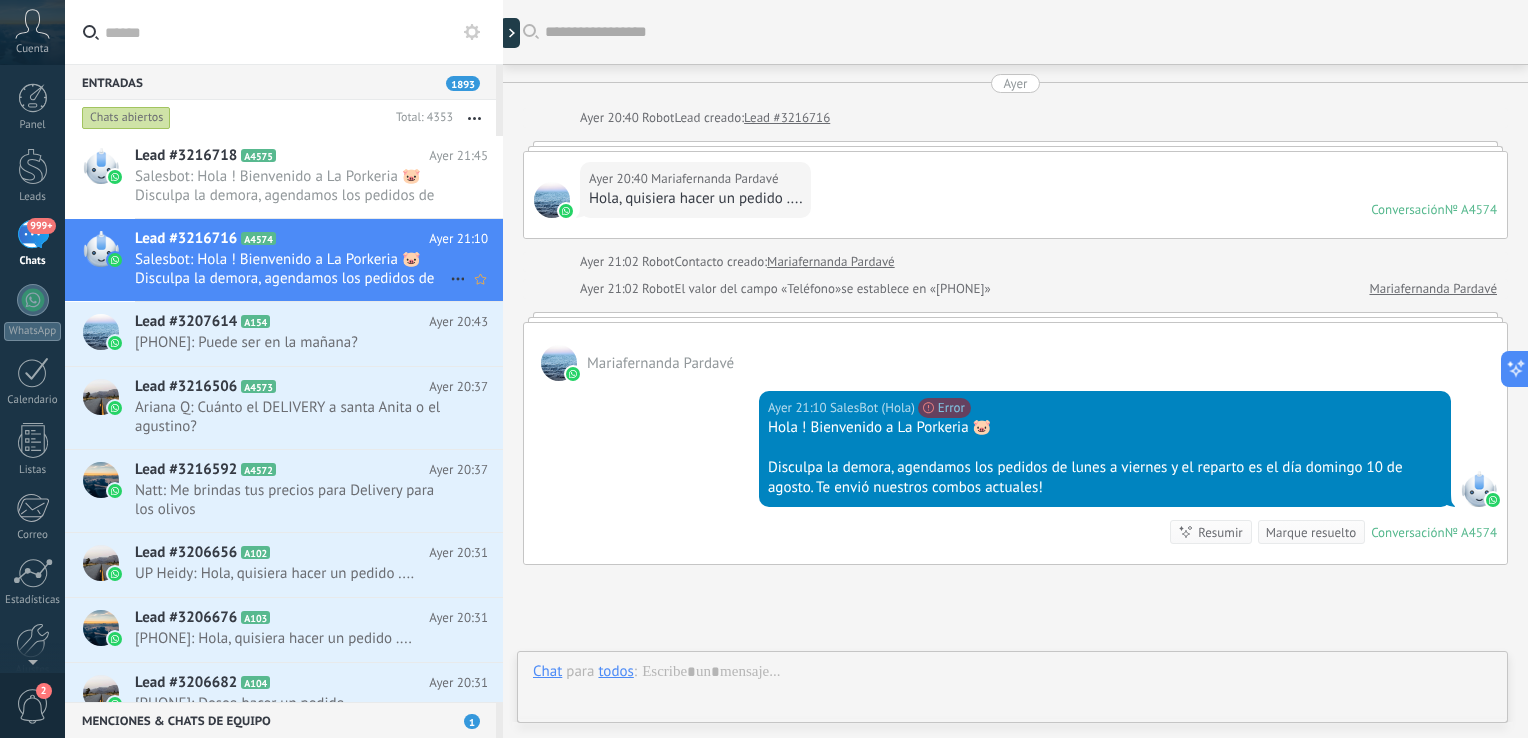 scroll, scrollTop: 173, scrollLeft: 0, axis: vertical 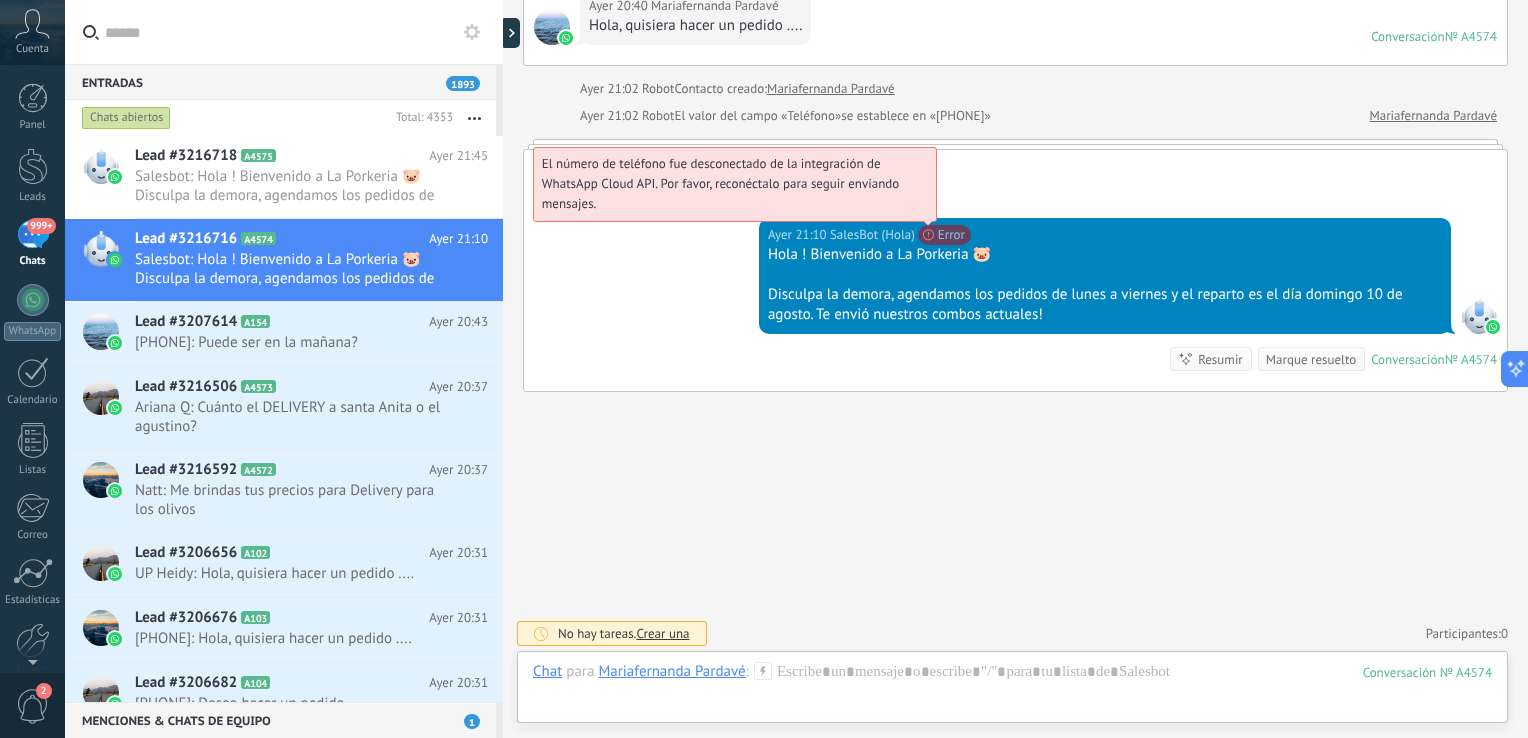 click on "El número de teléfono fue desconectado de la integración de WhatsApp Cloud API. Por favor, reconéctalo para seguir enviando mensajes." at bounding box center [721, 183] 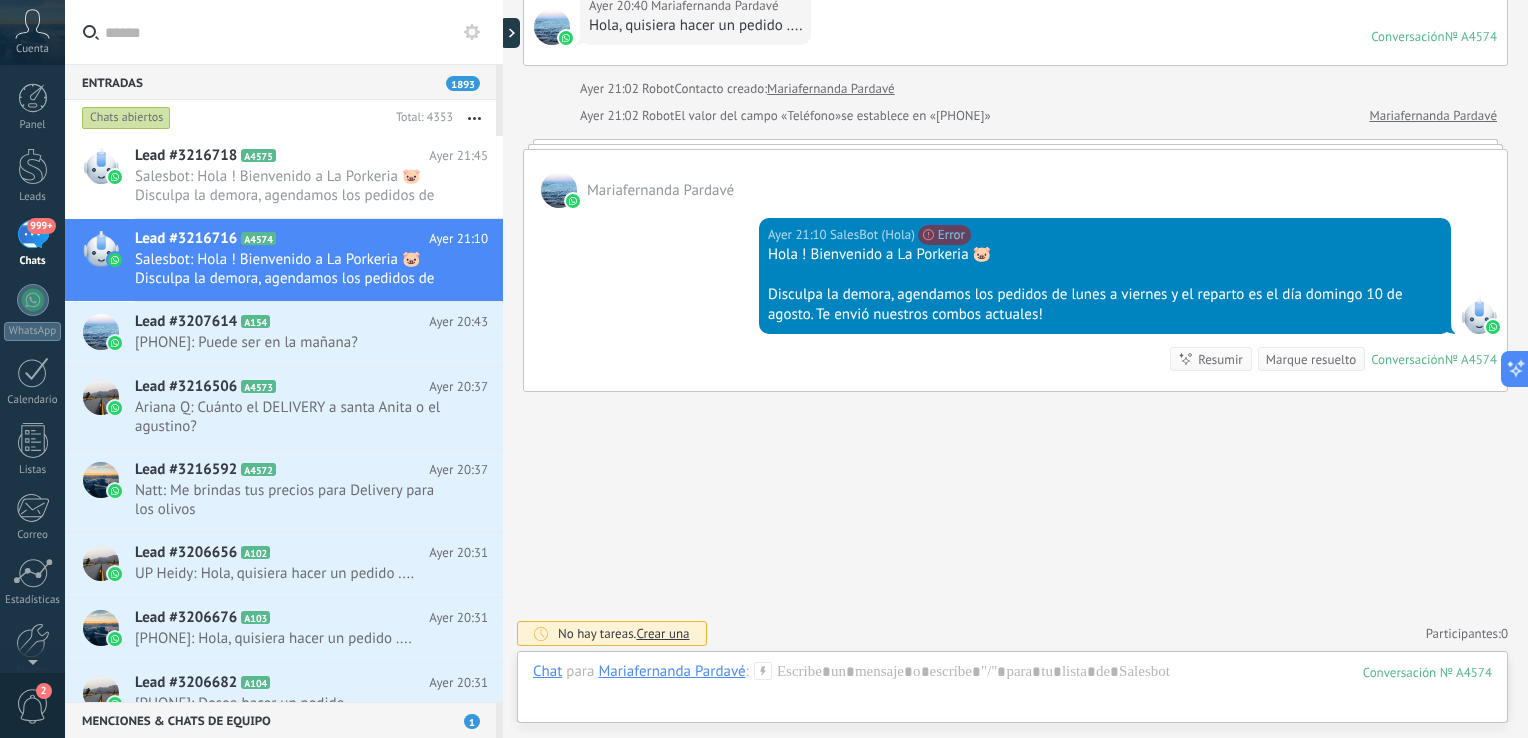click on "Ayer 21:10 SalesBot (Hola)  El número de teléfono fue desconectado de la integración de WhatsApp Cloud API. Por favor, reconéctalo para seguir enviando mensajes. Error Hola ! Bienvenido a La Porkeria 🐷   Disculpa la demora, agendamos los pedidos de lunes a viernes y el reparto es el día domingo 10 de agosto. Te envió nuestros combos actuales!" at bounding box center [1105, 276] 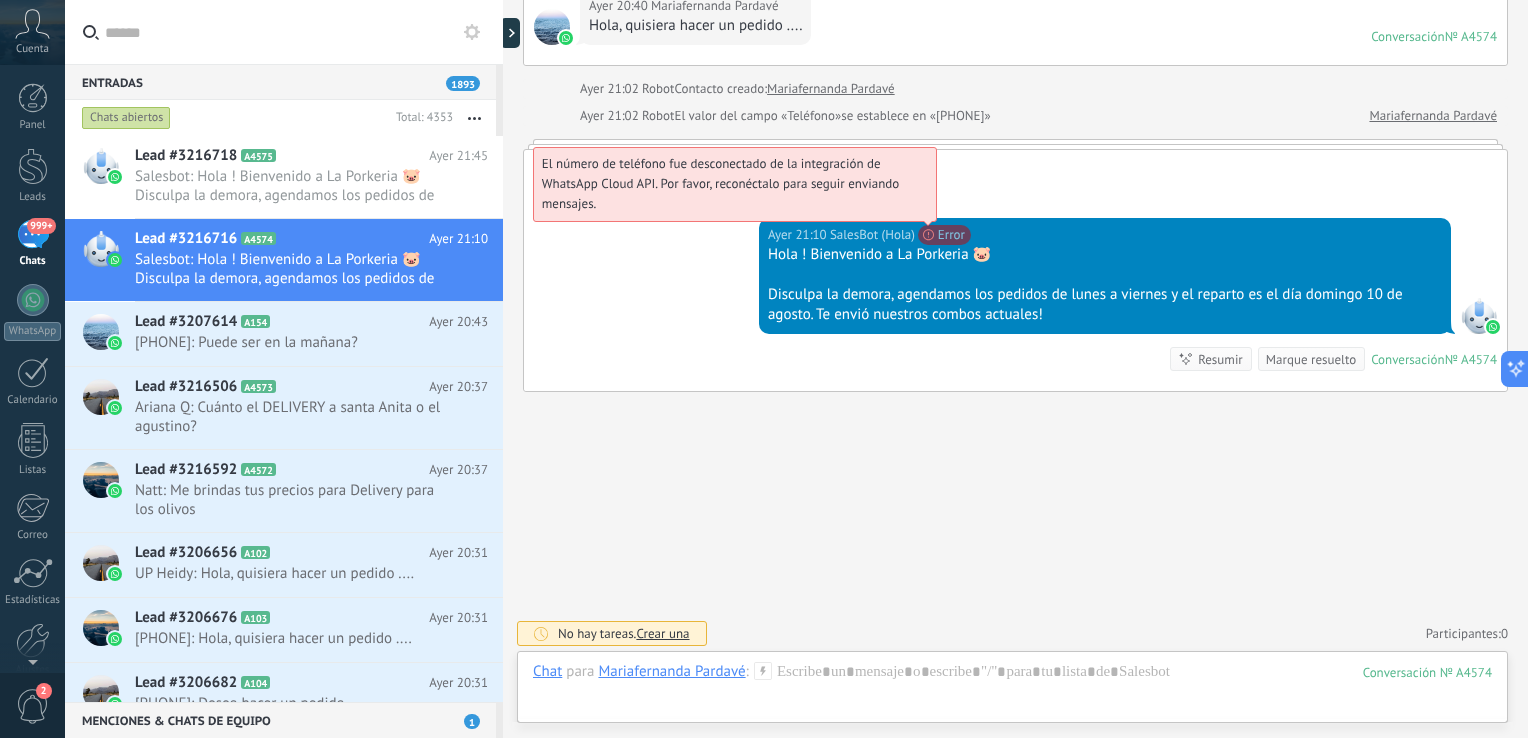 click on "El número de teléfono fue desconectado de la integración de WhatsApp Cloud API. Por favor, reconéctalo para seguir enviando mensajes." at bounding box center (721, 183) 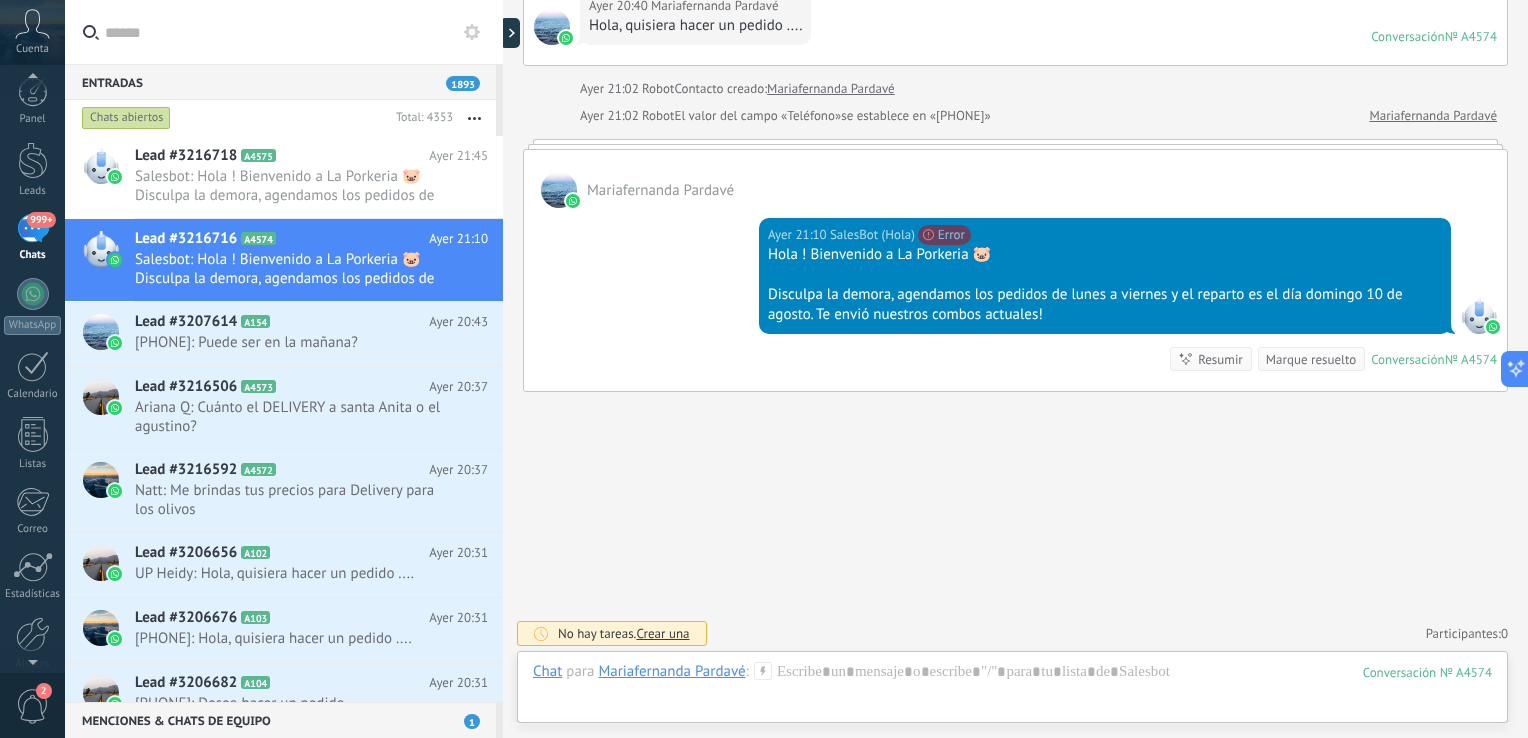 scroll, scrollTop: 0, scrollLeft: 0, axis: both 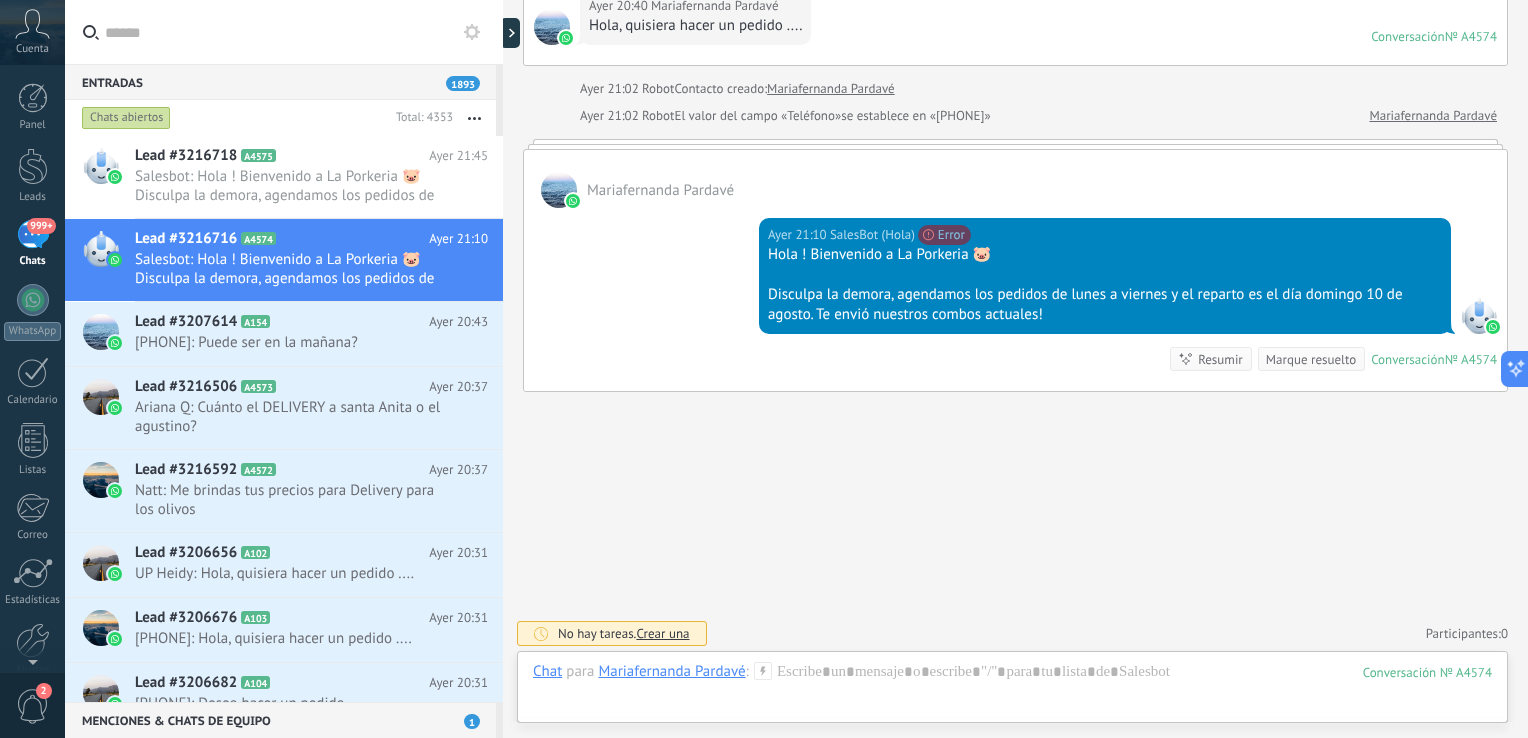 click on "Cuenta" at bounding box center [32, 49] 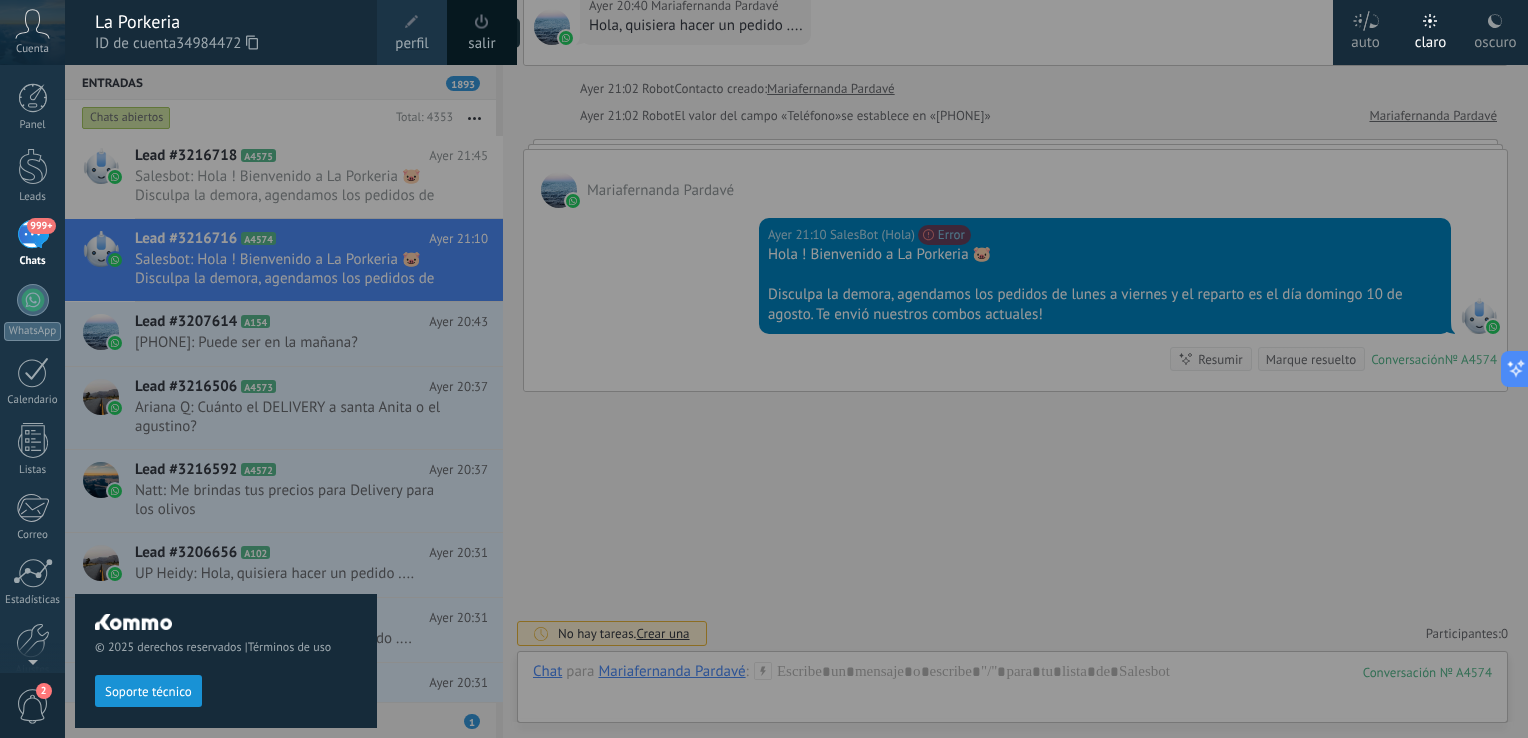 click on "salir" at bounding box center [482, 32] 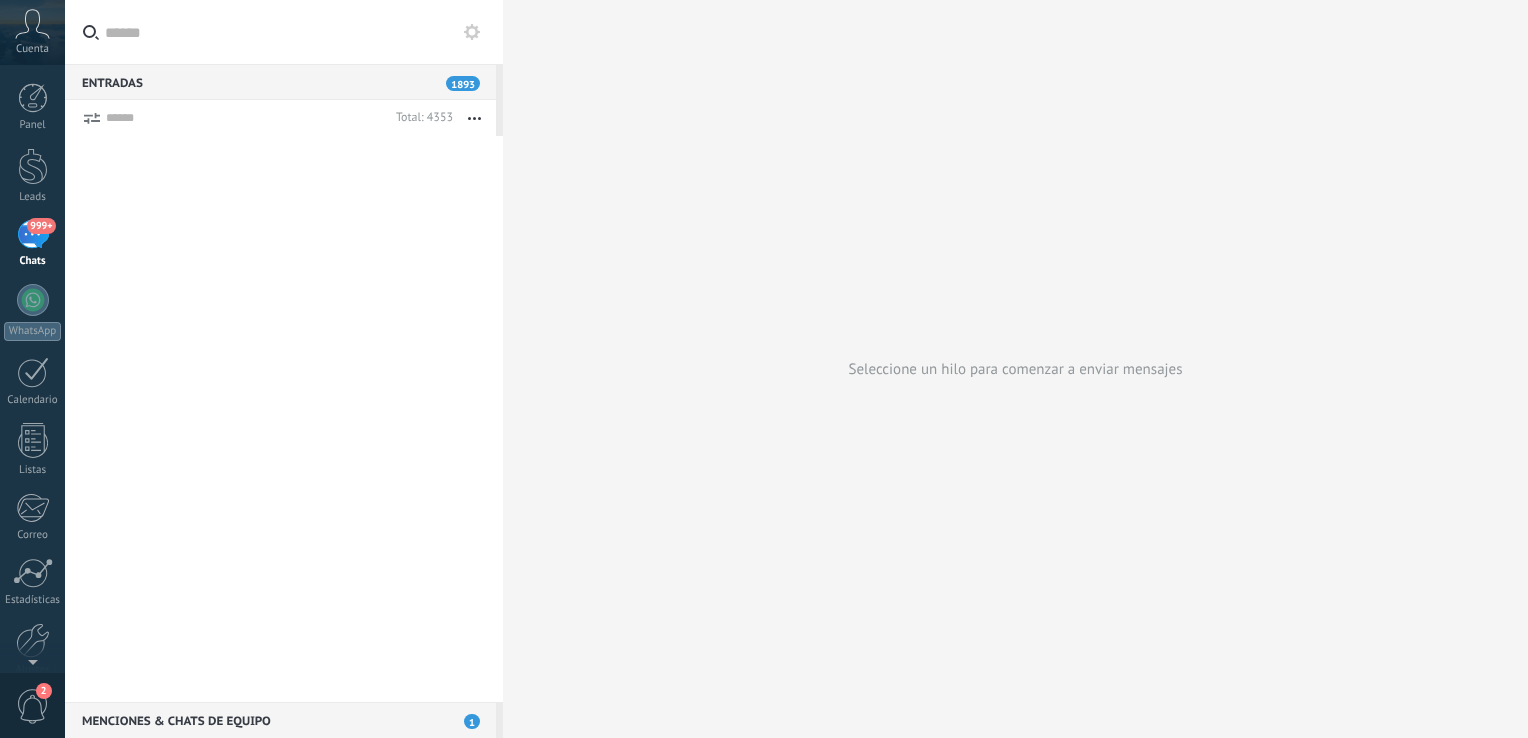 scroll, scrollTop: 0, scrollLeft: 0, axis: both 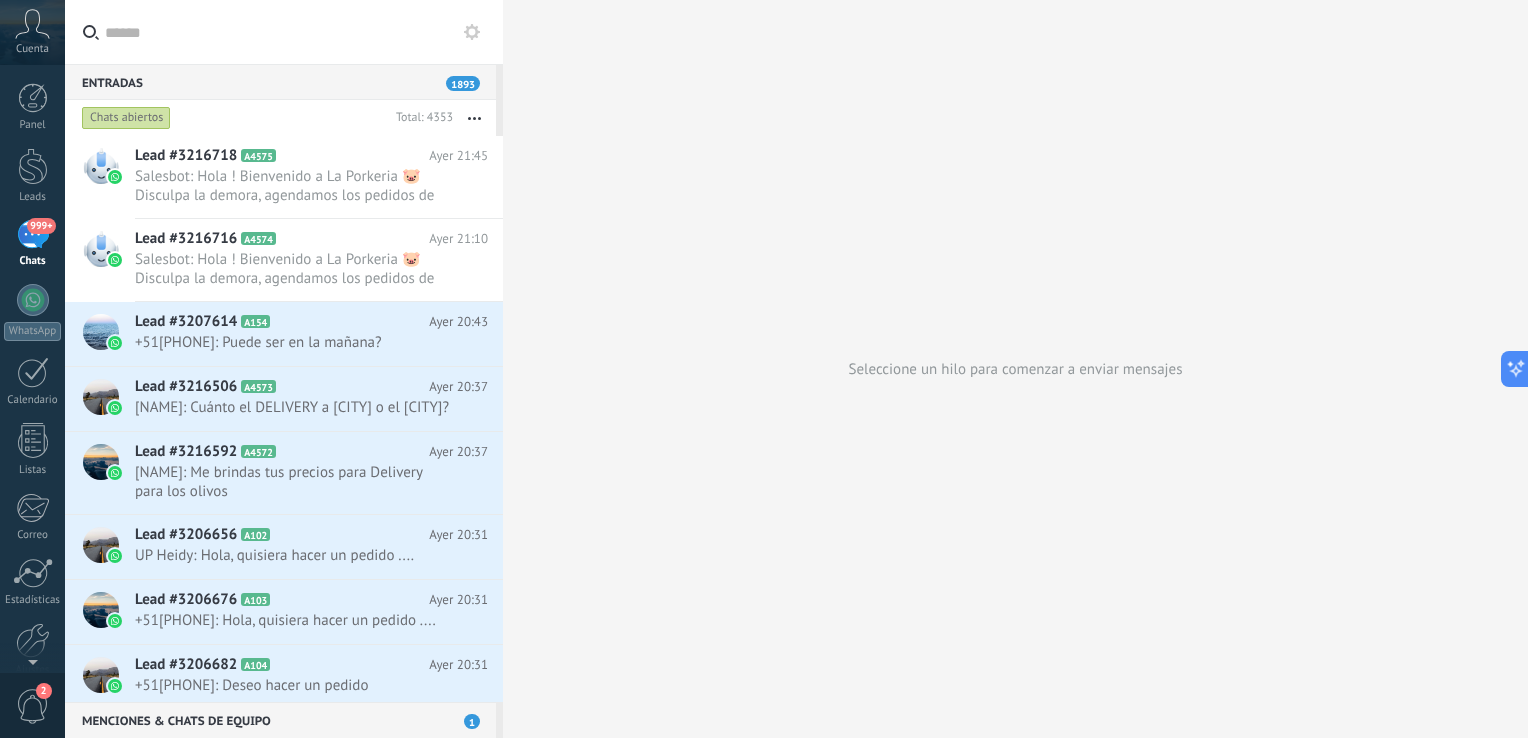 click on "Chats abiertos" at bounding box center (126, 118) 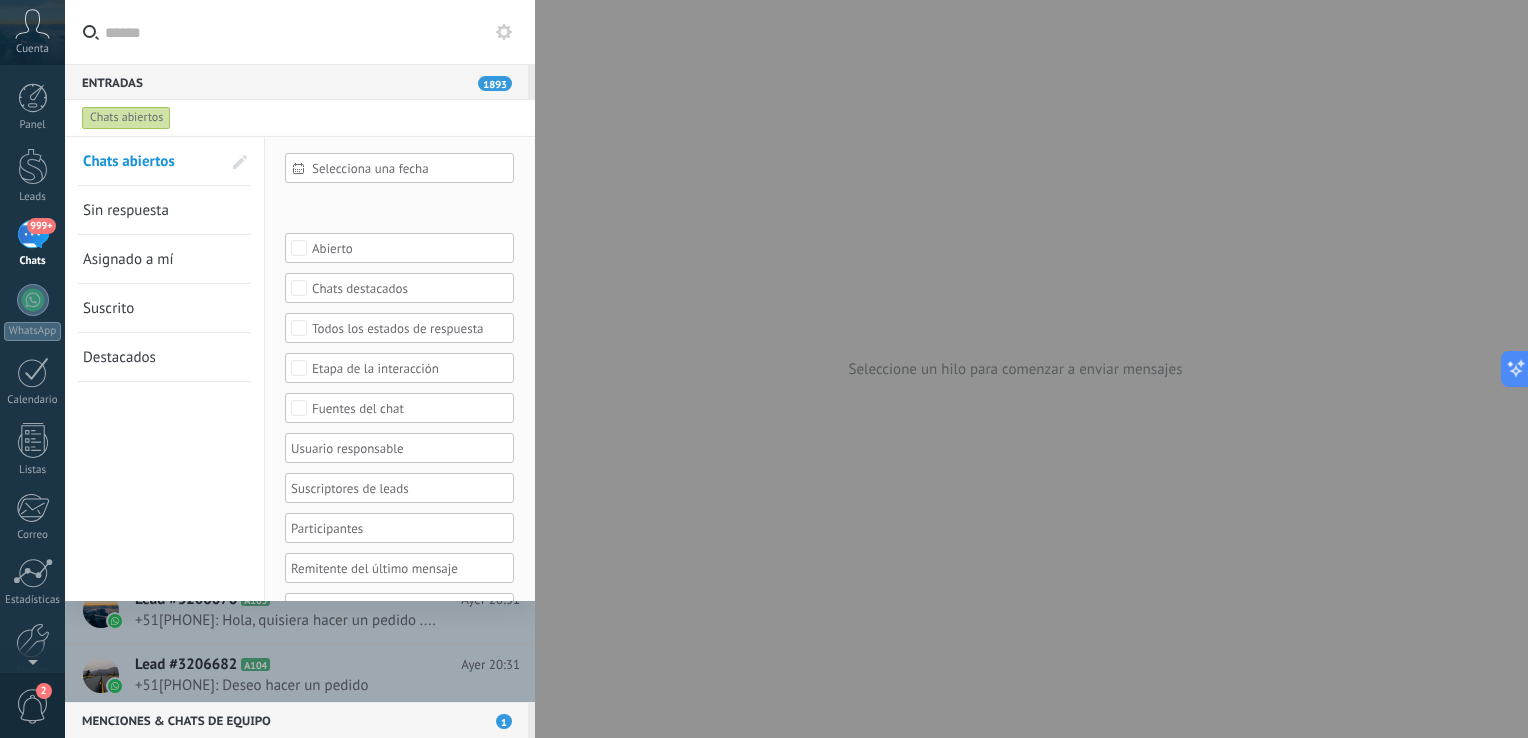 click on "Chats abiertos" at bounding box center (126, 118) 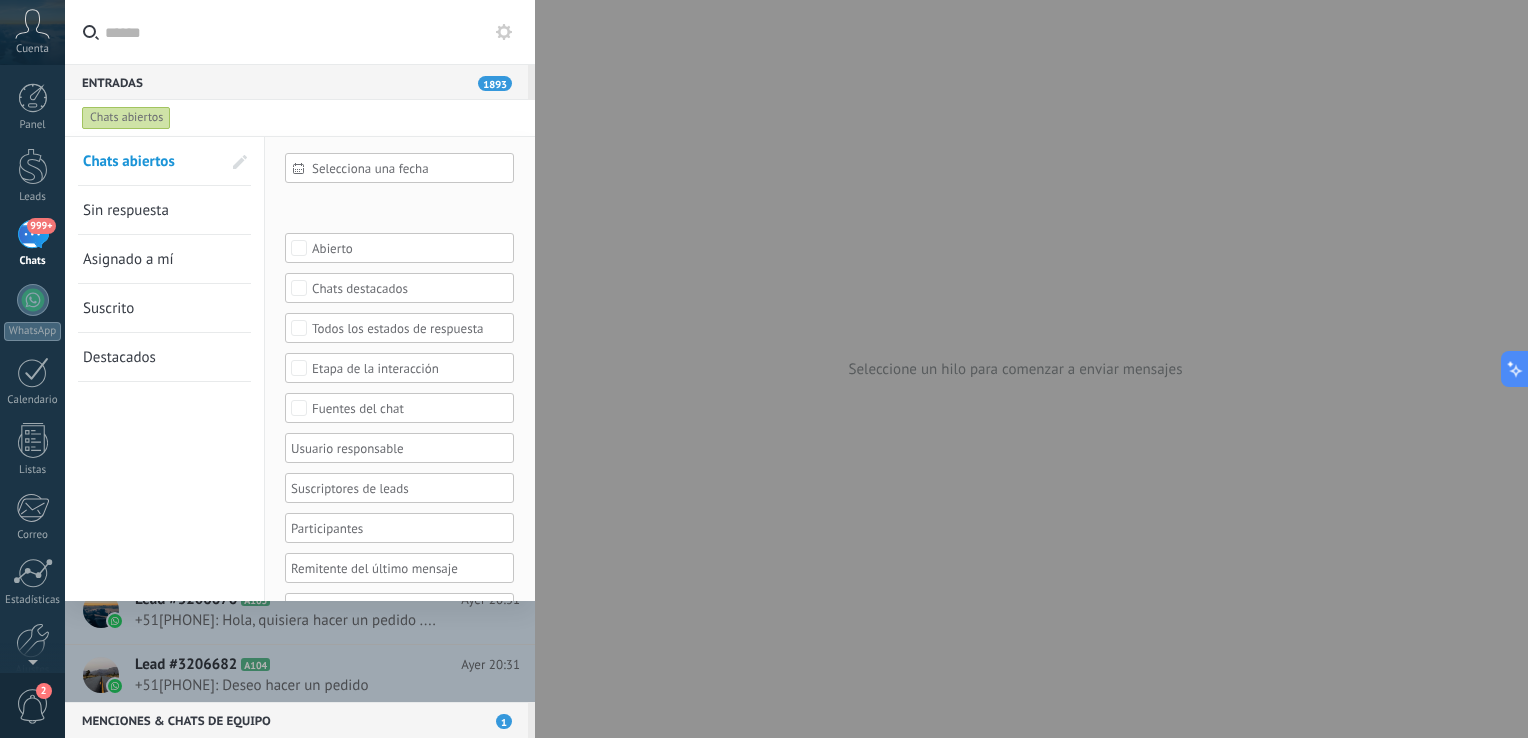 click at bounding box center [764, 369] 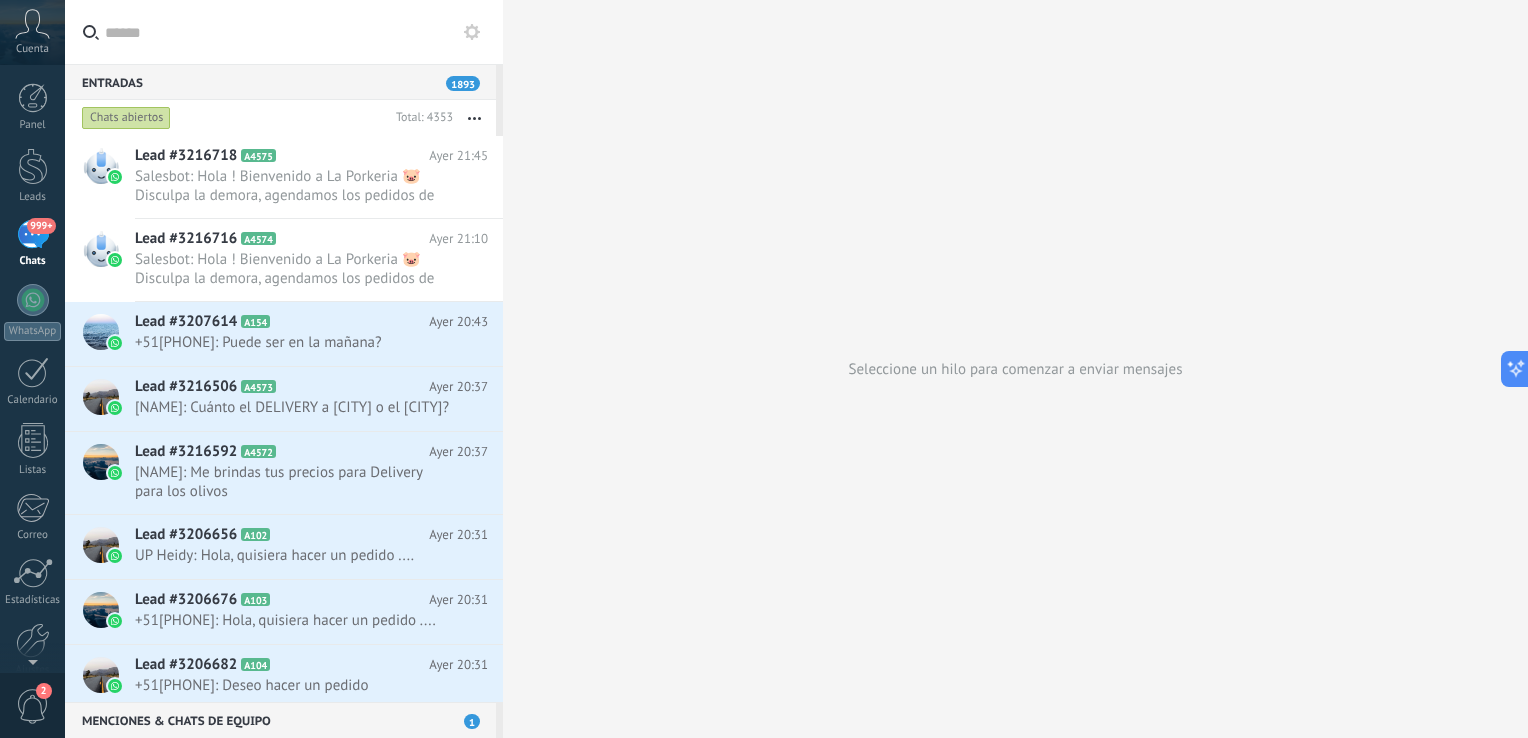 click on "999+" at bounding box center [41, 226] 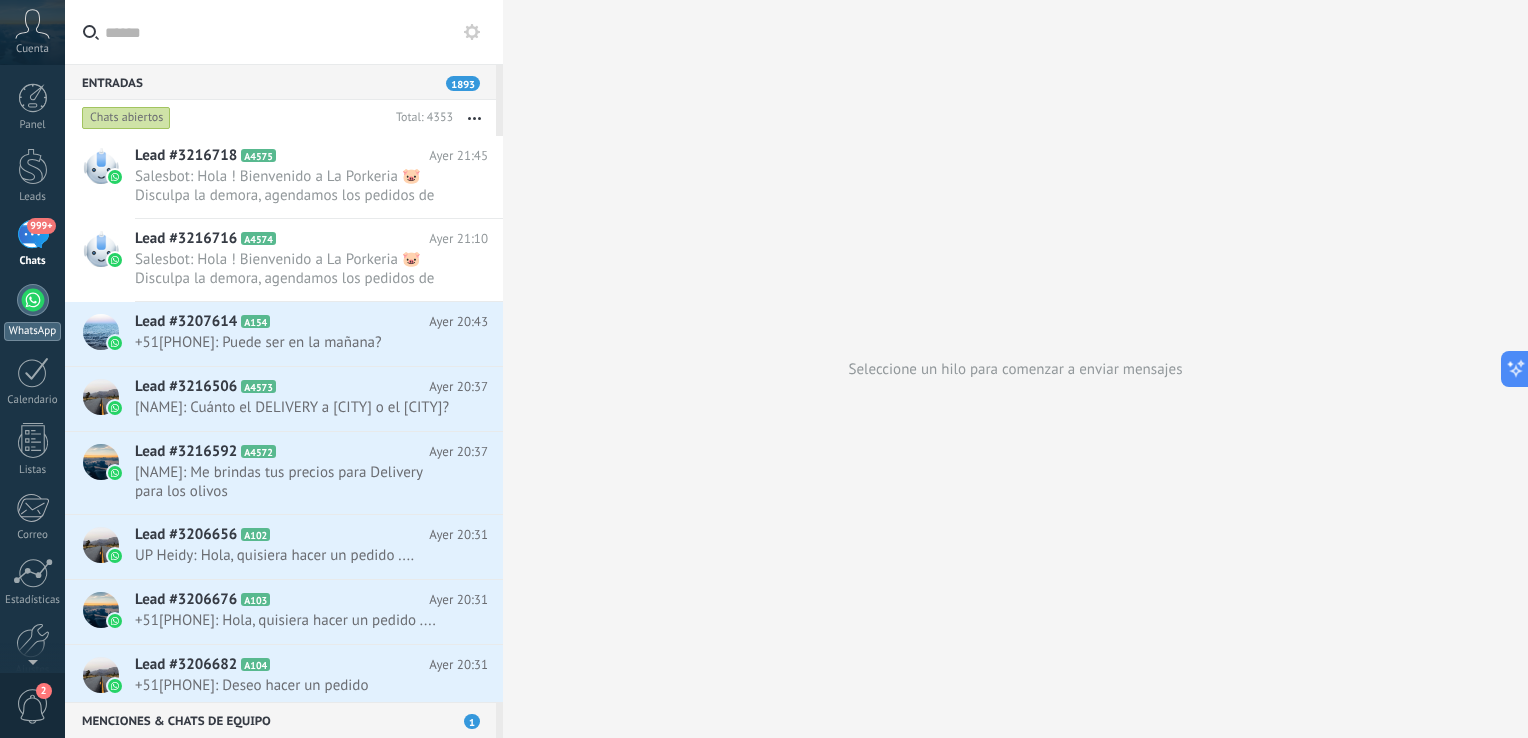 click at bounding box center [33, 300] 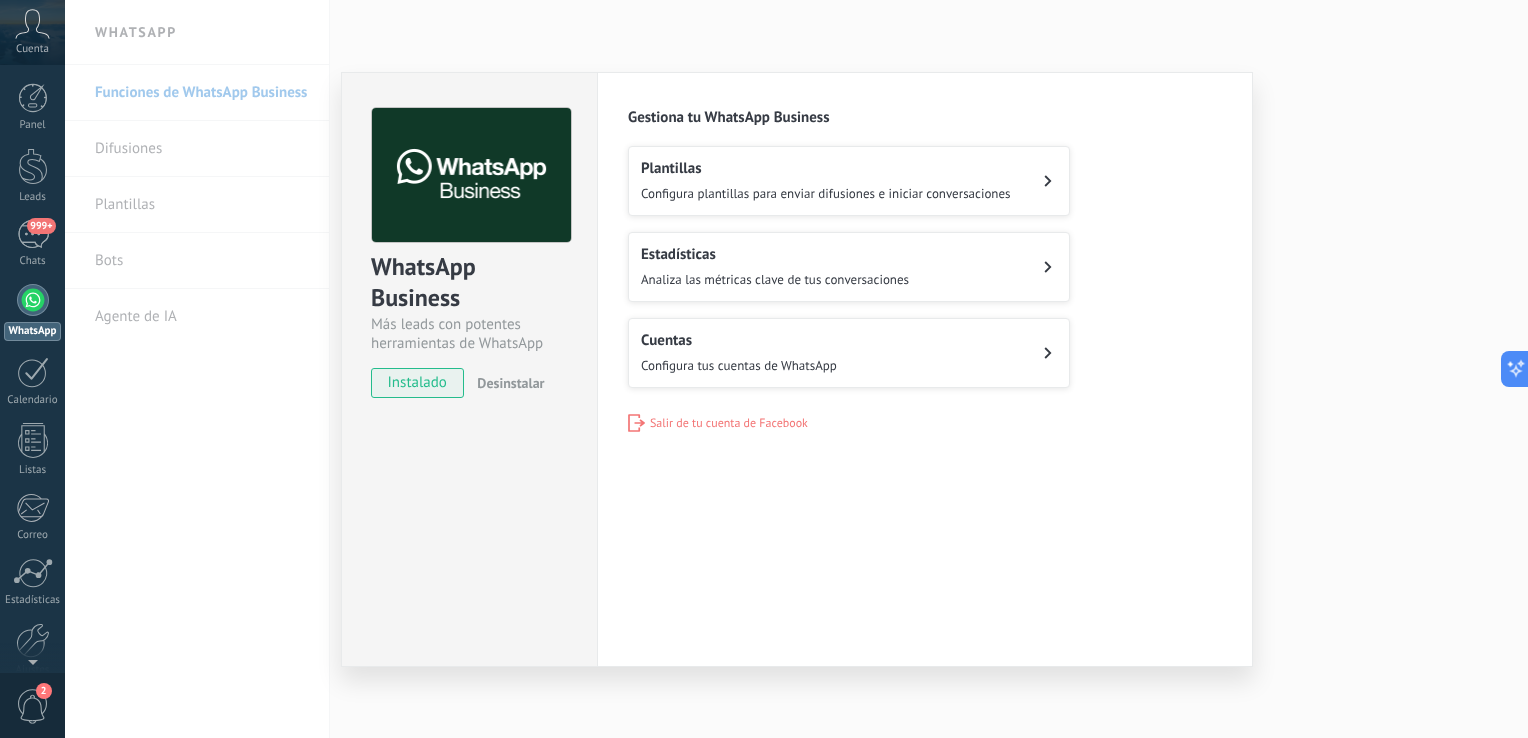 click on "Cuentas Configura tus cuentas de WhatsApp" at bounding box center [739, 353] 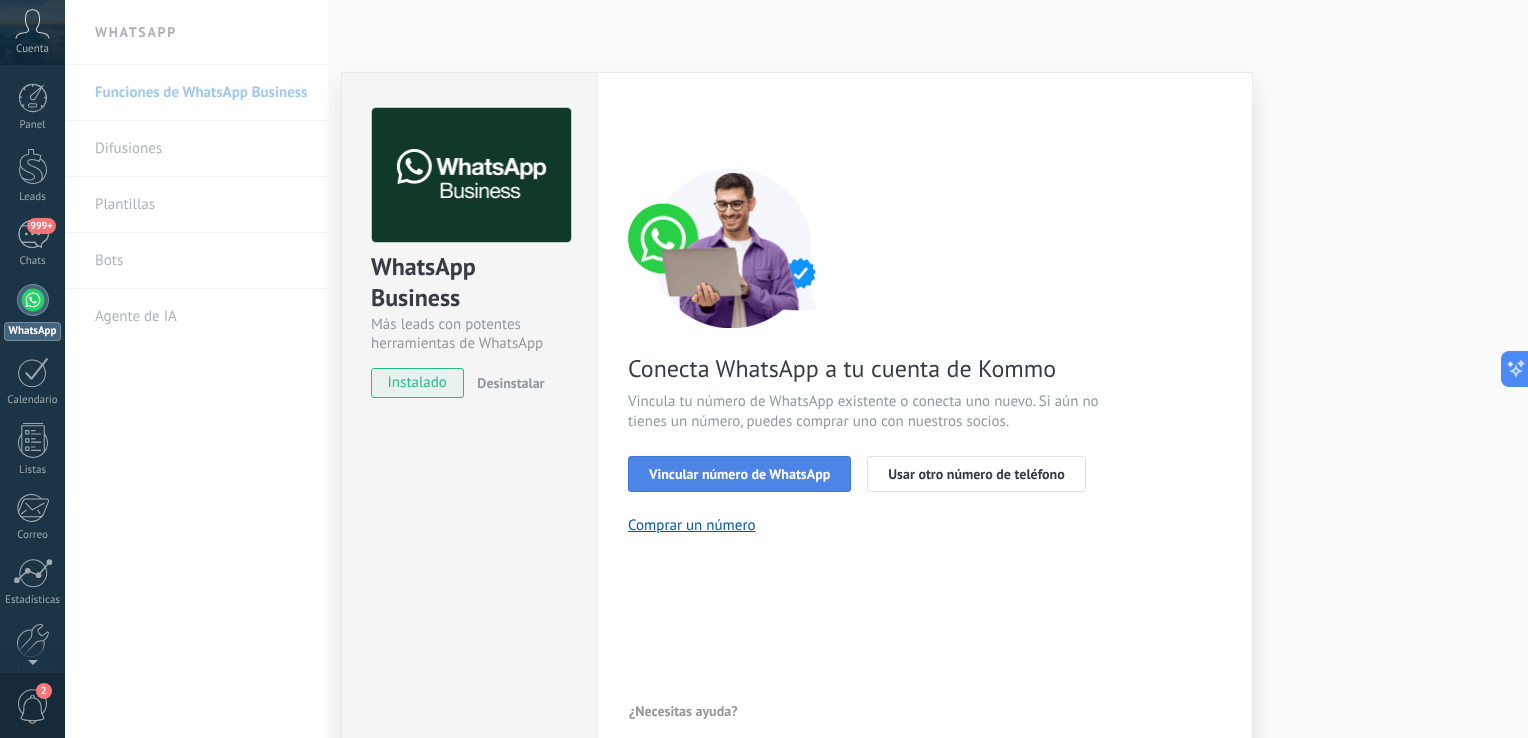 click on "Vincular número de WhatsApp" at bounding box center [739, 474] 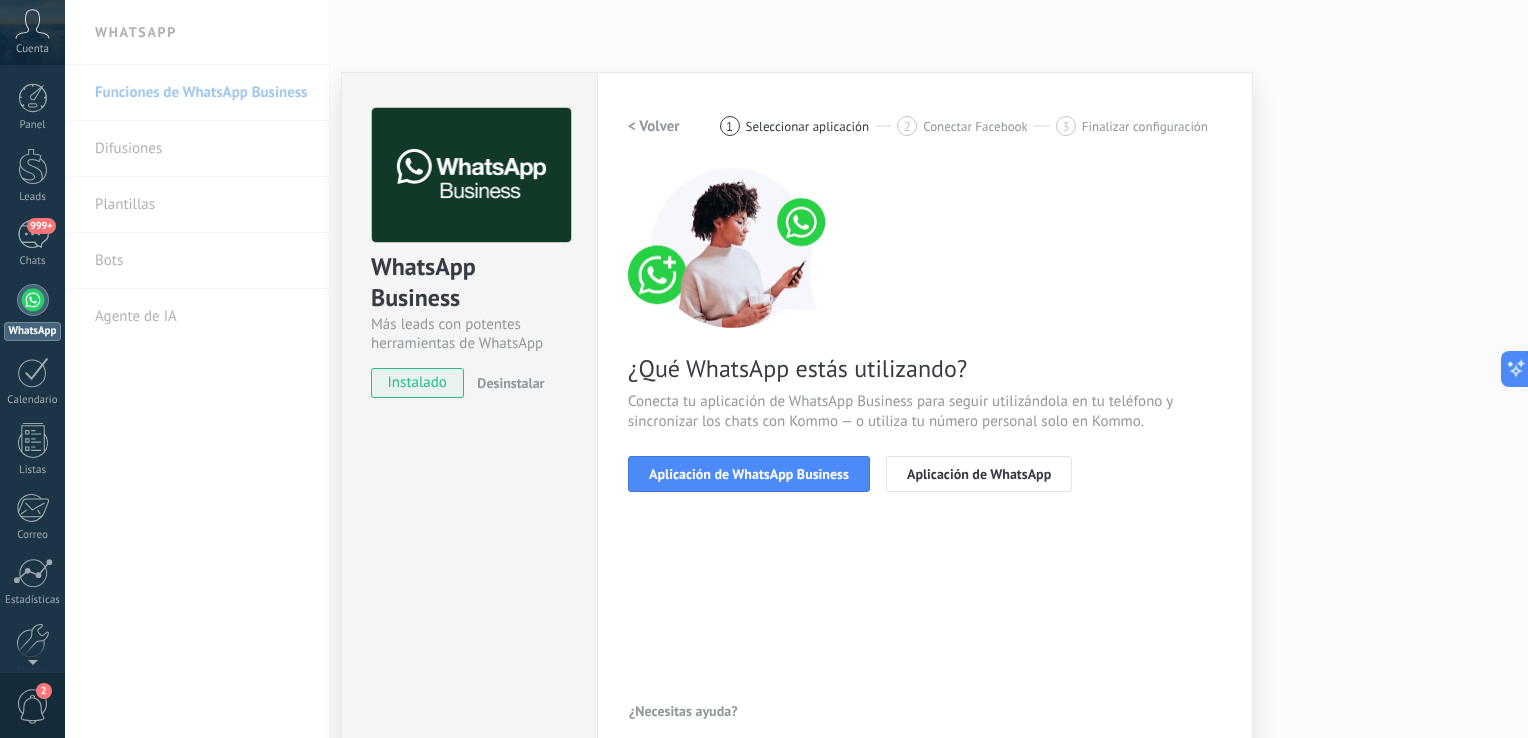click on "Aplicación de WhatsApp Business" at bounding box center [749, 474] 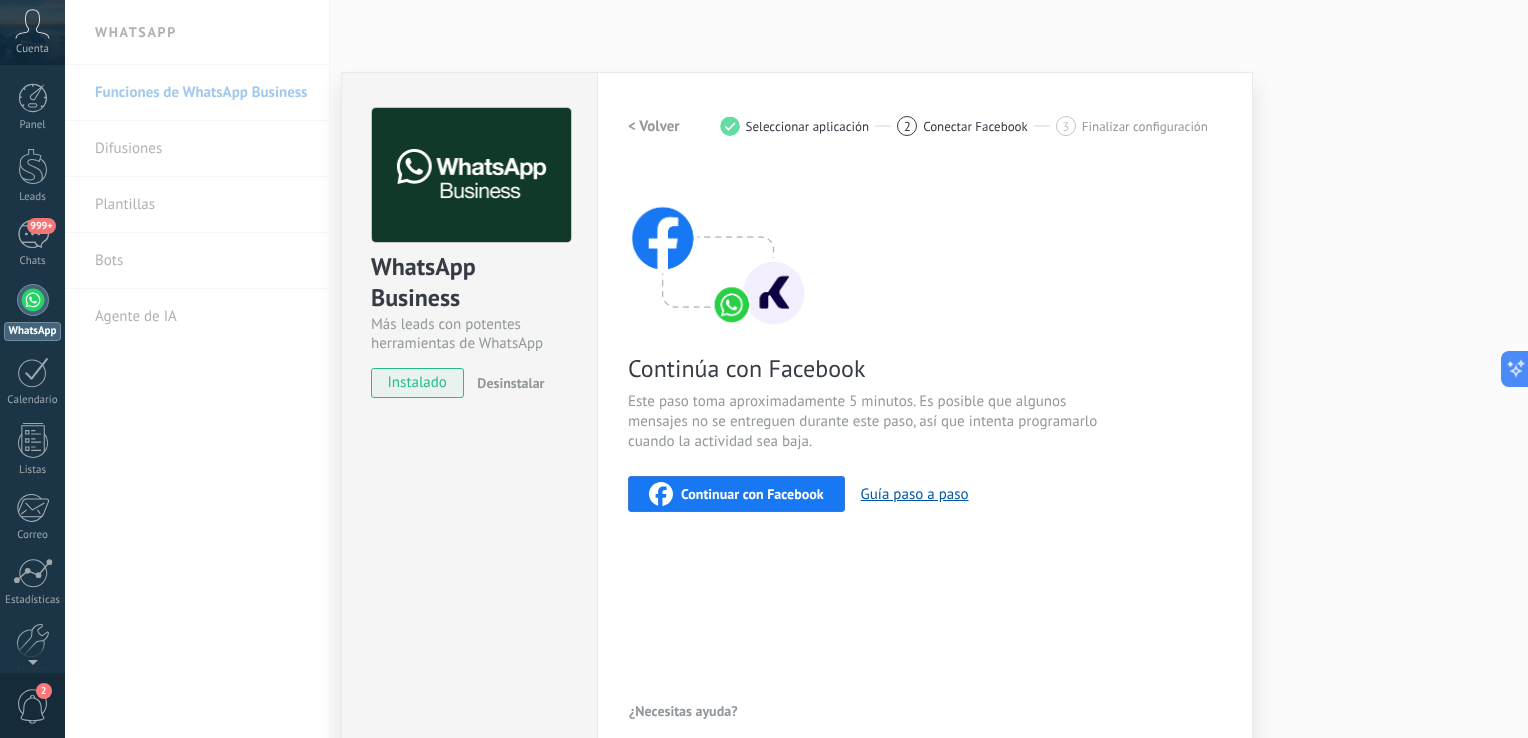 click on "Continuar con Facebook" at bounding box center [752, 494] 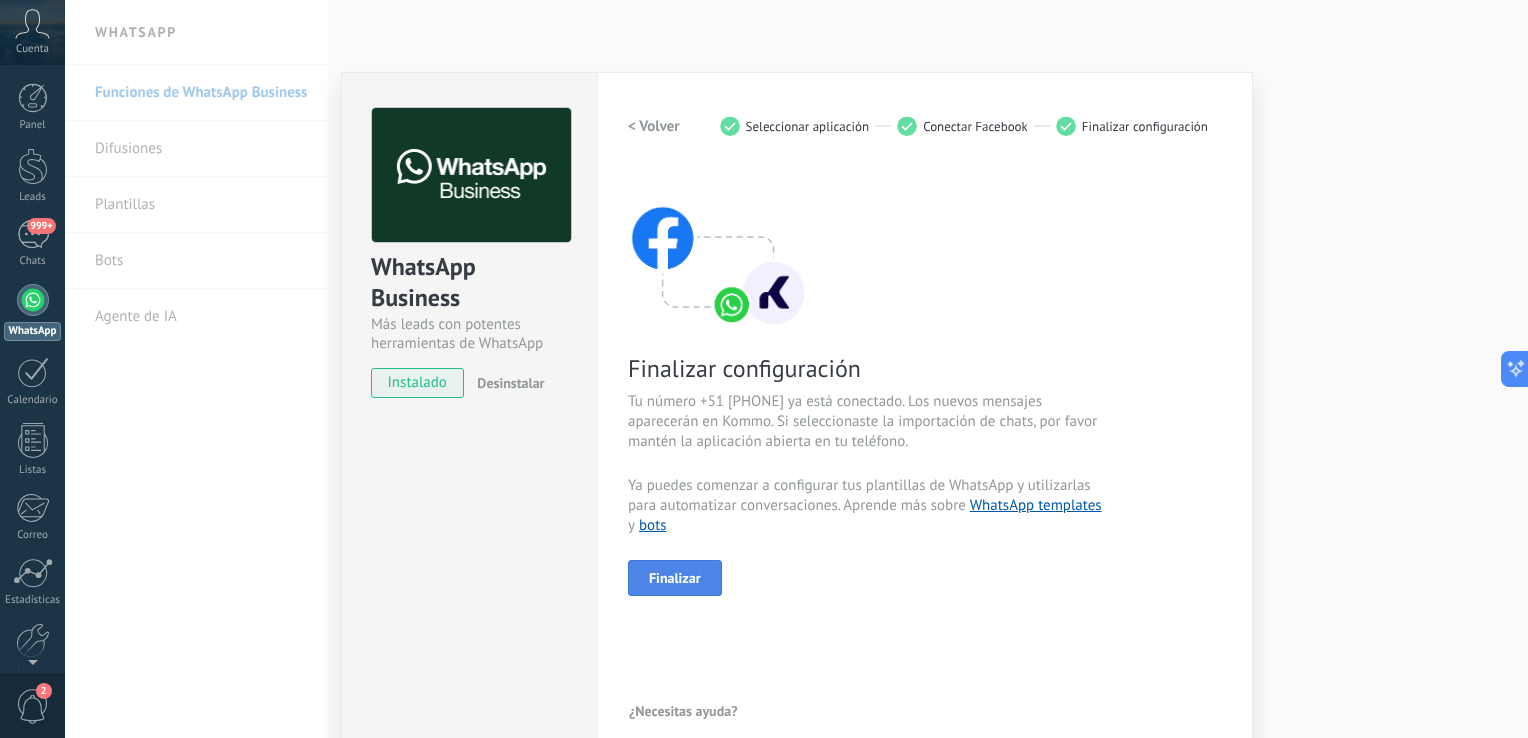 click on "Finalizar" at bounding box center (675, 578) 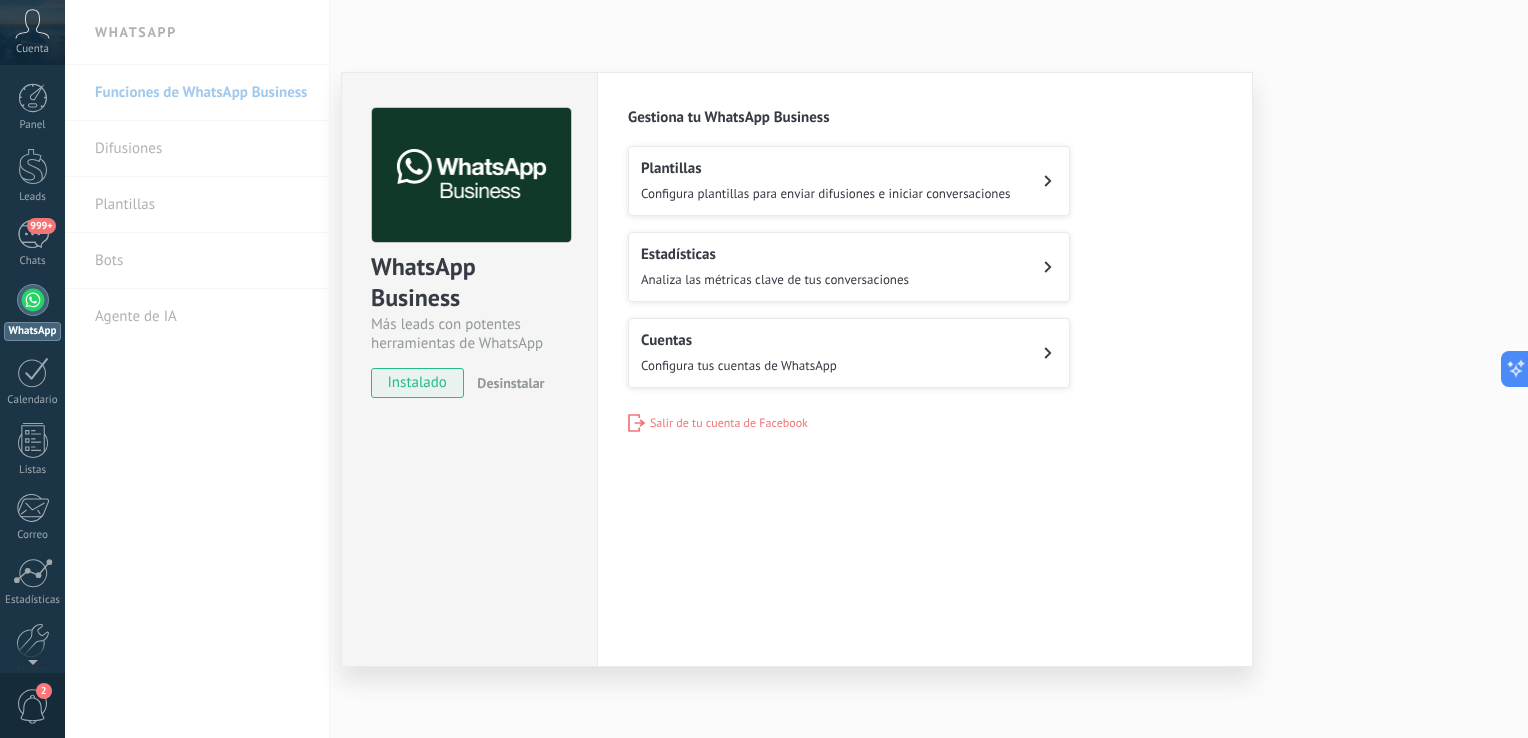 click on "WhatsApp Business Más leads con potentes herramientas de WhatsApp instalado Desinstalar Configuraciones Autorizaciones This tab logs the users who have granted integration access to this account. If you want to to remove a user's ability to send requests to the account on behalf of this integration, you can revoke access. If access is revoked from all users, the integration will stop working. This app is installed, but no one has given it access yet. WhatsApp Cloud API más _:  Guardar Gestiona tu WhatsApp Business Plantillas Configura plantillas para enviar difusiones e iniciar conversaciones Estadísticas Analiza las métricas clave de tus conversaciones Cuentas Configura tus cuentas de WhatsApp Salir de tu cuenta de Facebook" at bounding box center (796, 369) 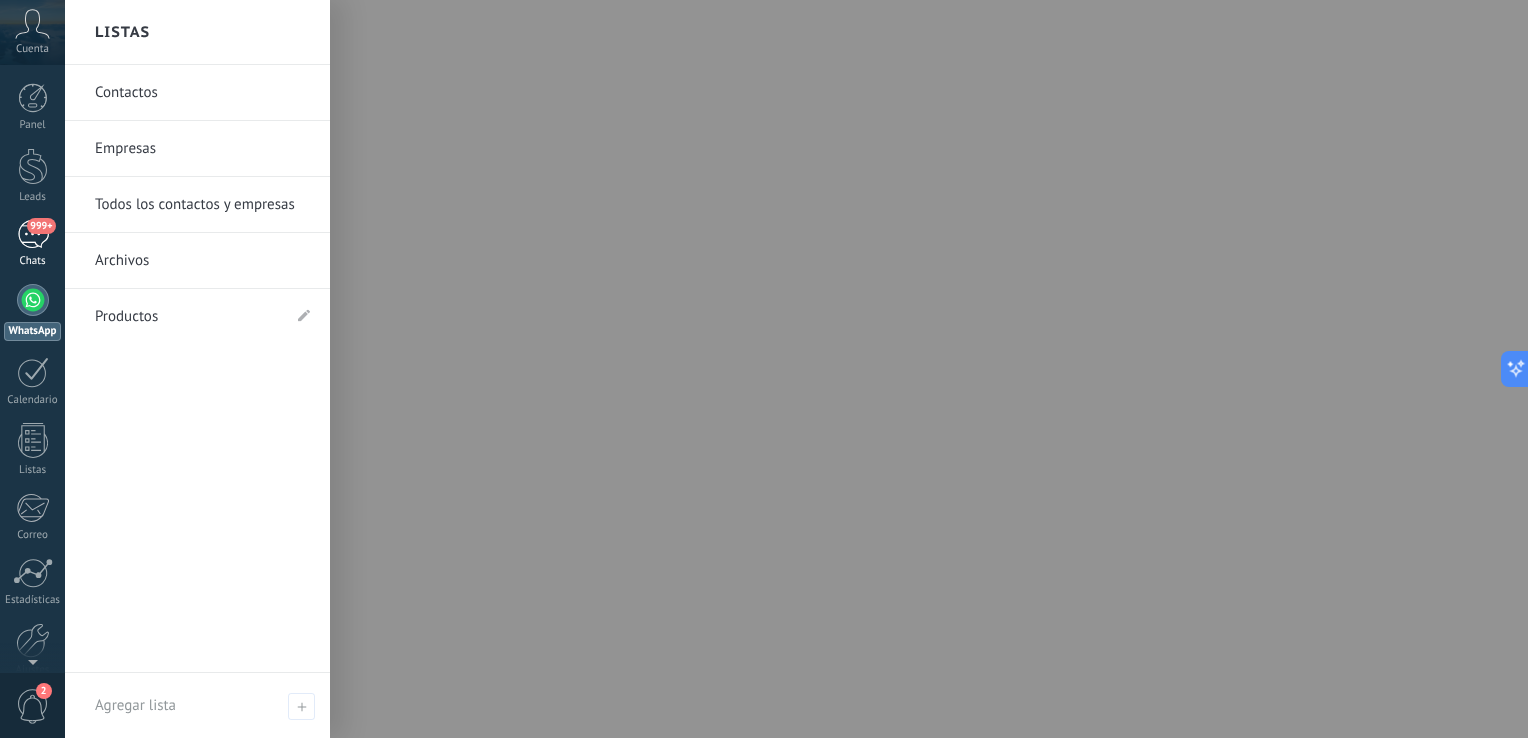 click on "999+" at bounding box center (41, 226) 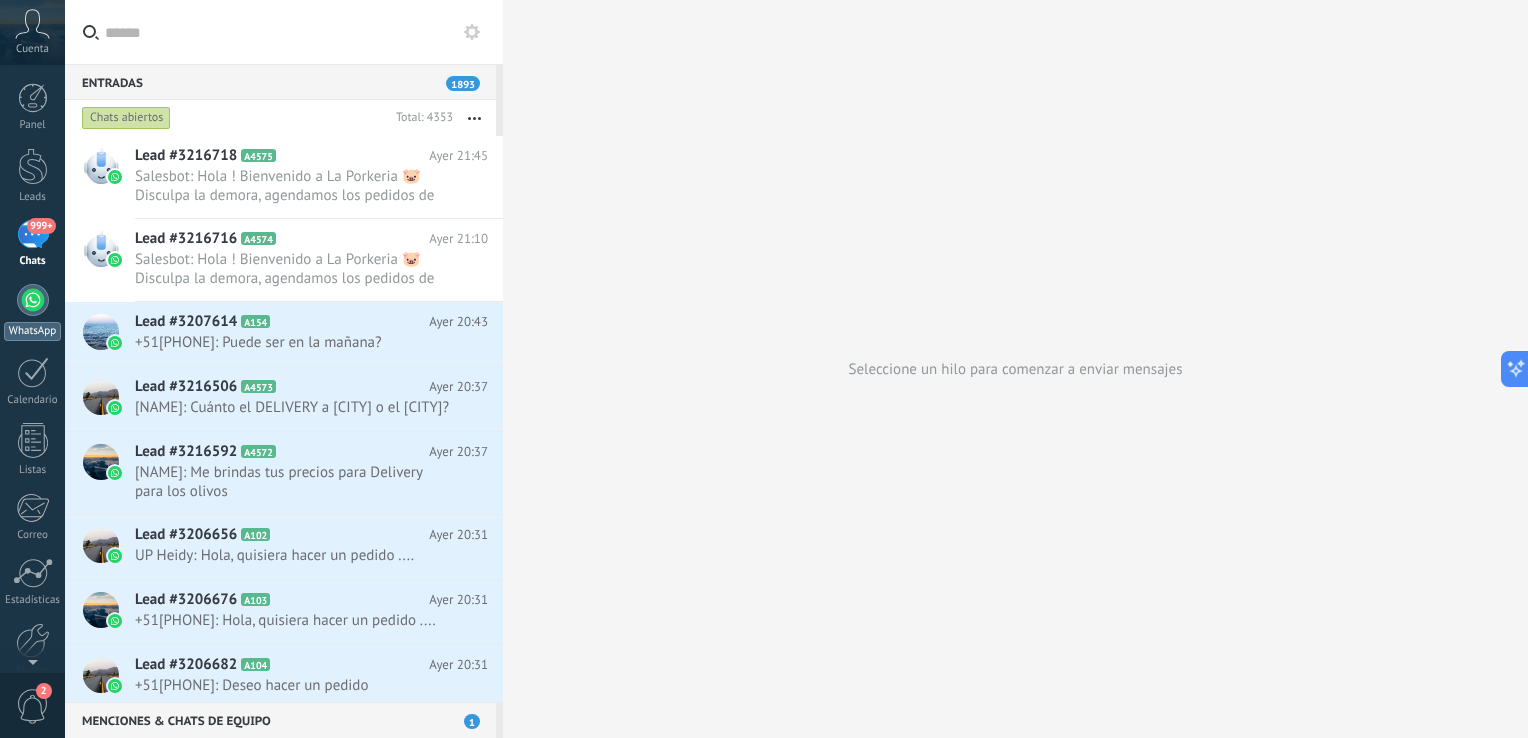 click on "WhatsApp" at bounding box center (32, 312) 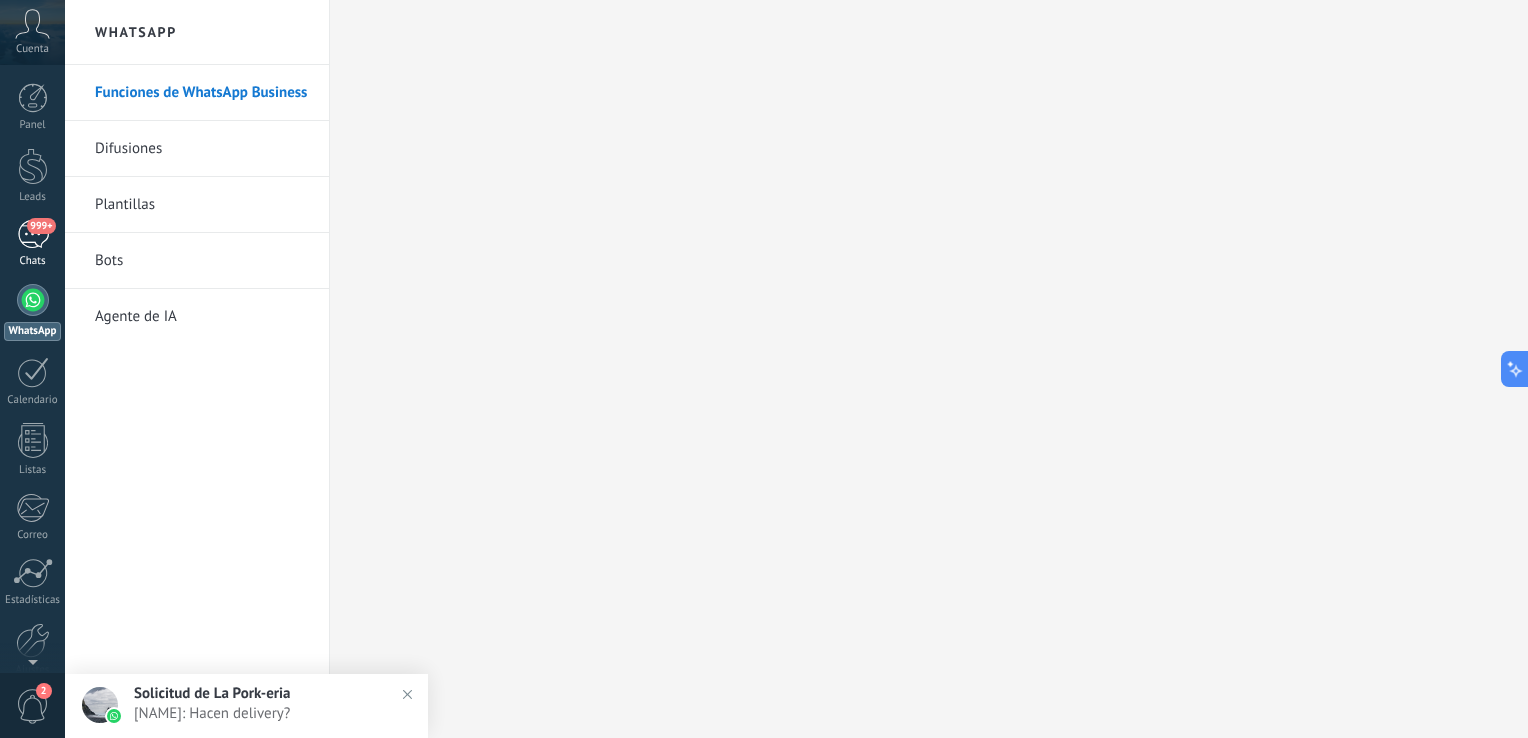 drag, startPoint x: 21, startPoint y: 248, endPoint x: 30, endPoint y: 242, distance: 10.816654 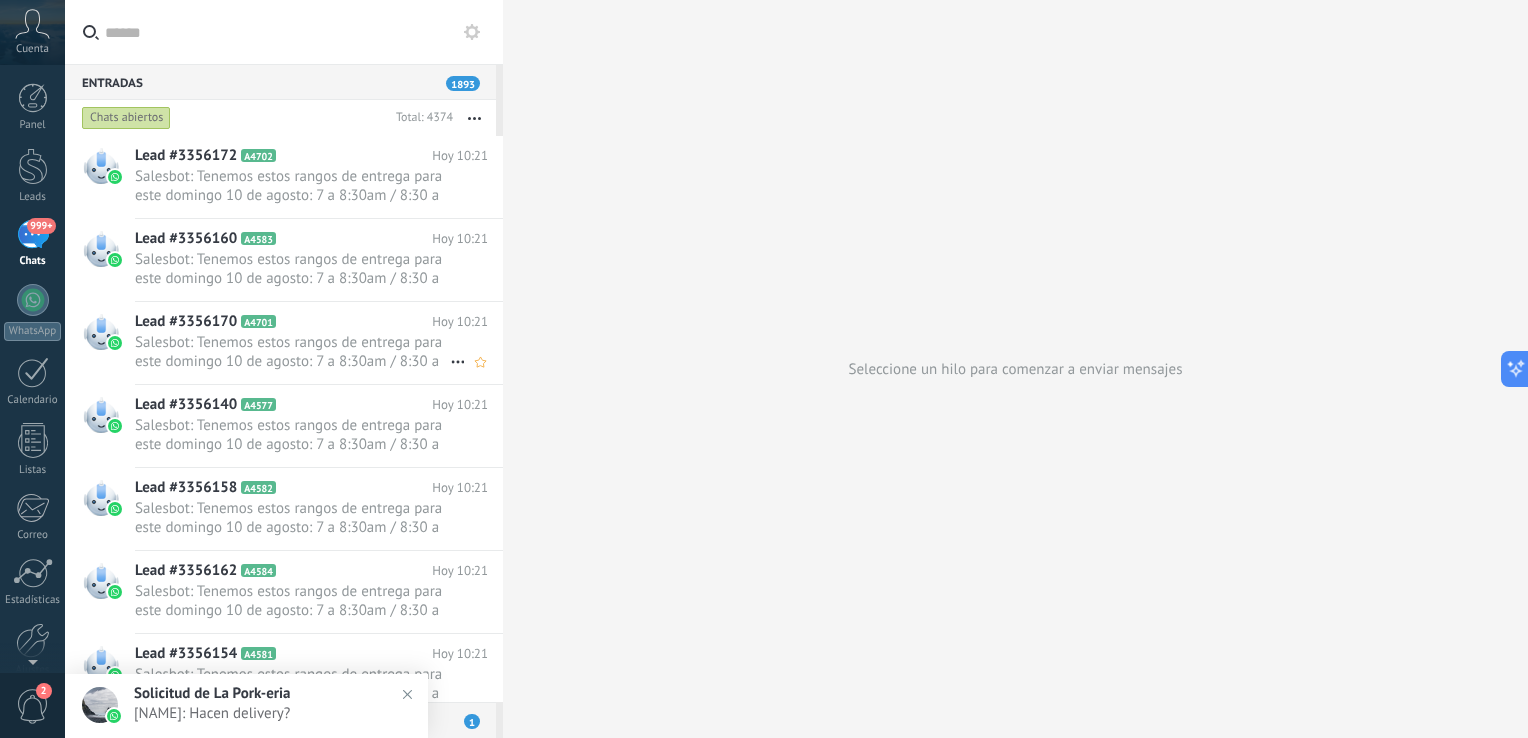 click on "Salesbot: Tenemos estos rangos de entrega para este domingo 10 de agosto: 7 a 8:30am / 8:30 a 9:30am / 9:30 a 10:30am/ 1..." at bounding box center (292, 352) 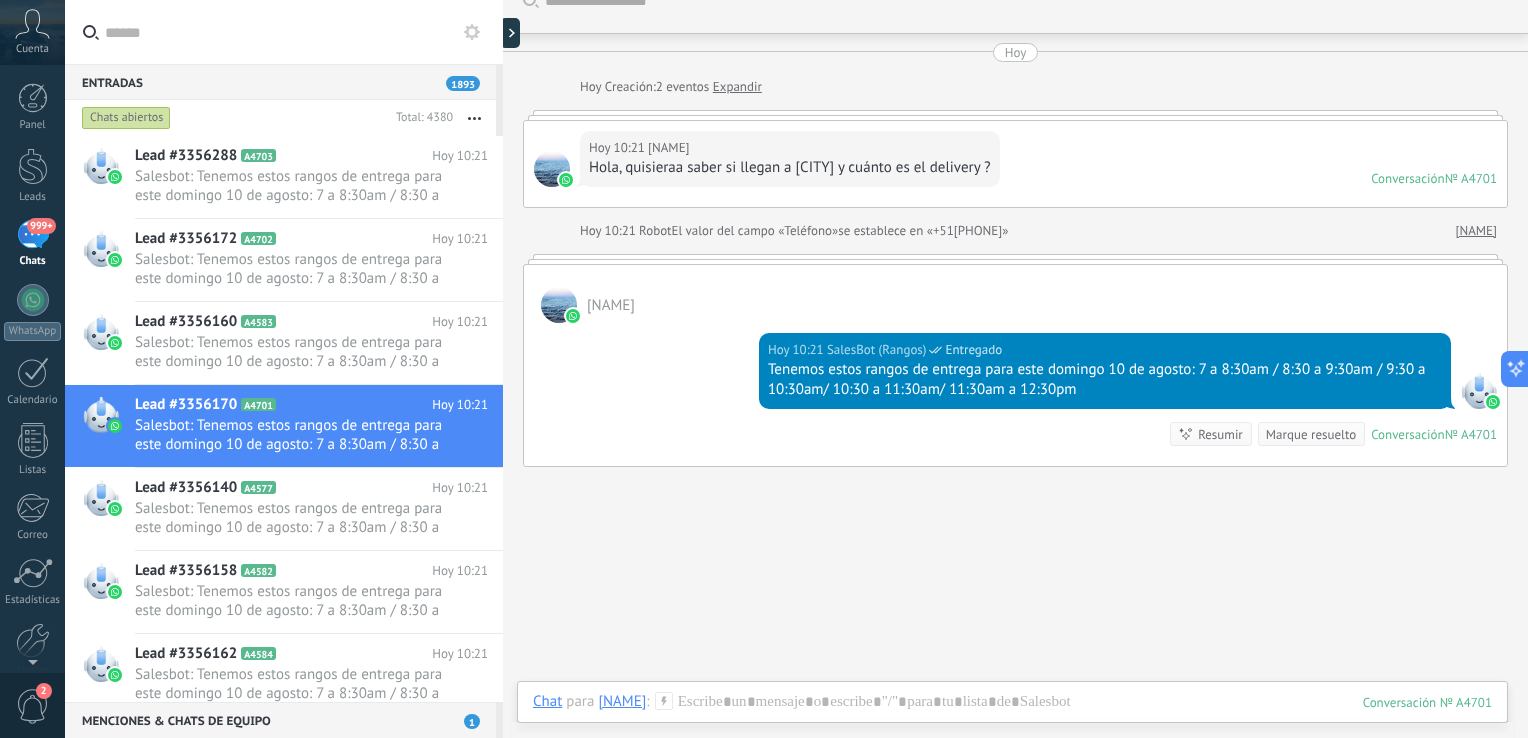 scroll, scrollTop: 0, scrollLeft: 0, axis: both 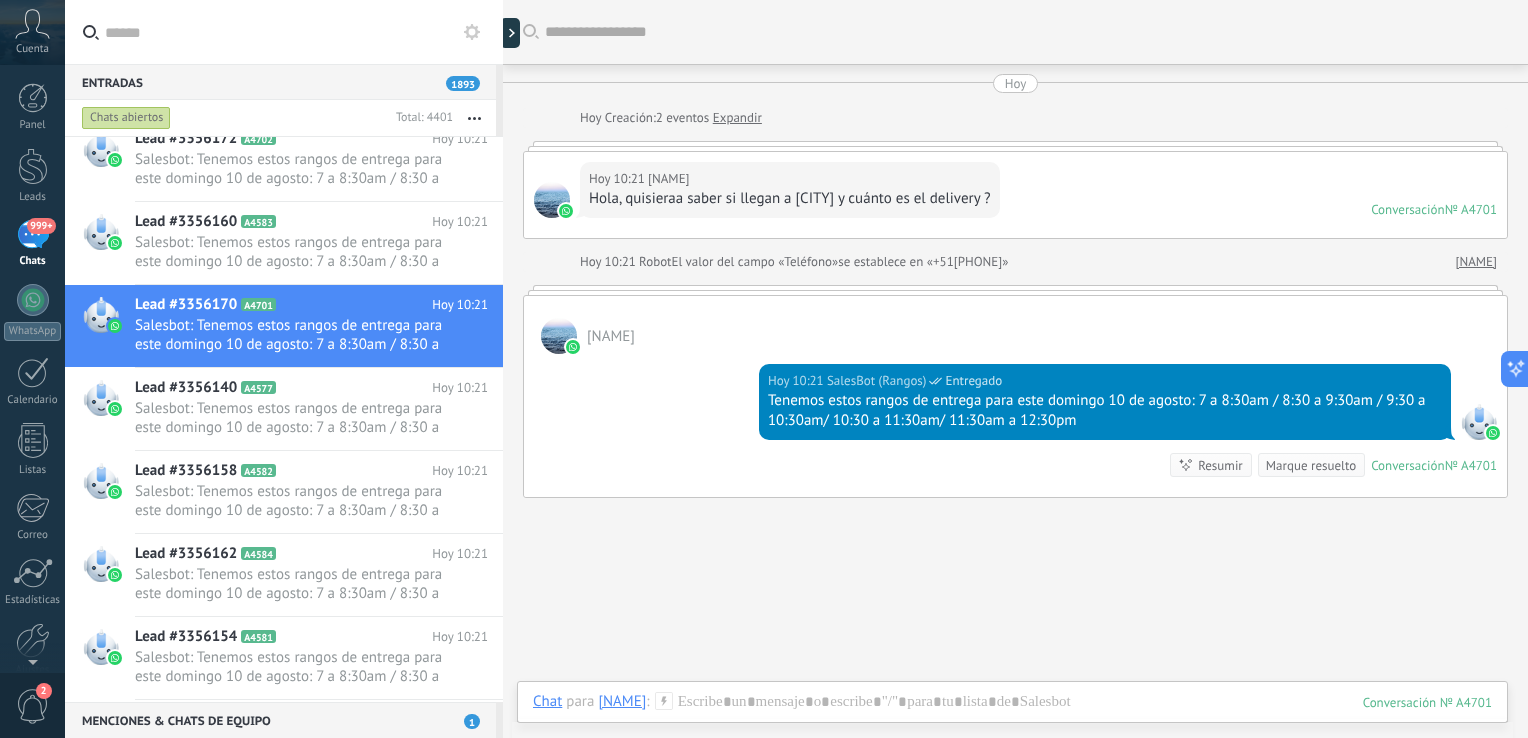 click at bounding box center (472, 32) 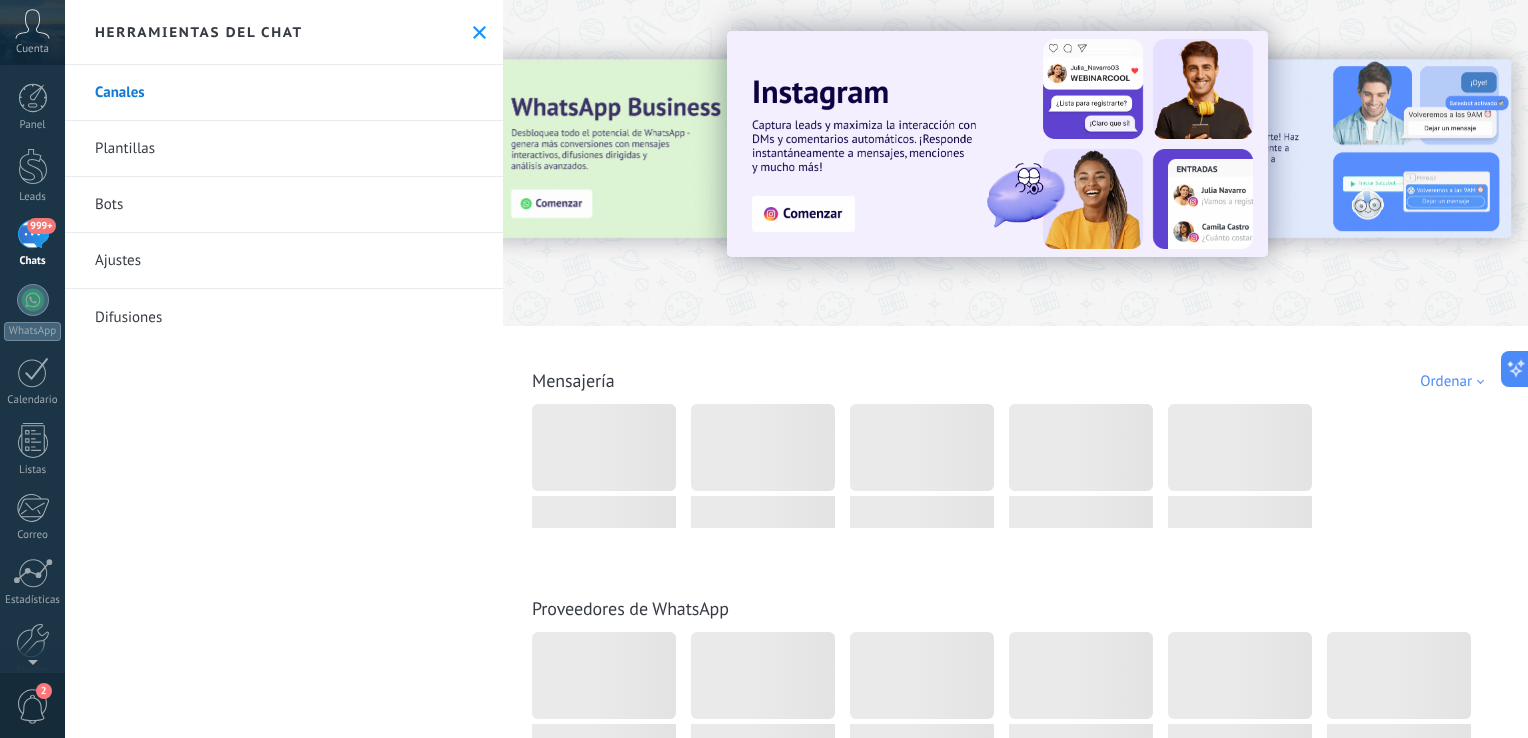 click on "Bots" at bounding box center [284, 205] 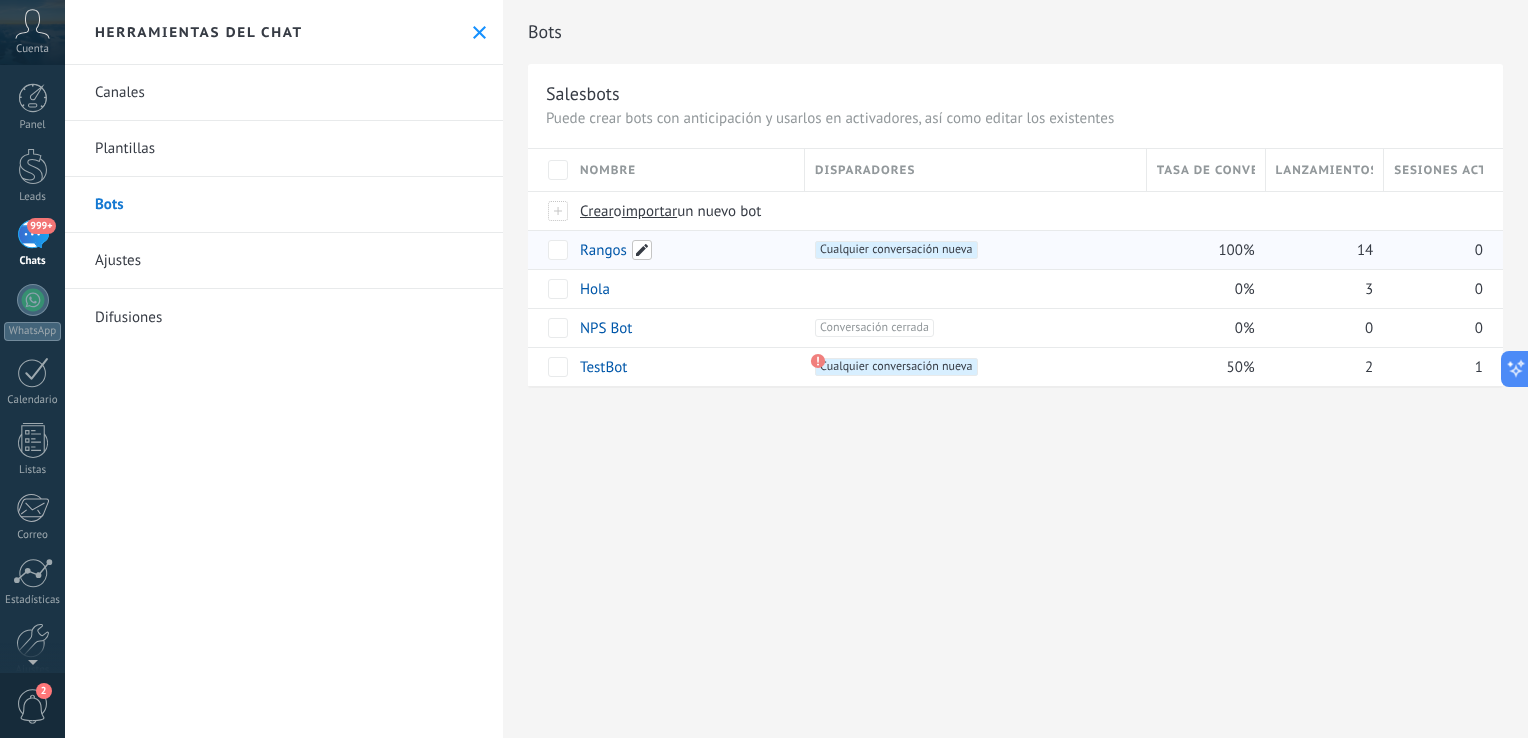click at bounding box center [642, 250] 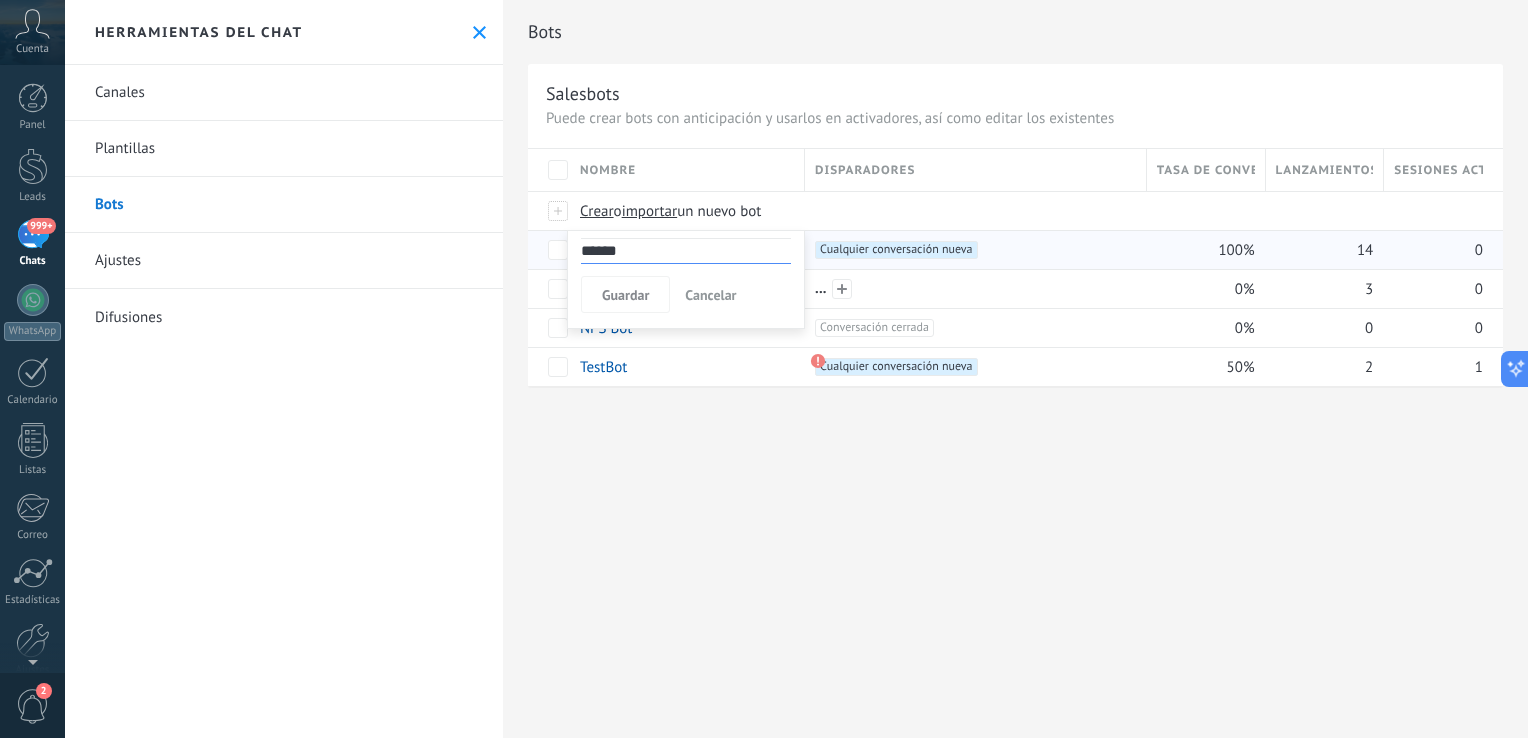click on "Cualquier conversación nueva +0" at bounding box center (896, 250) 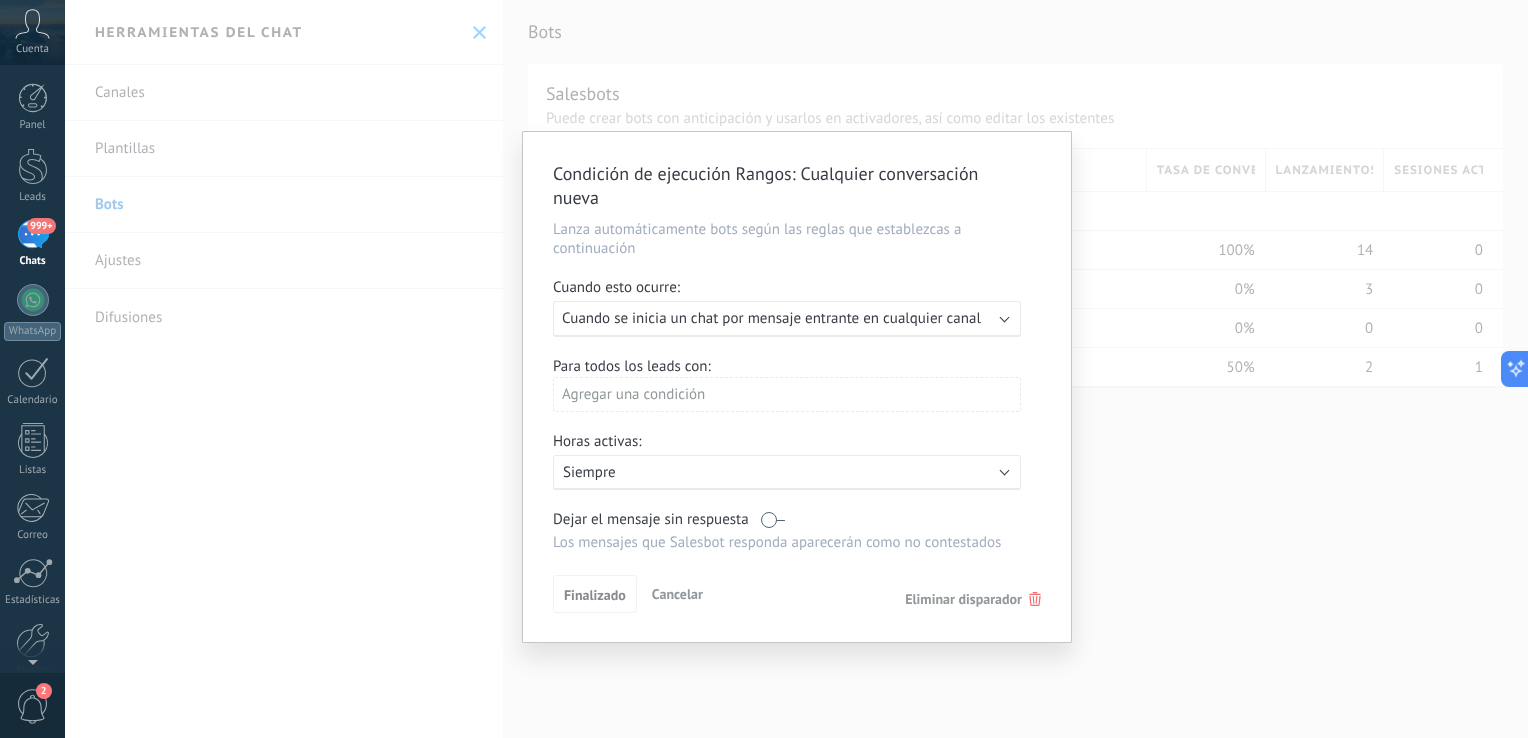 click 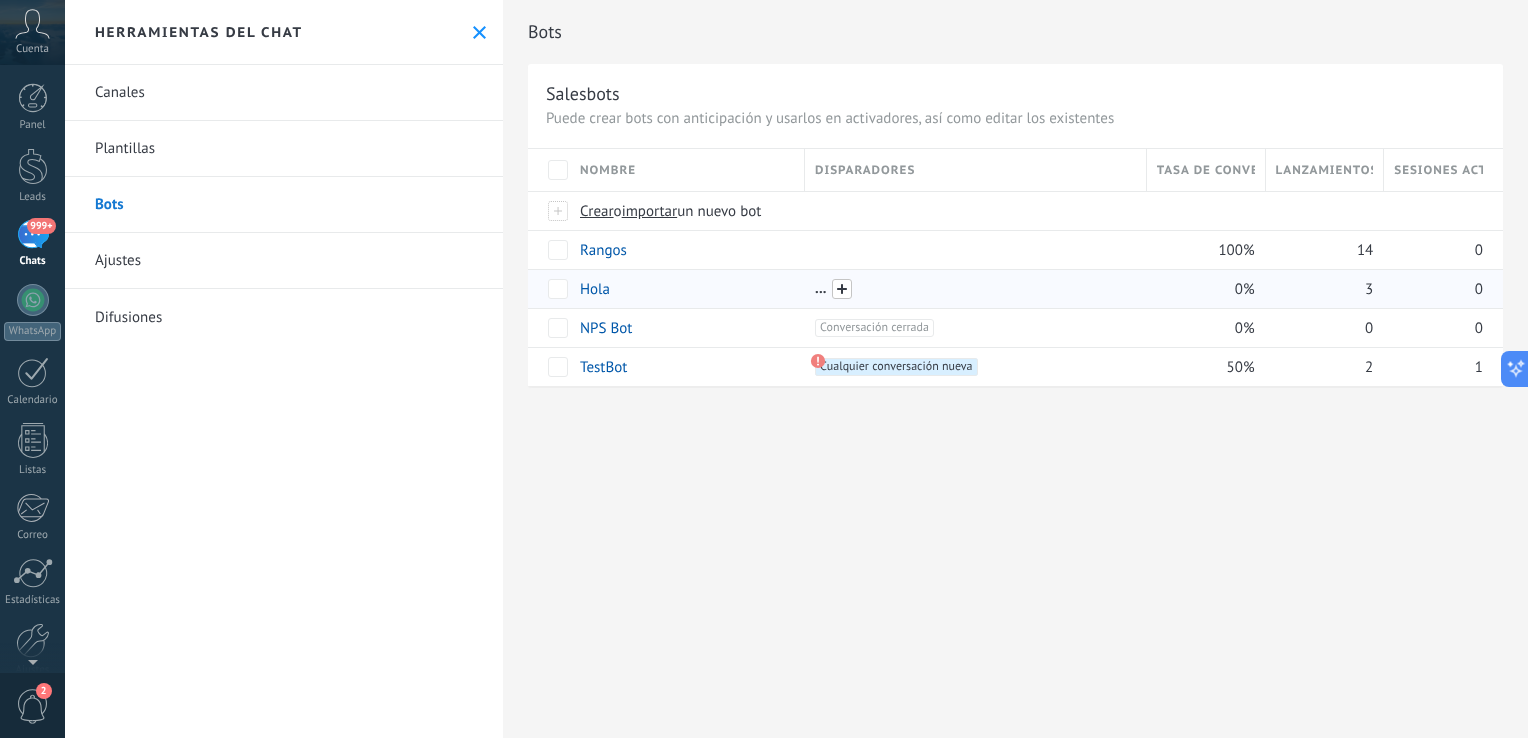 click at bounding box center (842, 289) 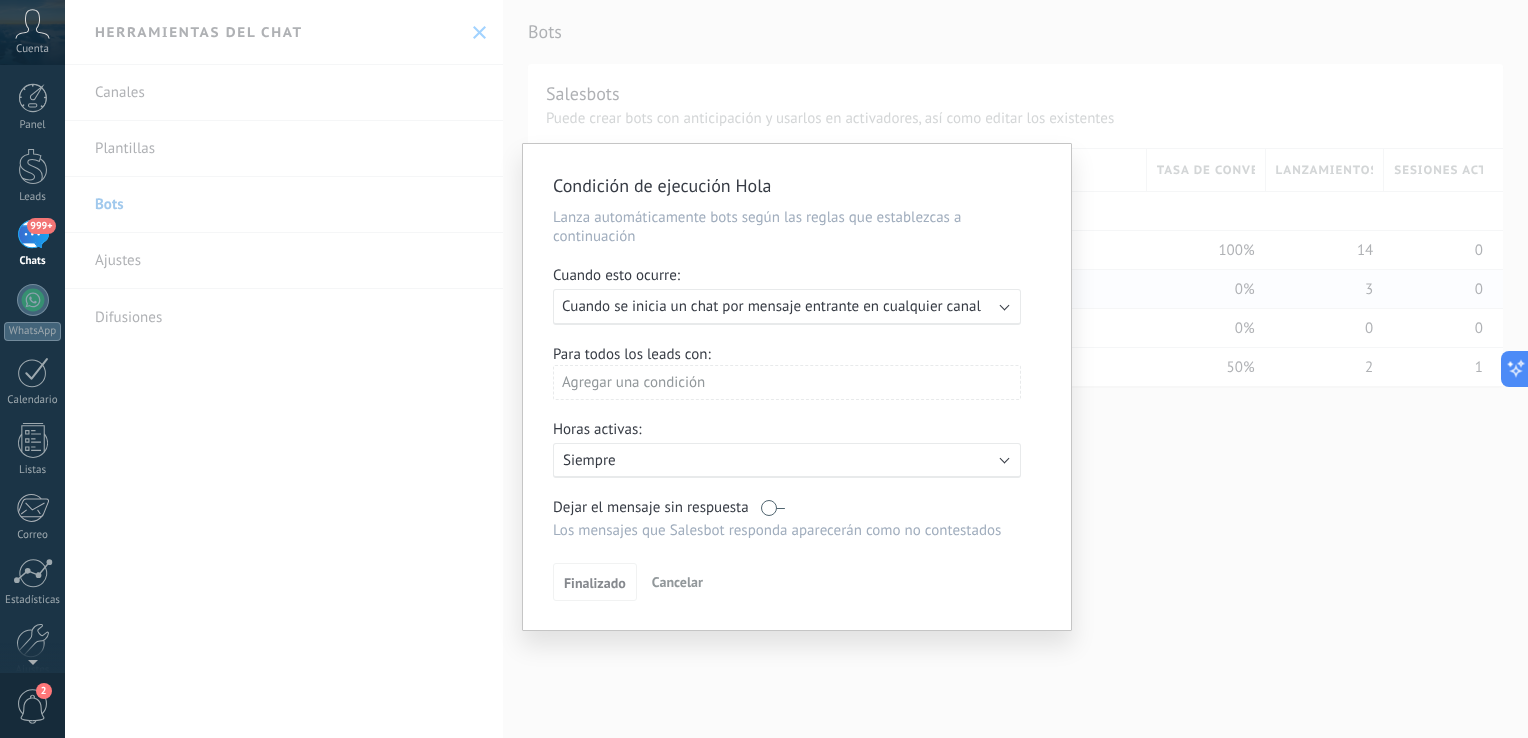 click on "Cuando se inicia un chat por mensaje entrante en cualquier canal" at bounding box center (771, 306) 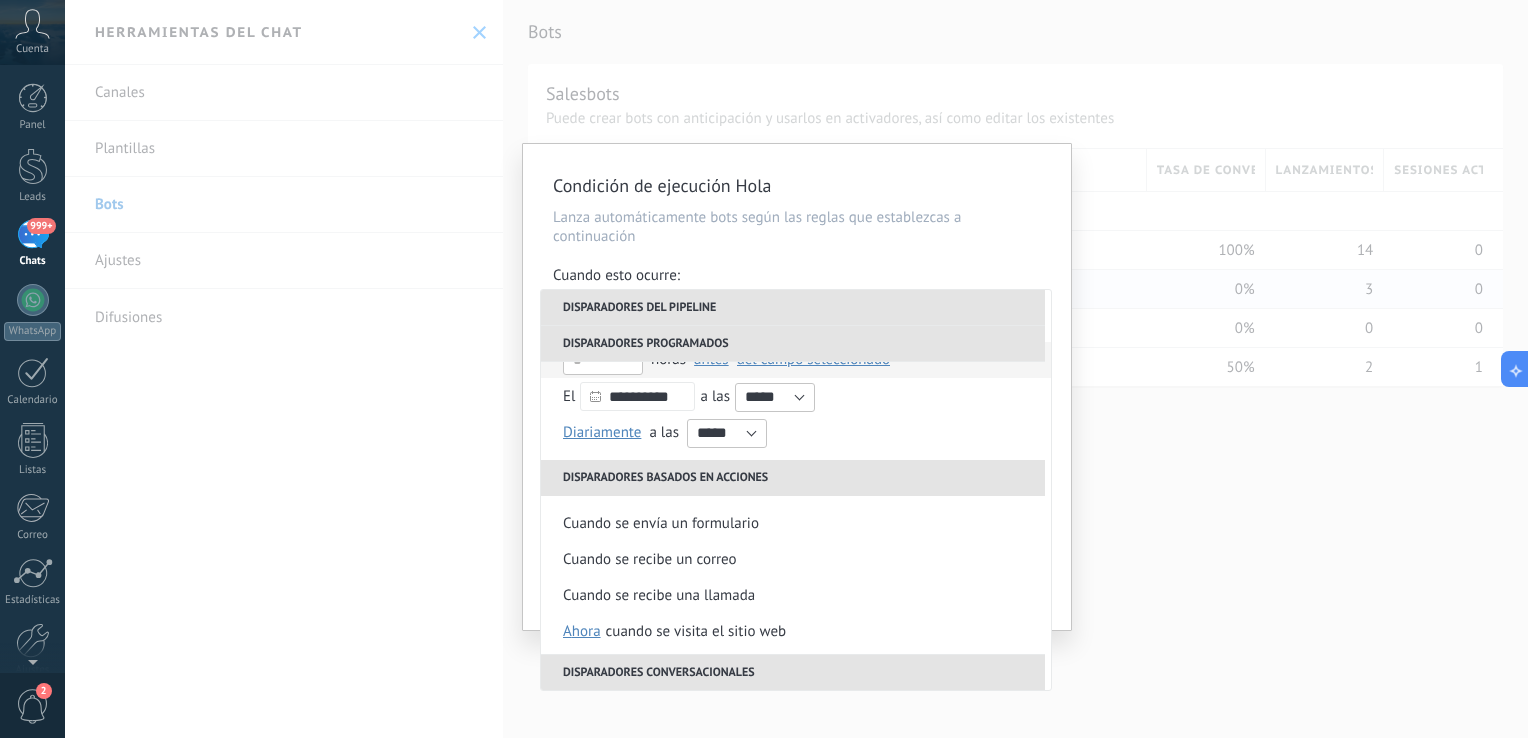 scroll, scrollTop: 400, scrollLeft: 0, axis: vertical 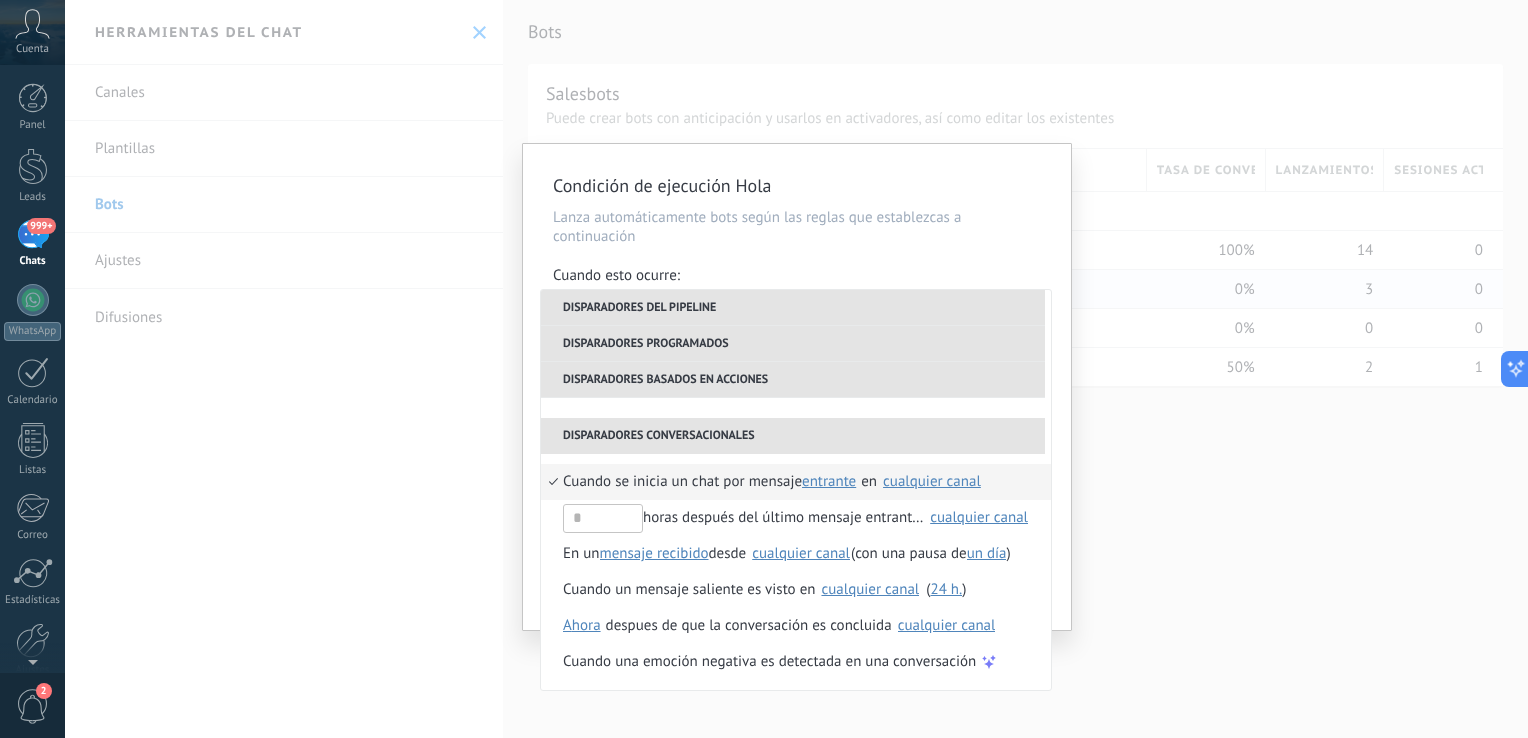 click on "Cuando se inicia un chat por mensaje" at bounding box center [682, 482] 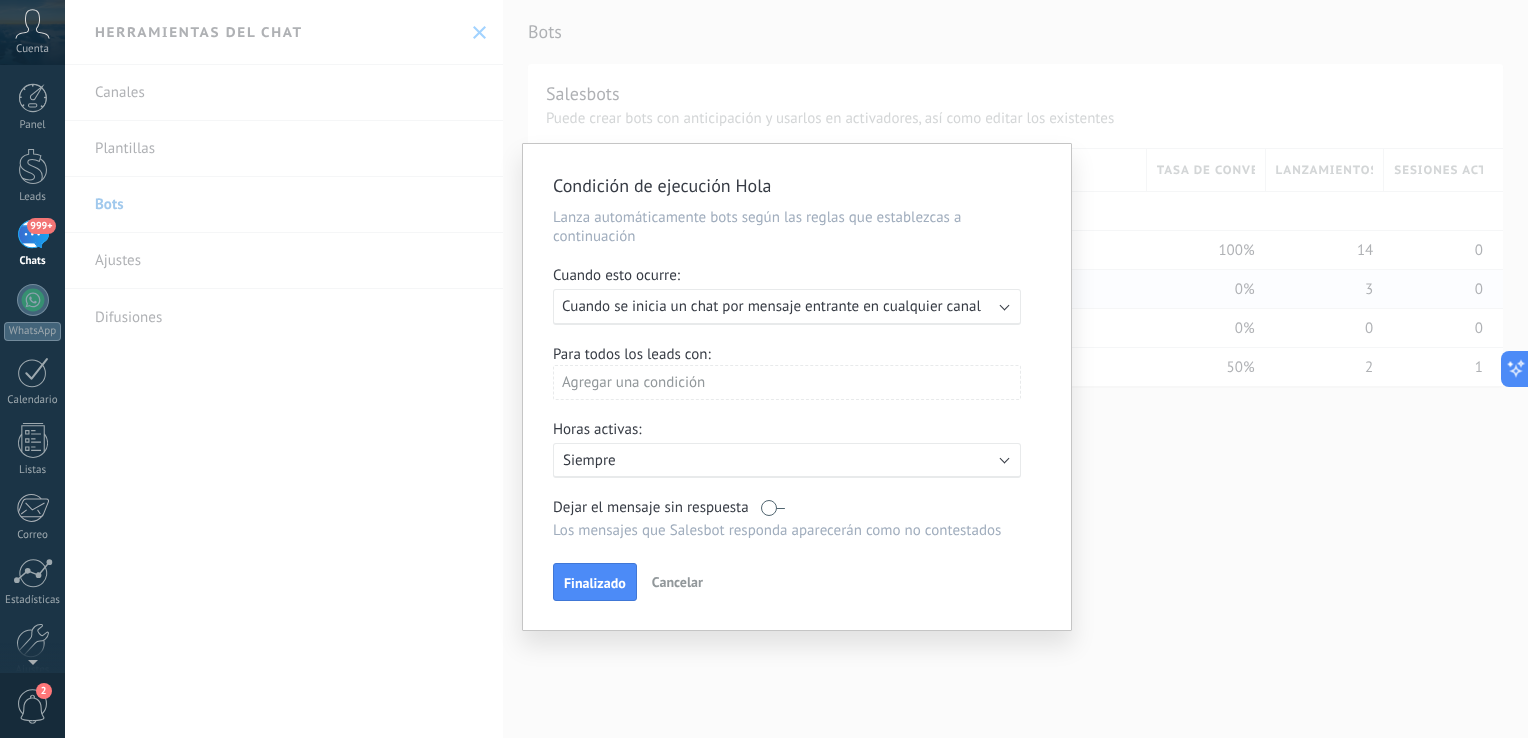 click on "Cuando se inicia un chat por mensaje entrante en cualquier canal" at bounding box center [771, 306] 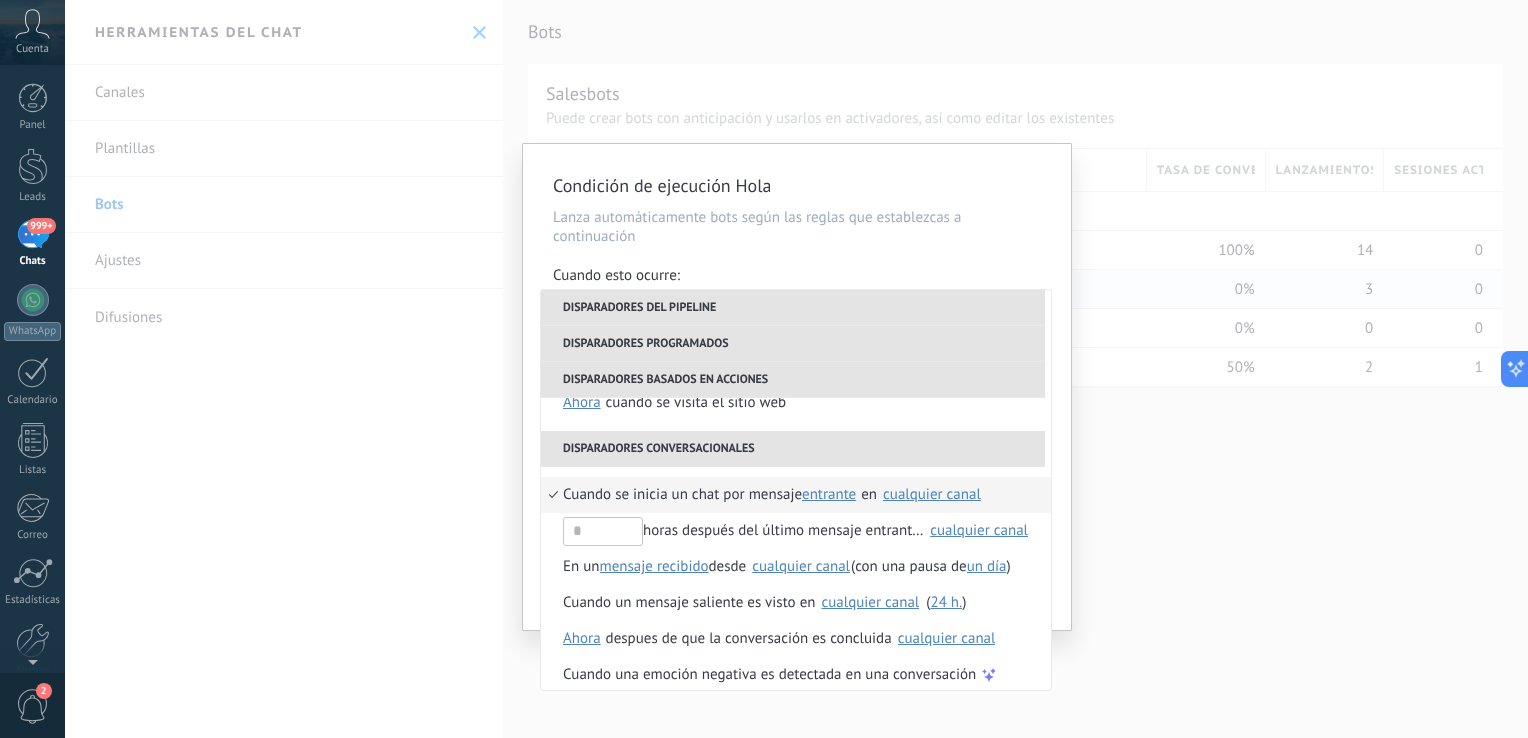 scroll, scrollTop: 508, scrollLeft: 0, axis: vertical 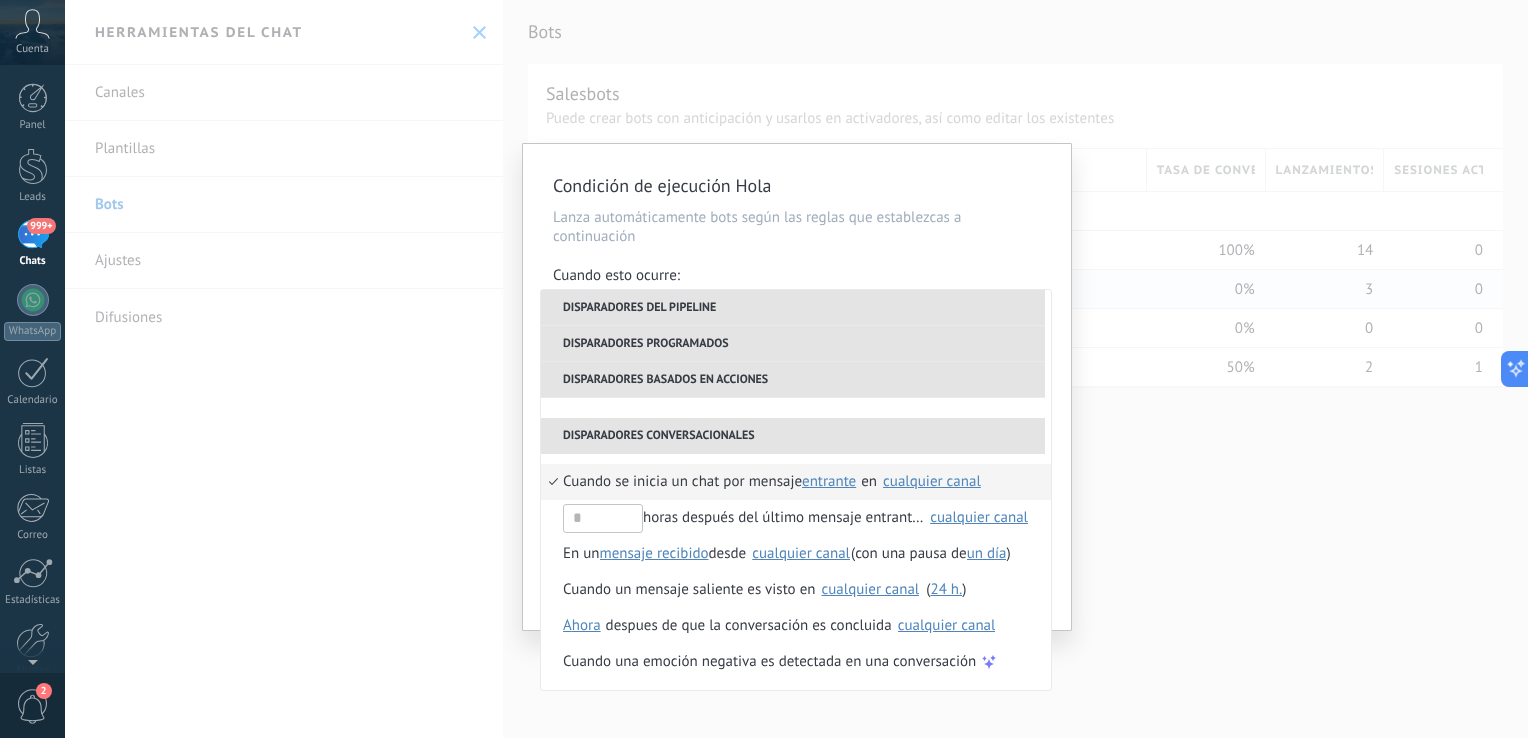 click on "Disparadores basados en acciones" at bounding box center [793, 380] 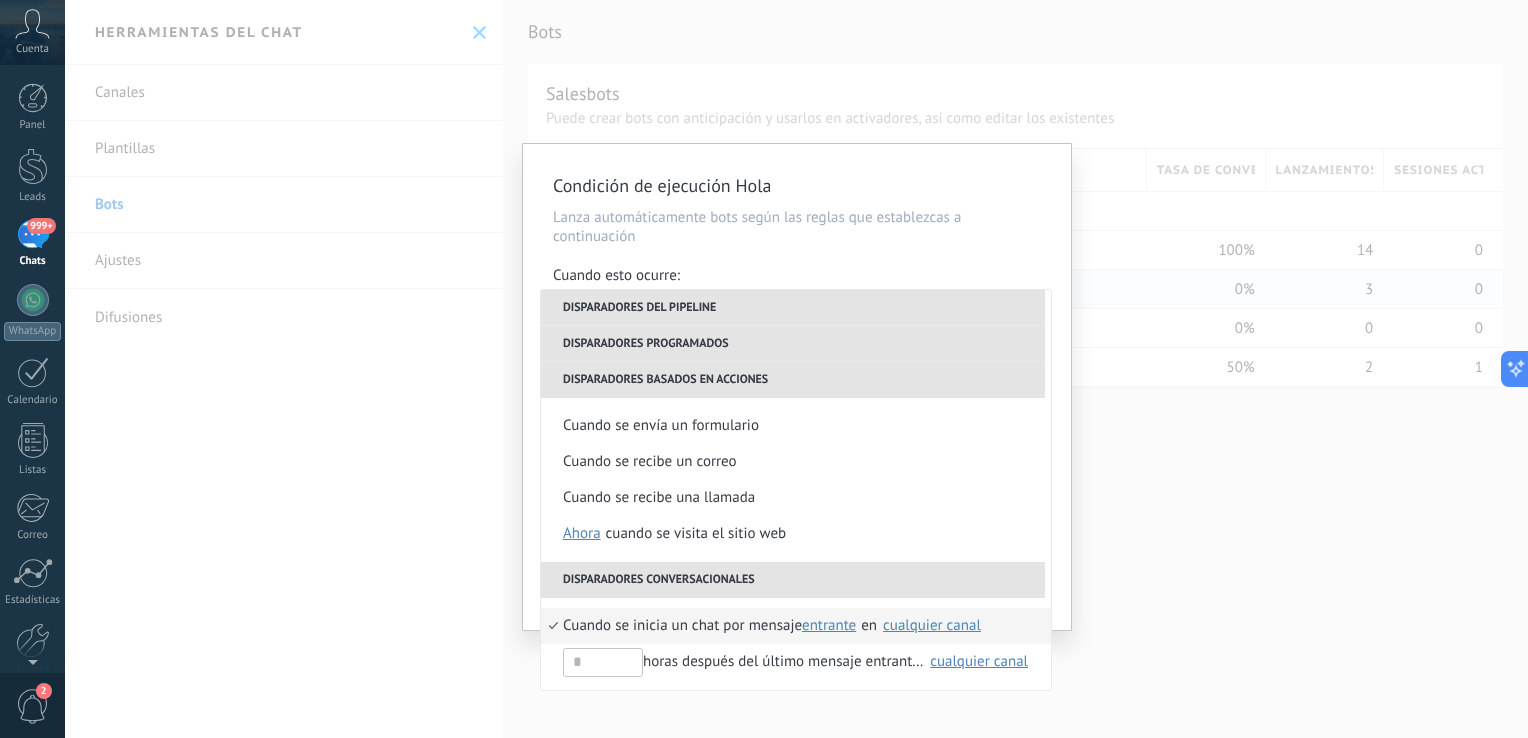 click on "Disparadores programados" at bounding box center [793, 344] 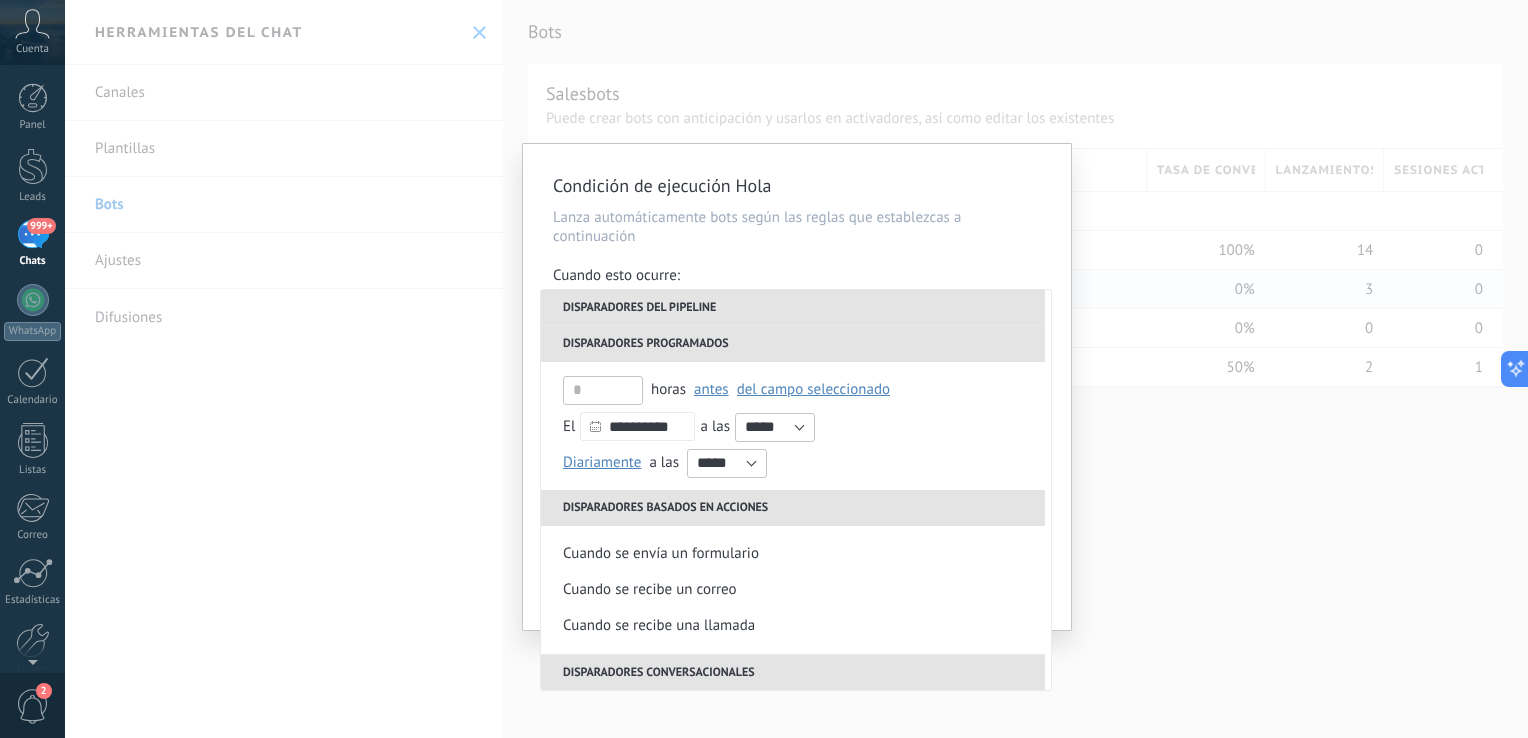 click on "Disparadores del pipeline" at bounding box center [793, 308] 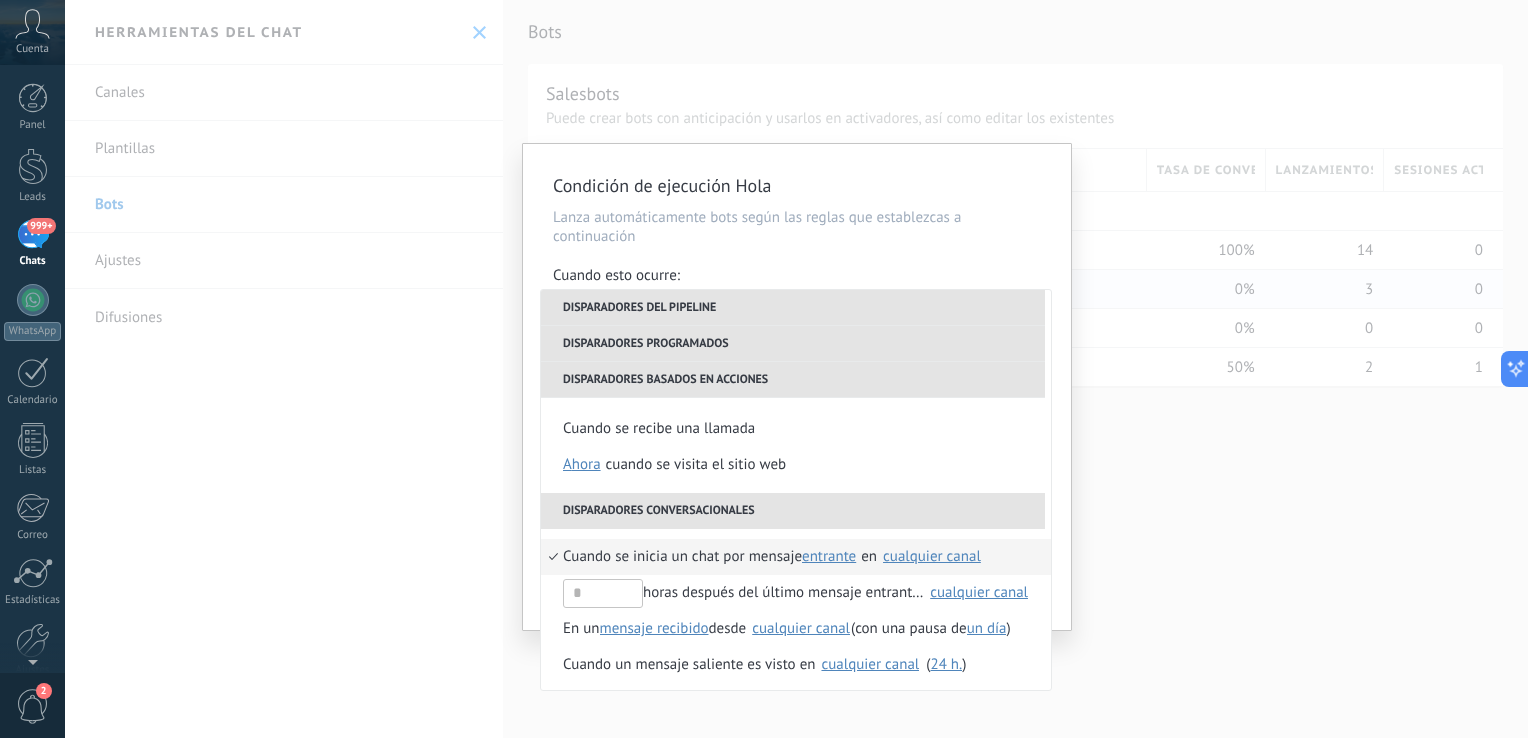 scroll, scrollTop: 508, scrollLeft: 0, axis: vertical 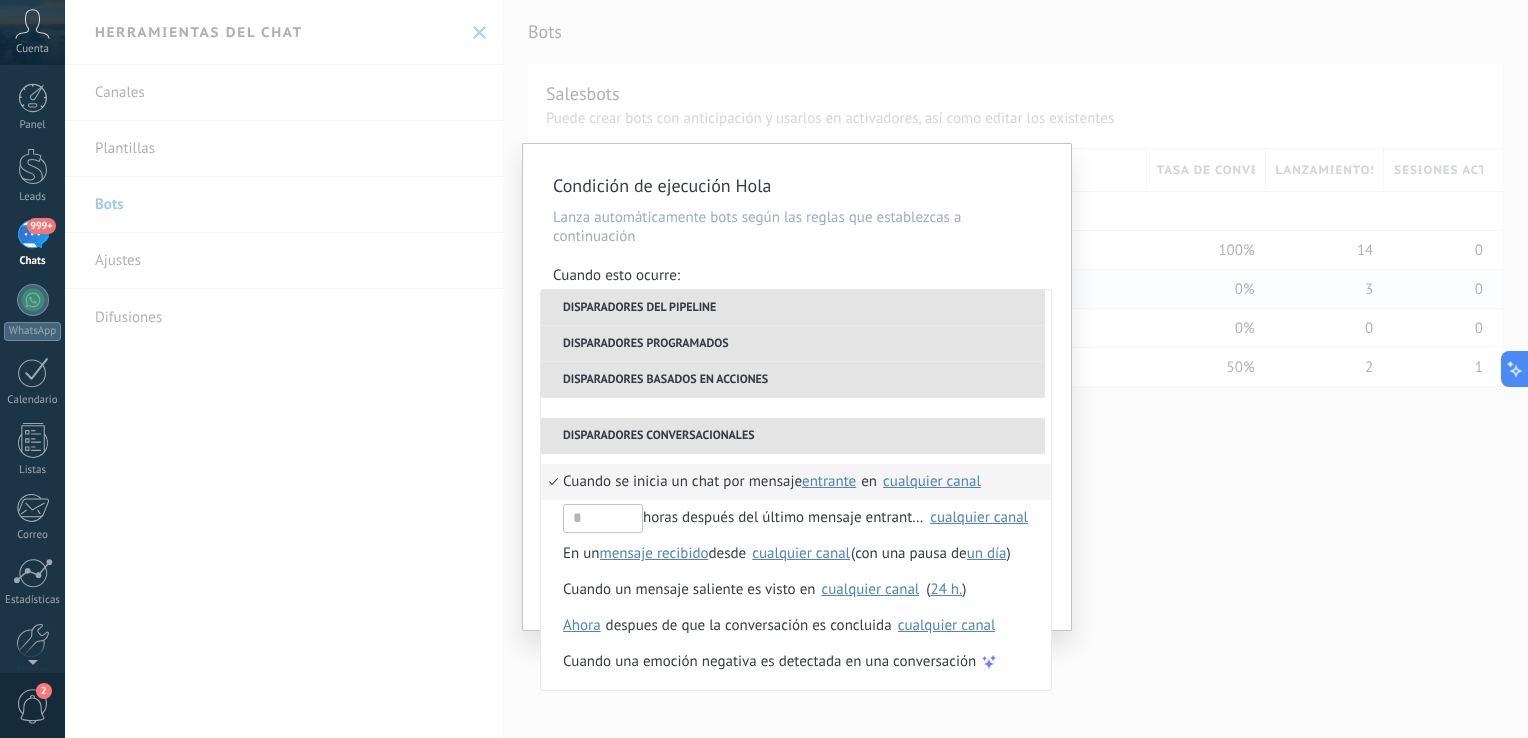 click on "Condición de ejecución Hola Lanza automáticamente bots según las reglas que establezcas a continuación Cuando esto ocurre: Ejecutar: Cuando se inicia un chat por mensaje entrante en cualquier canal Disparadores del pipeline Cuando se crea en una etapa del embudo ahora después de 5 minutos después de 10 minutos un día Seleccionar un intervalo ahora Cuando se mueve lead a una etapa del embudo ahora después de 5 minutos después de 10 minutos un día Seleccionar un intervalo ahora Cuando se mueve lead o se crea en una etapa del embudo ahora después de 5 minutos después de 10 minutos un día Seleccionar un intervalo ahora Cuando se cambia el usuario responsable en lead Cuando un usuario añade elimina añade etiquetas en lead contacto compañía lead : #añadir etiquetas Cuando un campo en Productos contacto compañía lead Productos es actualizado: SKU Grupo Precio Descripción External ID Unit Oferta especial 1 Precio al por mayor Puntos por compra Imagen SKU Disparadores programados horas El" at bounding box center (797, 387) 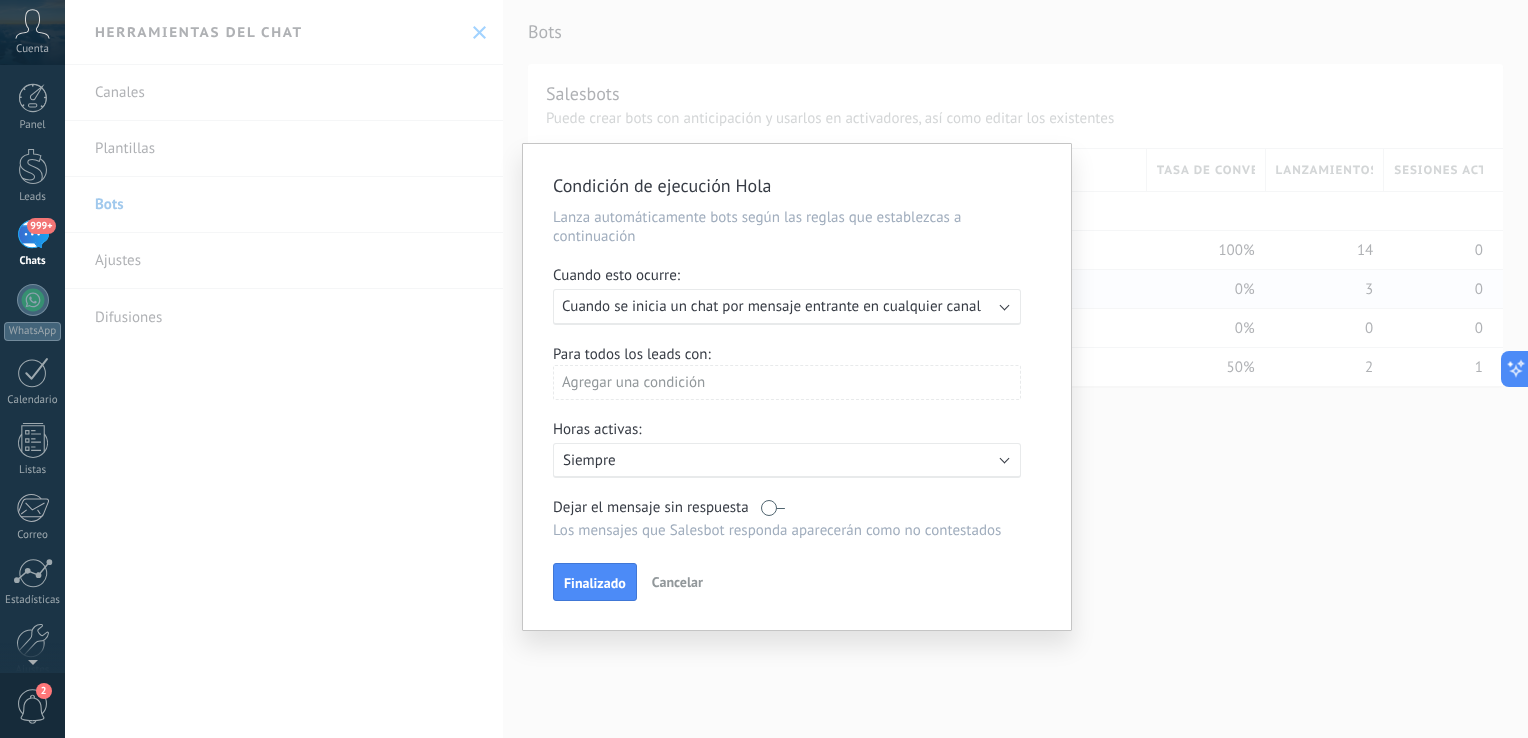 click on "Agregar una condición" at bounding box center [787, 382] 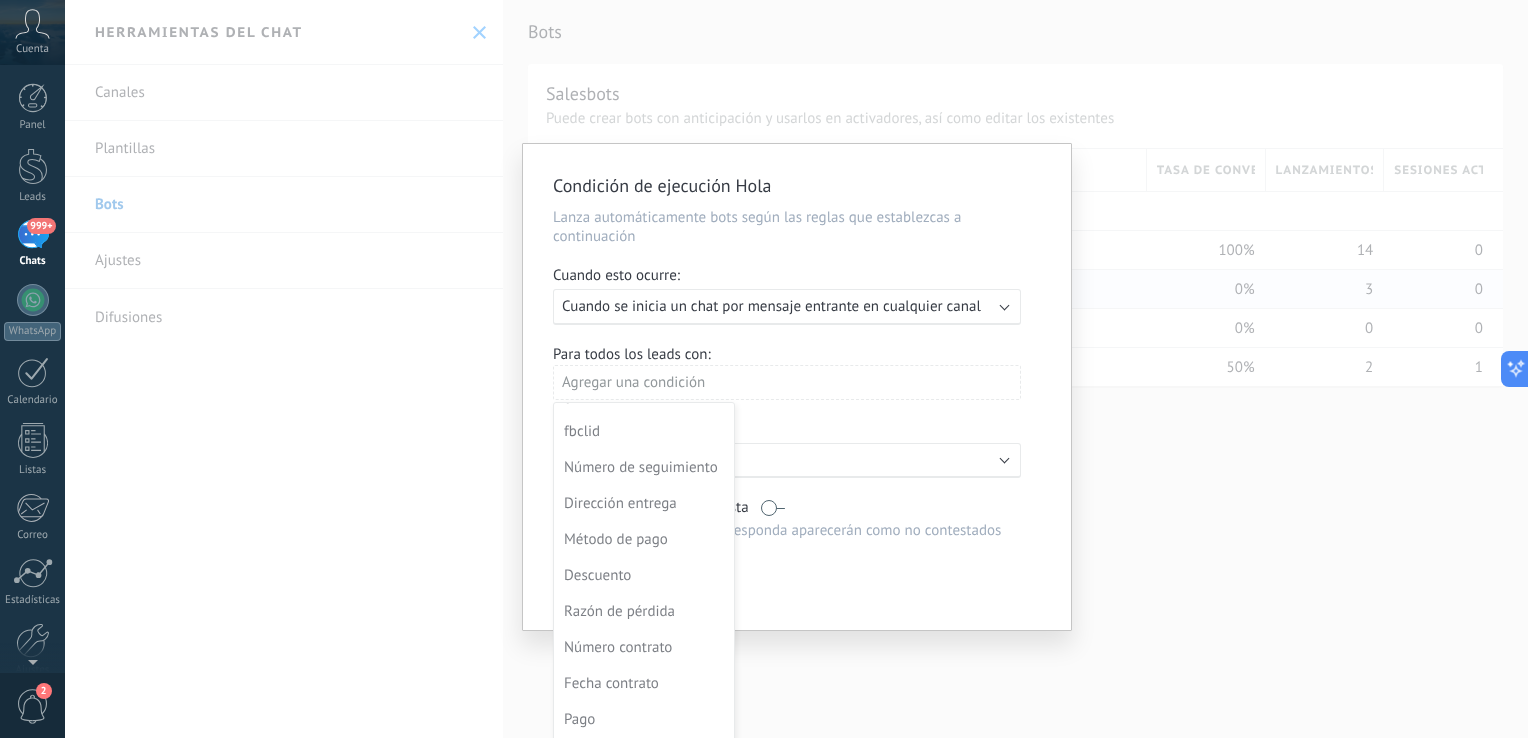 scroll, scrollTop: 533, scrollLeft: 0, axis: vertical 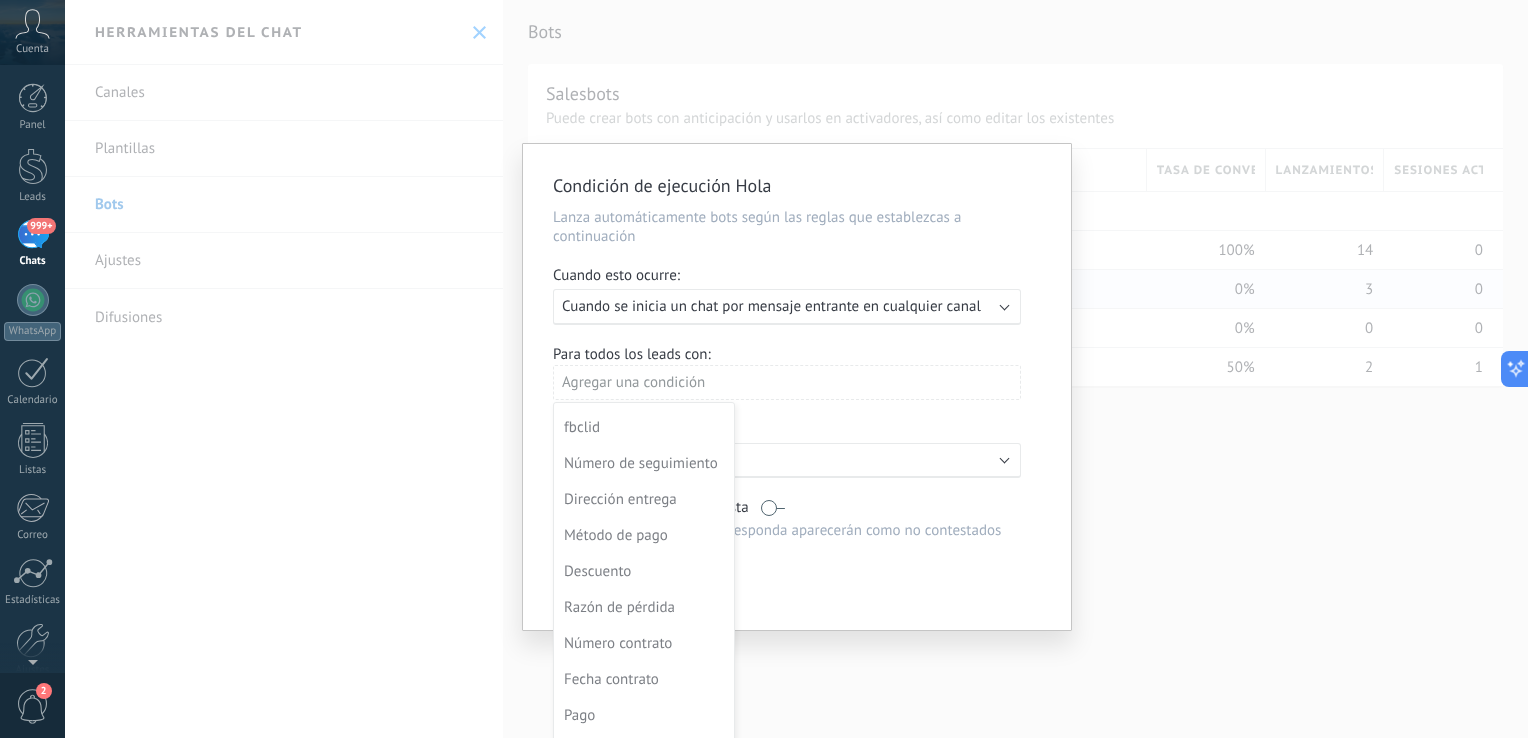 click at bounding box center (797, 387) 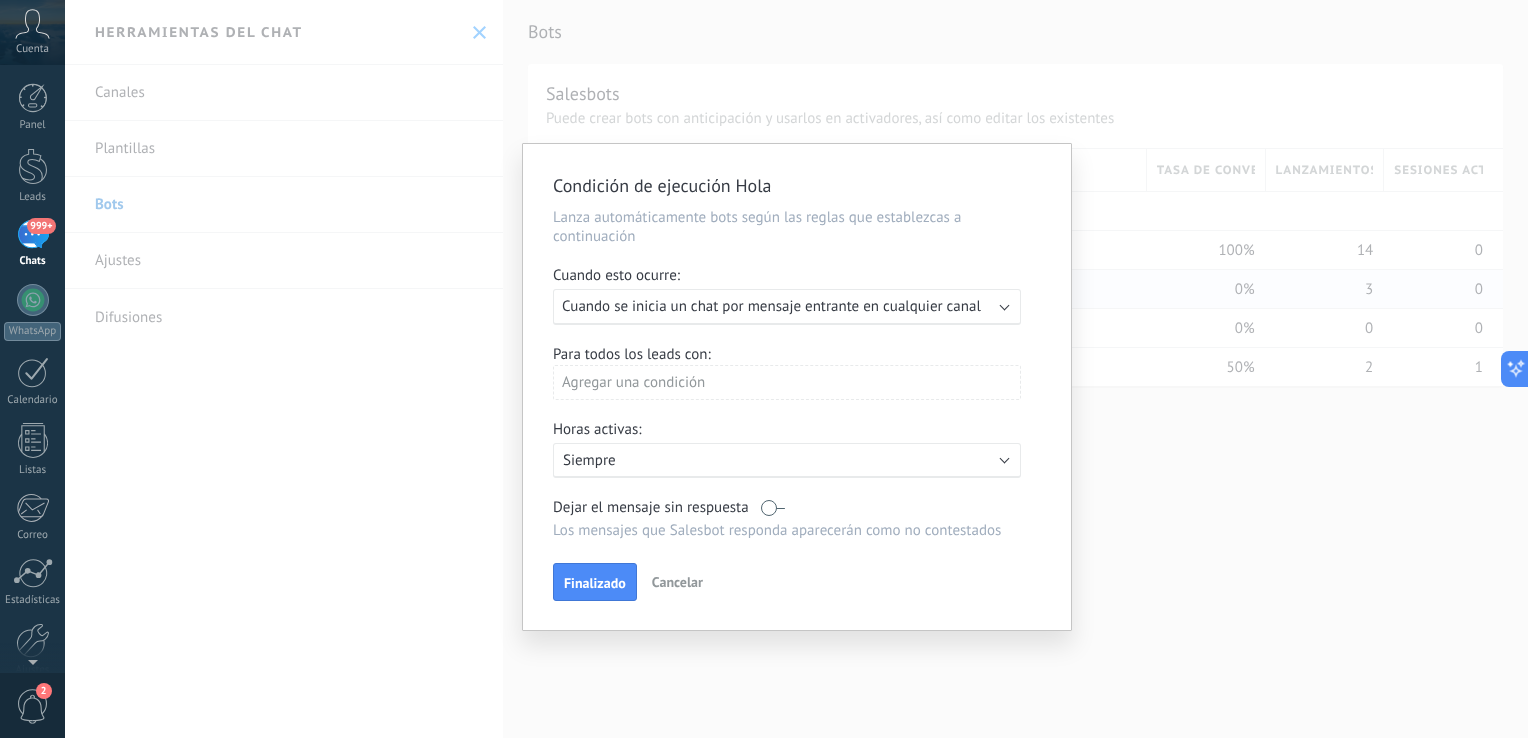 click on "Activo:  Siempre" at bounding box center (787, 460) 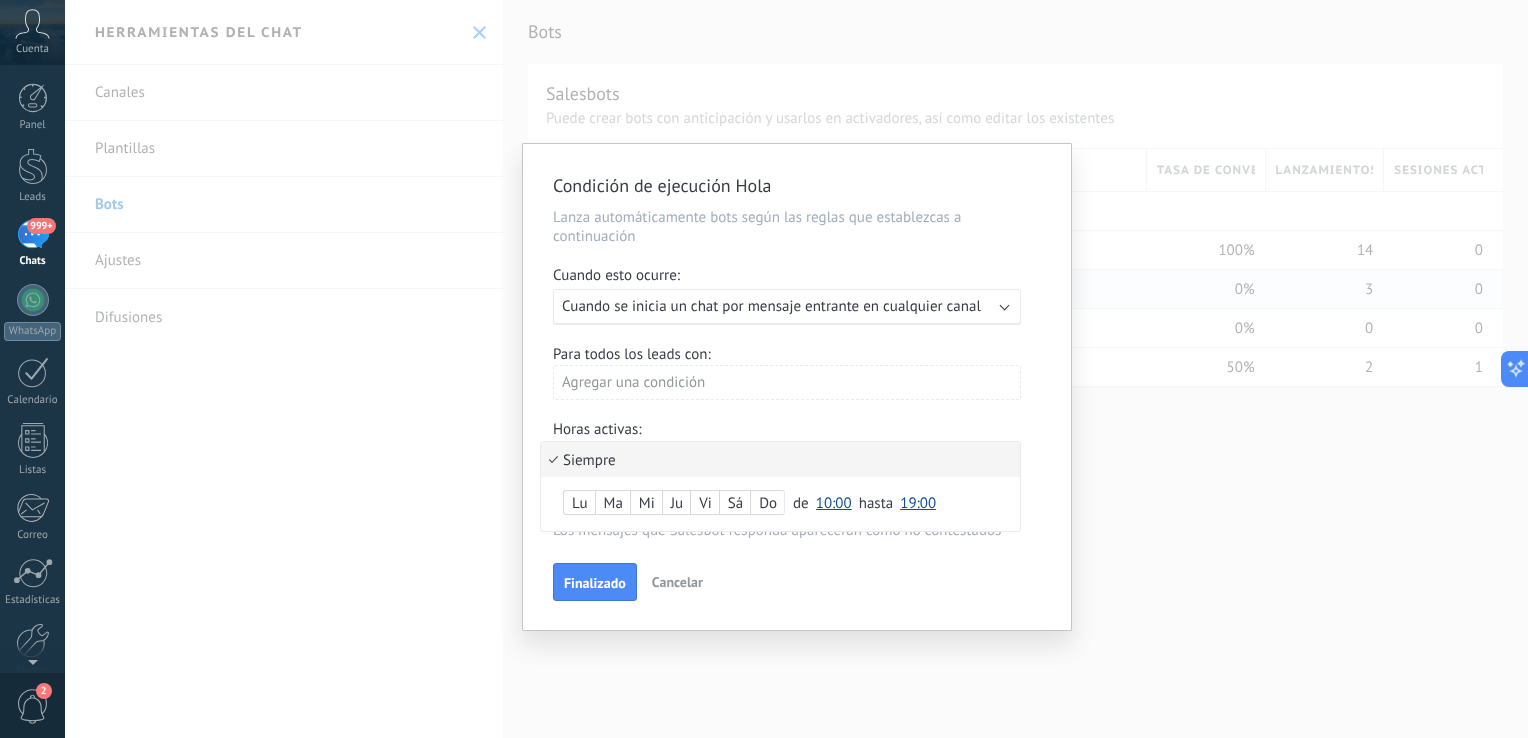 click on "Siempre" at bounding box center [780, 459] 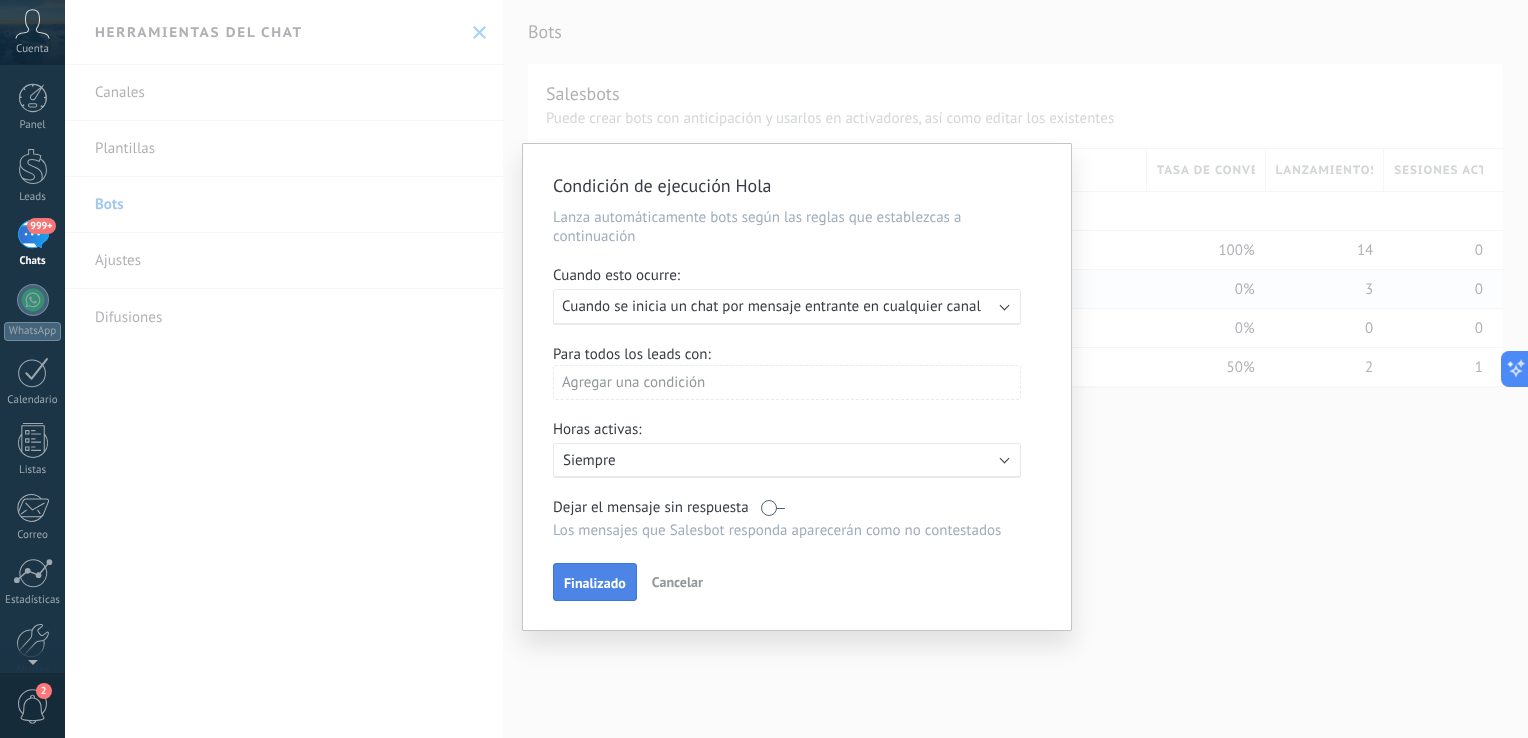 click on "Finalizado" at bounding box center (595, 583) 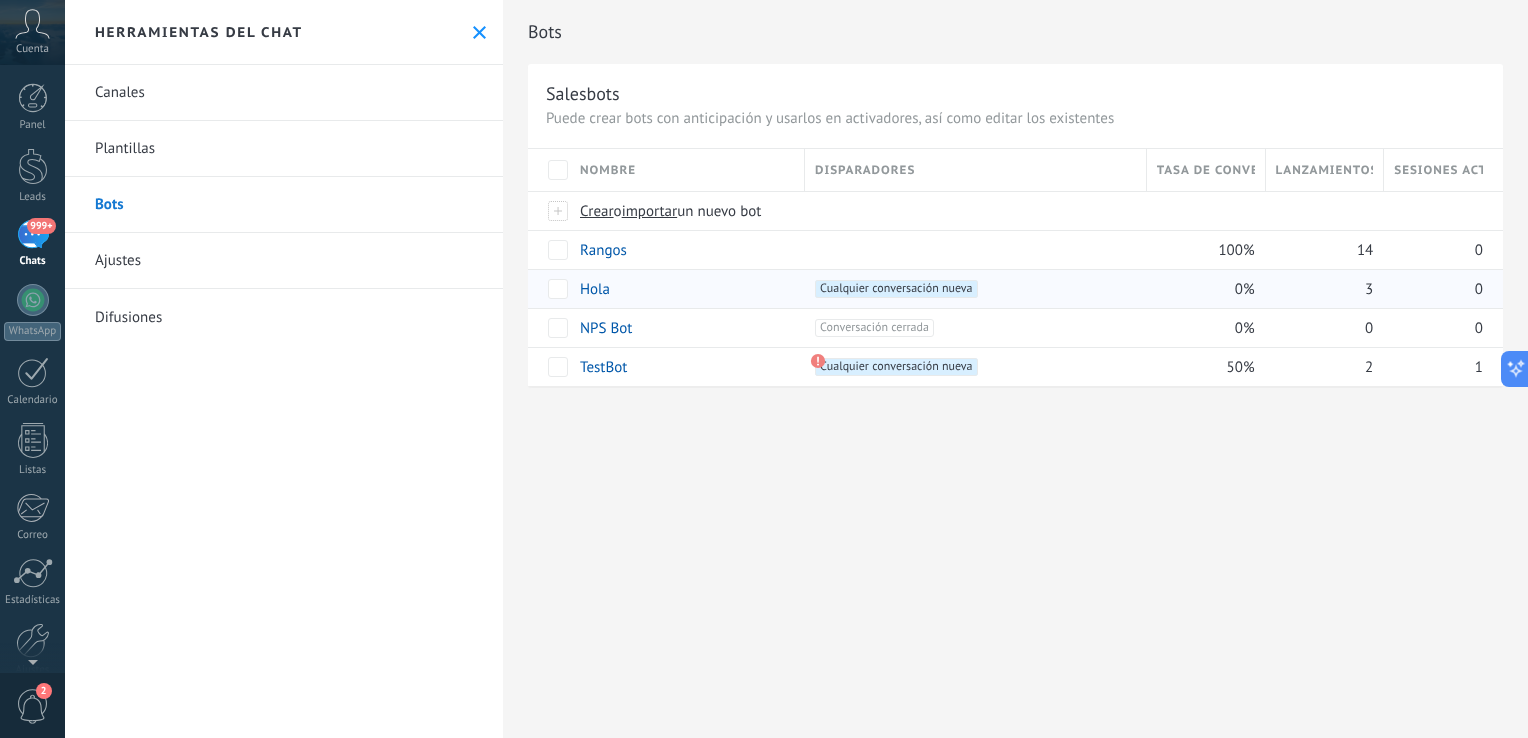 click on "999+" at bounding box center [33, 234] 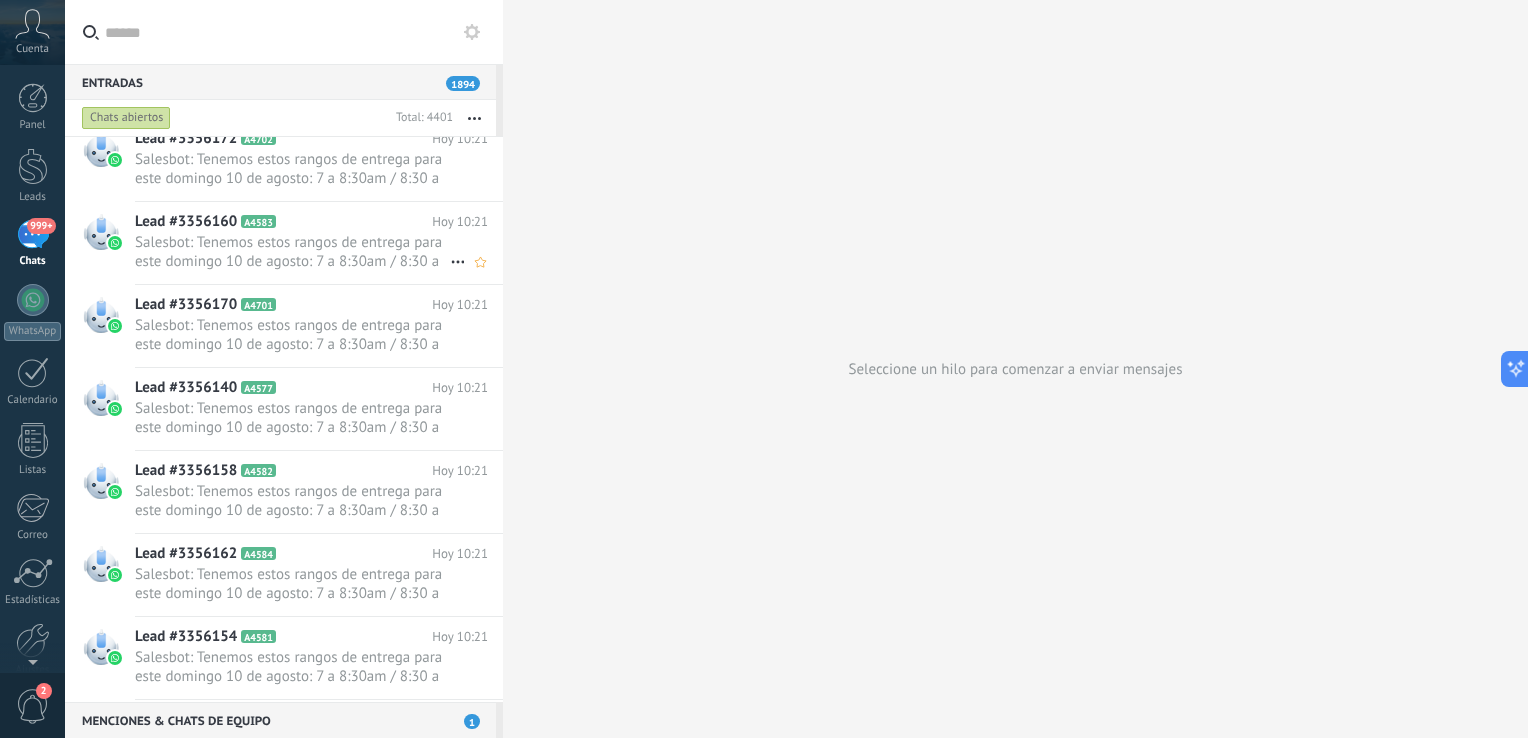 click on "Salesbot: Tenemos estos rangos de entrega para este domingo 10 de agosto: 7 a 8:30am / 8:30 a 9:30am / 9:30 a 10:30am/ 1..." at bounding box center (292, 252) 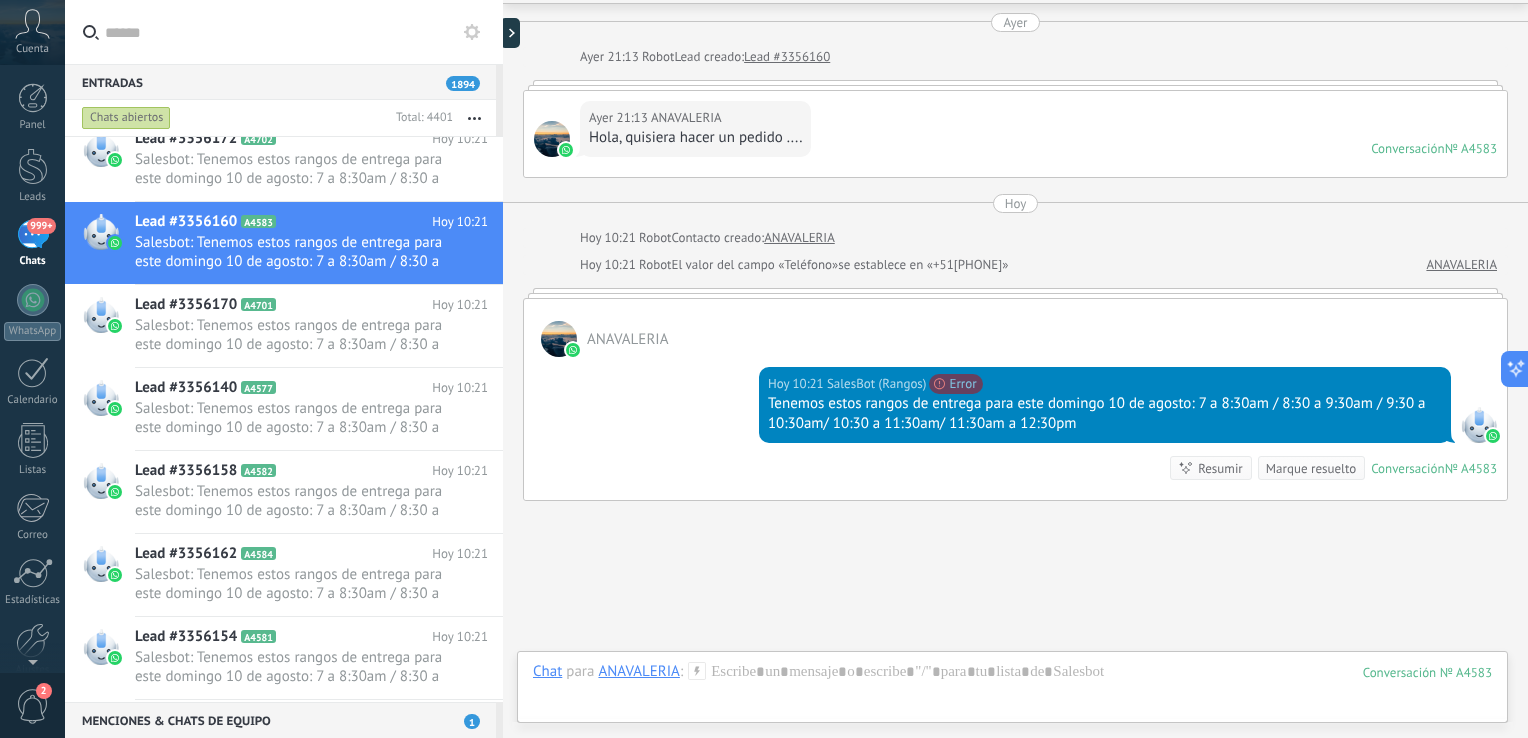 scroll, scrollTop: 0, scrollLeft: 0, axis: both 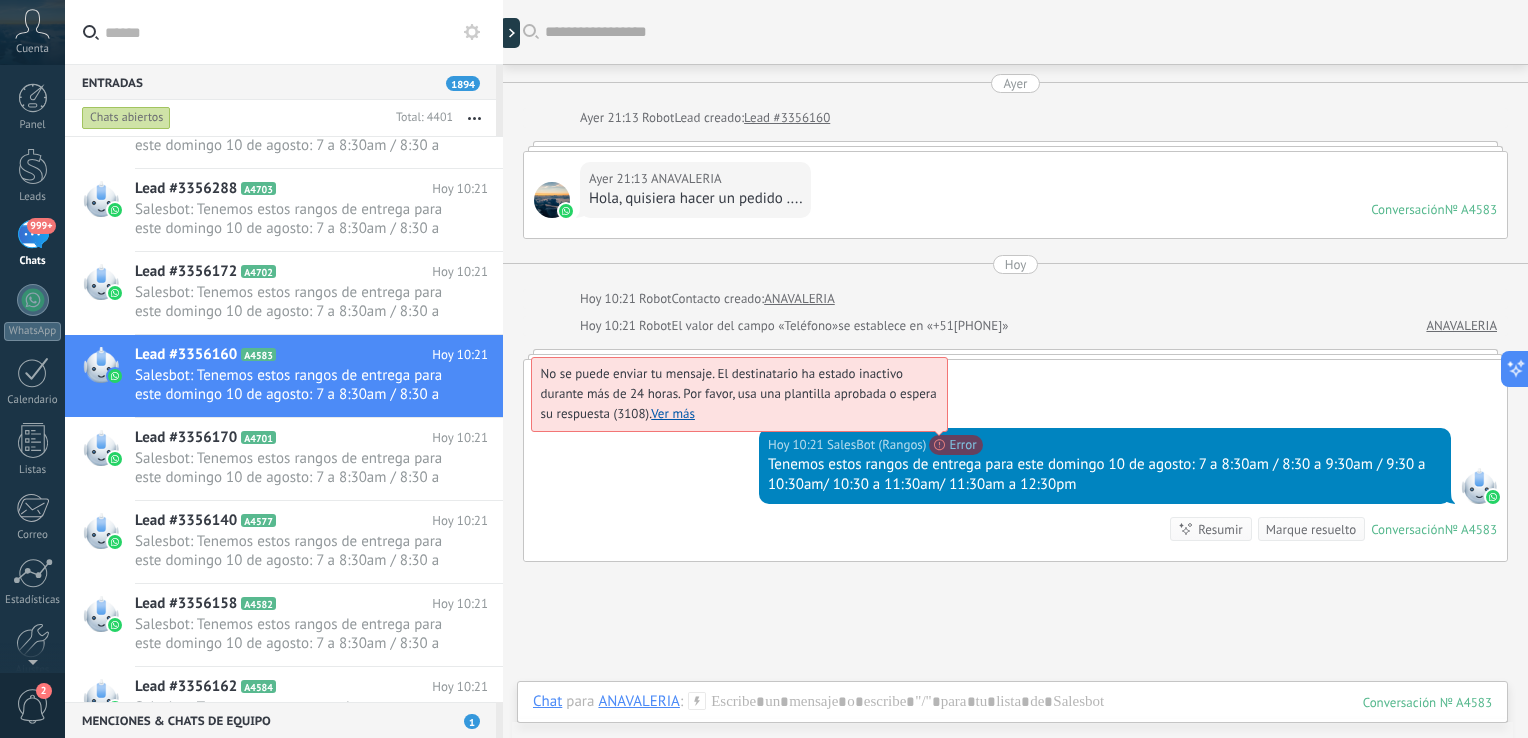 click on "No se puede enviar tu mensaje. El destinatario ha estado inactivo durante más de 24 horas. Por favor, usa una plantilla aprobada o espera su respuesta (3108).  Ver más" at bounding box center [738, 393] 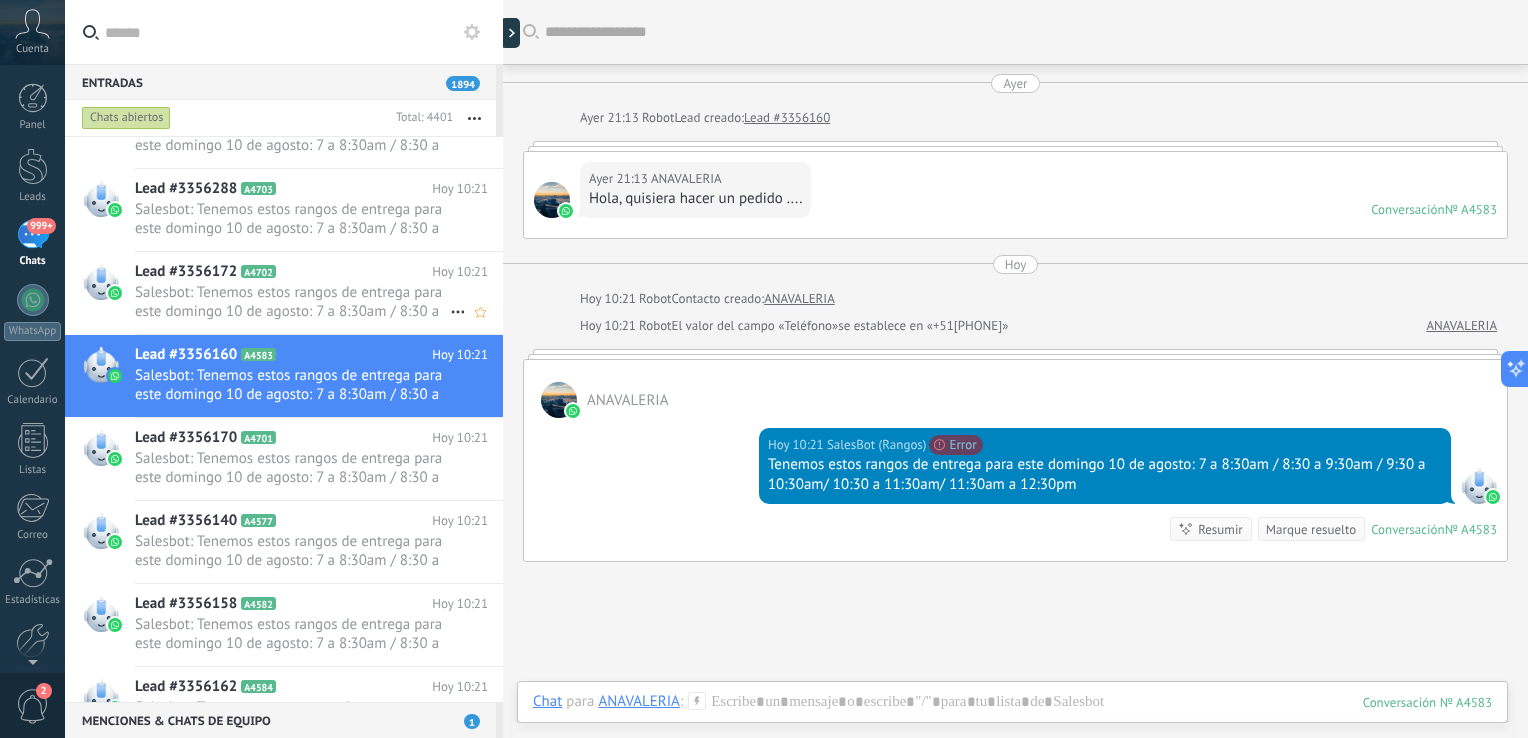 click on "Salesbot: Tenemos estos rangos de entrega para este domingo 10 de agosto: 7 a 8:30am / 8:30 a 9:30am / 9:30 a 10:30am/ 10:30 a 11:30am/ 11:30am a 12:30pm" at bounding box center (292, 302) 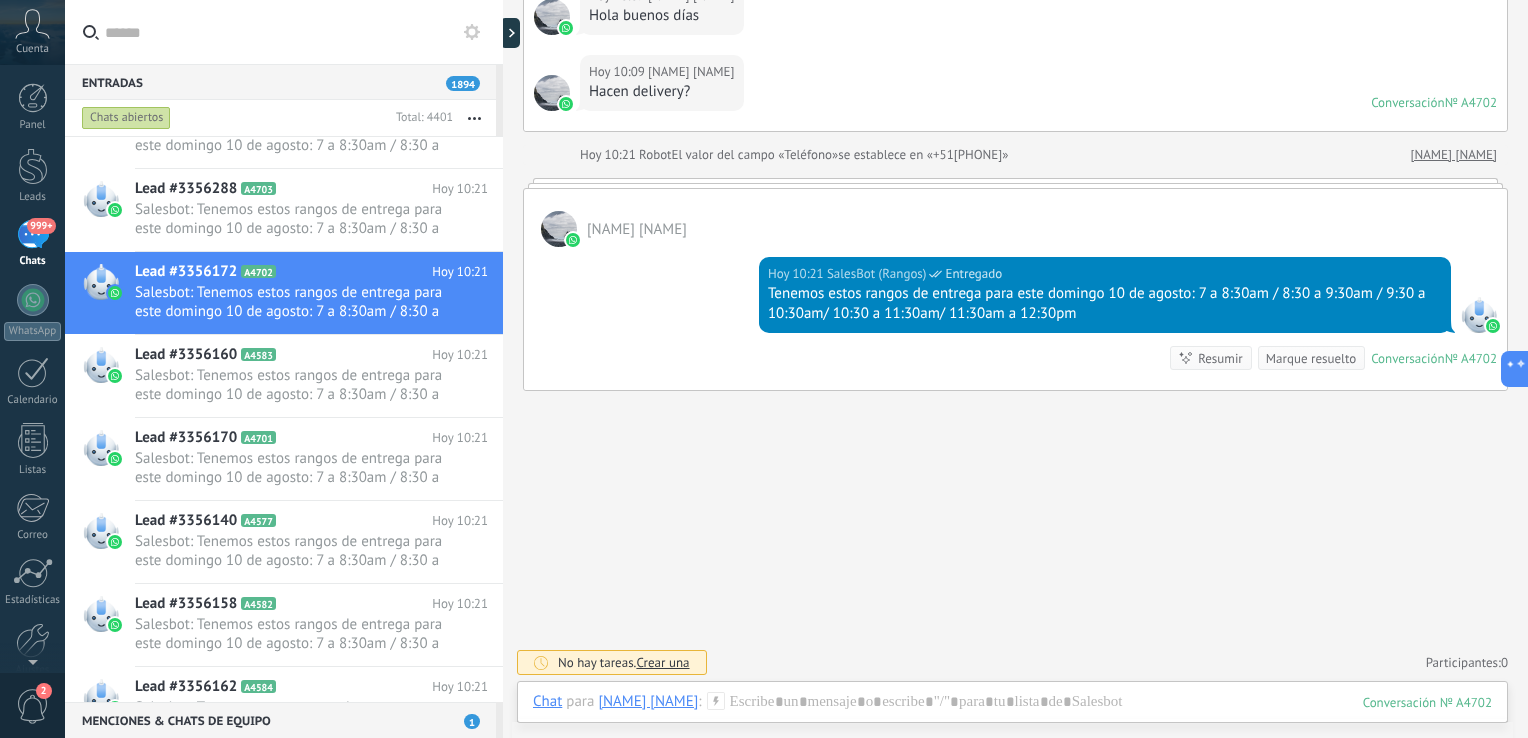 scroll, scrollTop: 49, scrollLeft: 0, axis: vertical 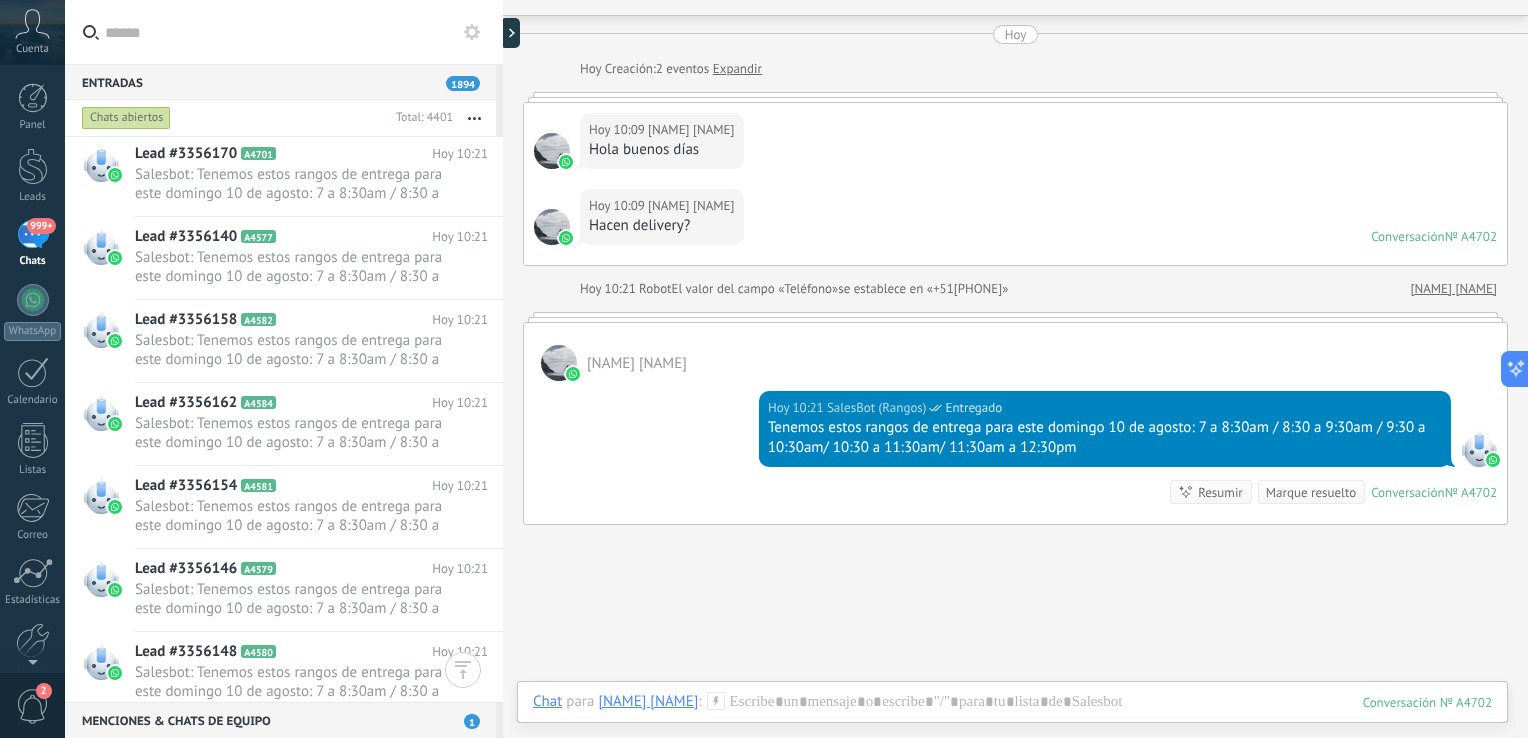 click on "999+" at bounding box center (41, 226) 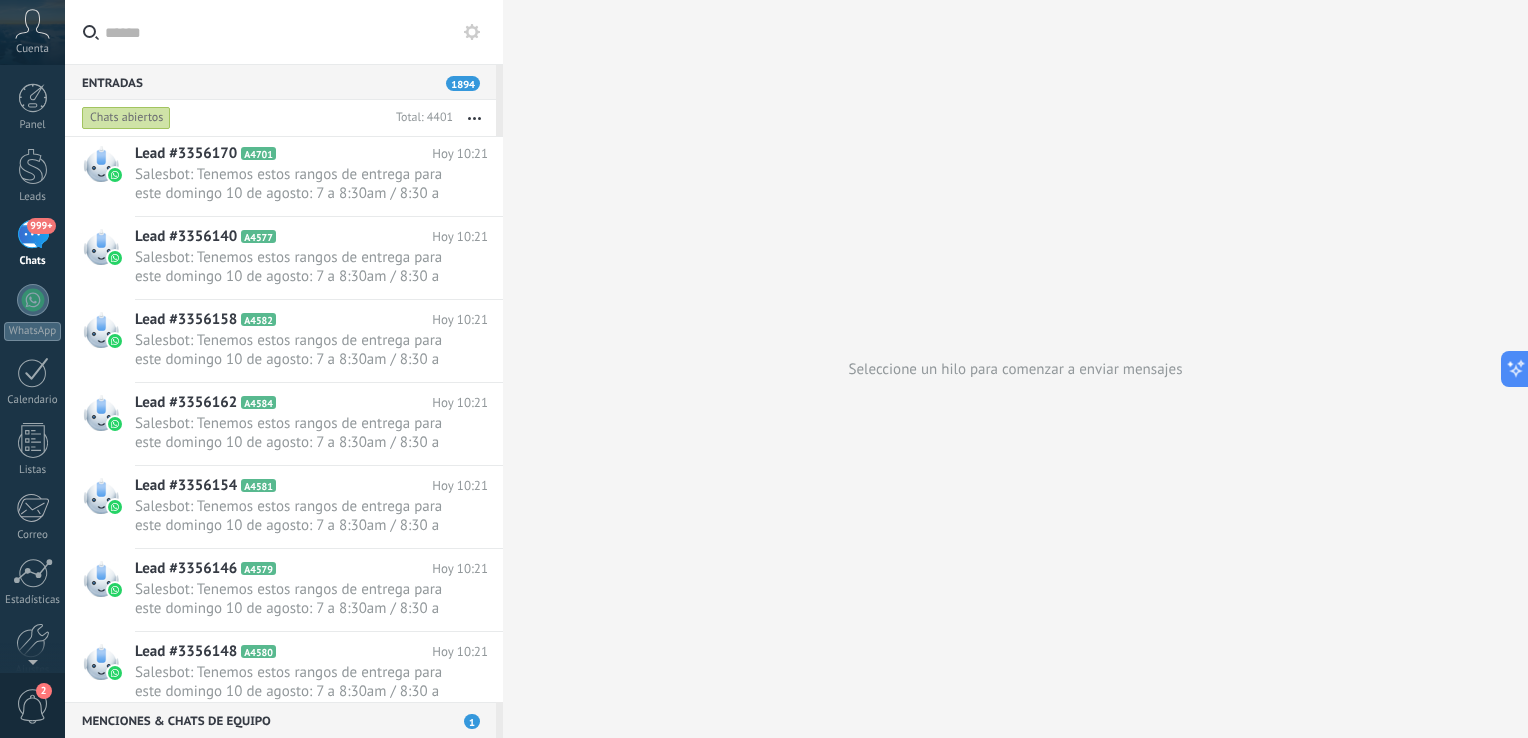 click 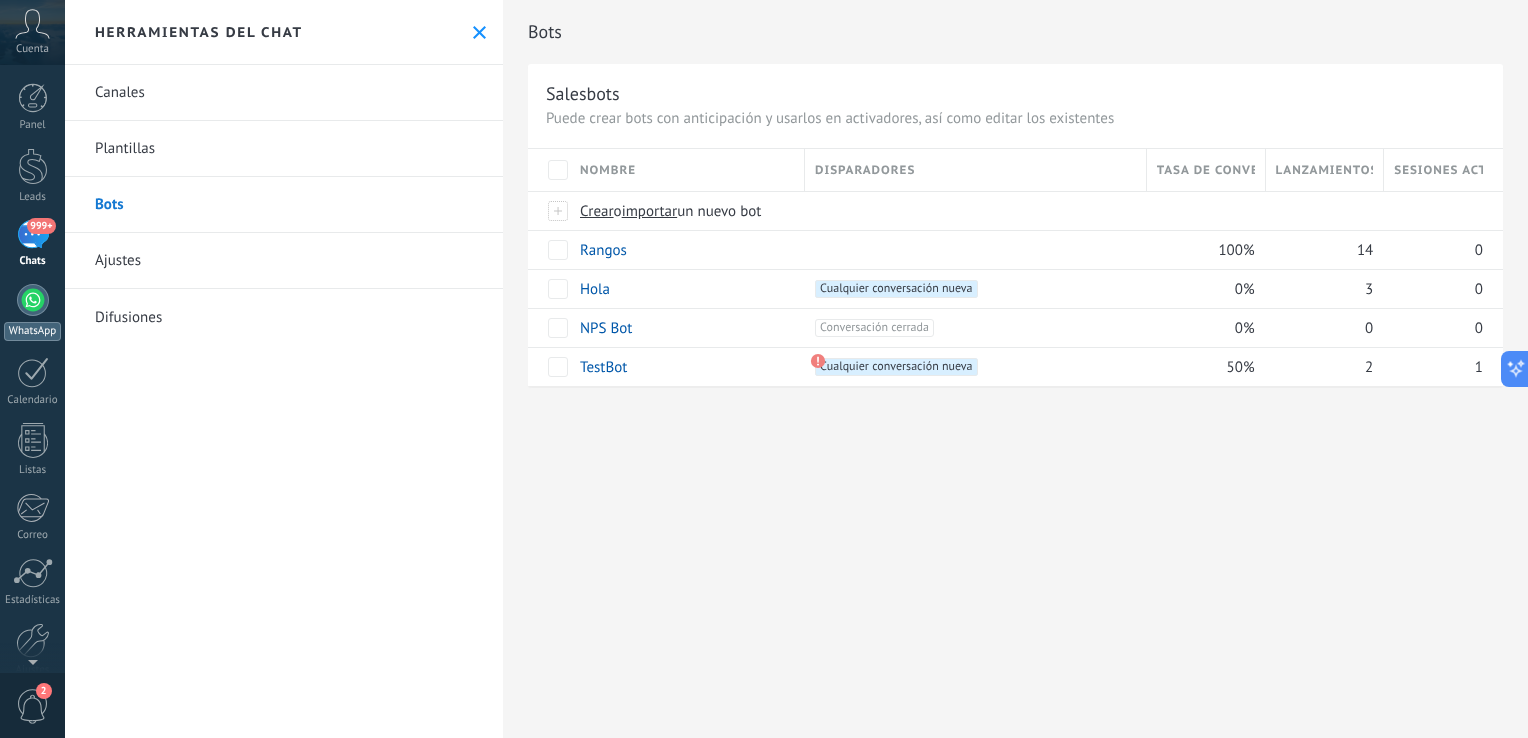 click on "WhatsApp" at bounding box center (32, 331) 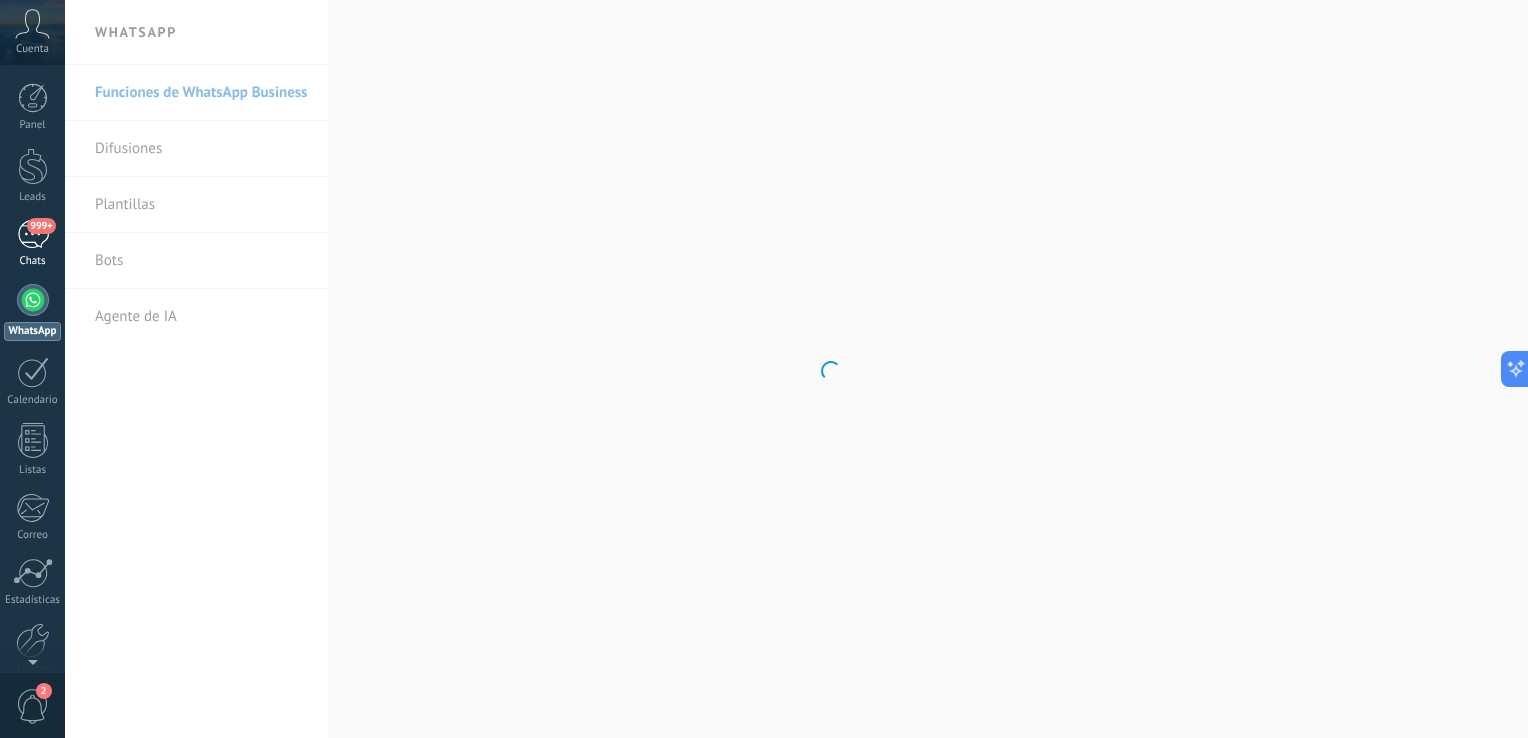 click on "Chats" at bounding box center (33, 261) 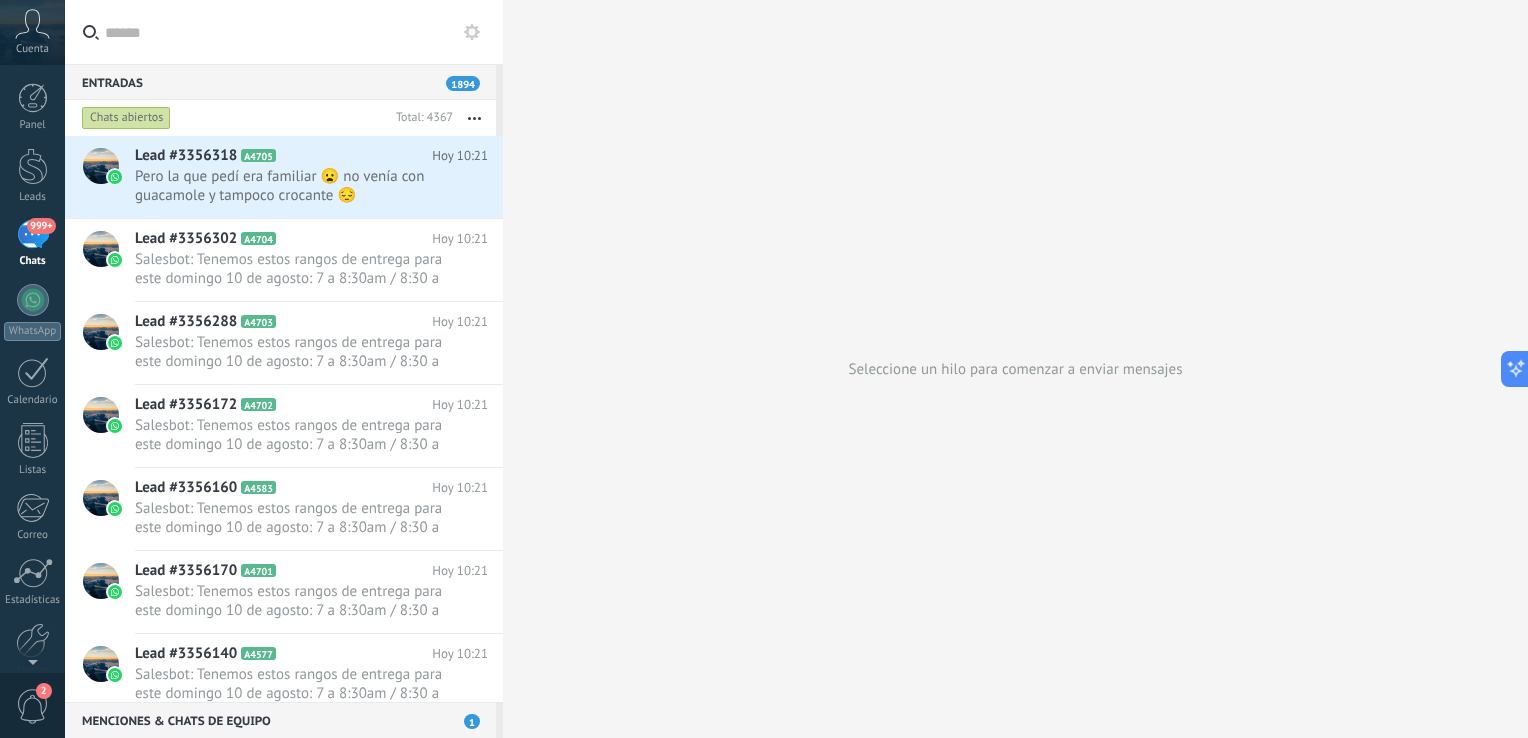 click on "999+" at bounding box center [33, 234] 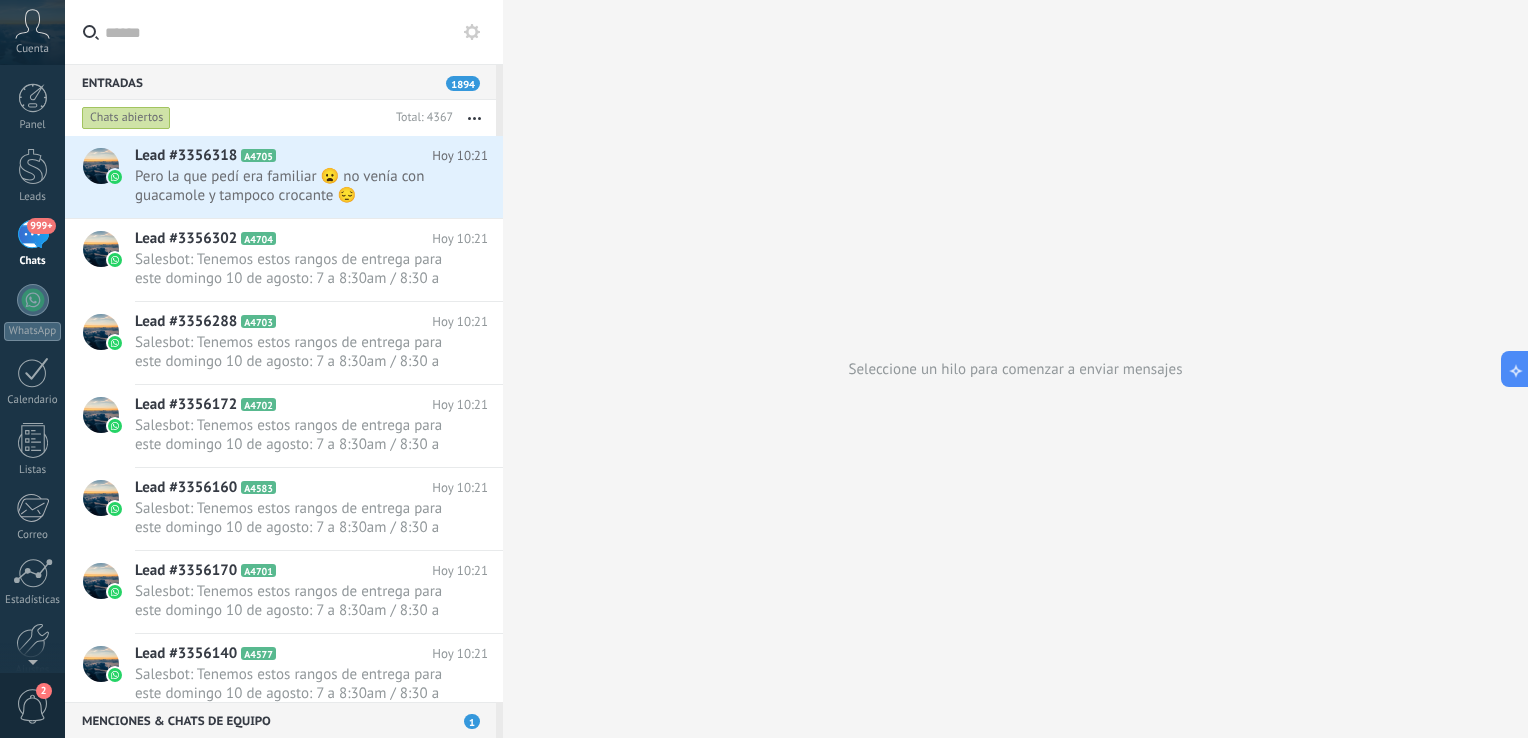 click on "999+" at bounding box center [33, 234] 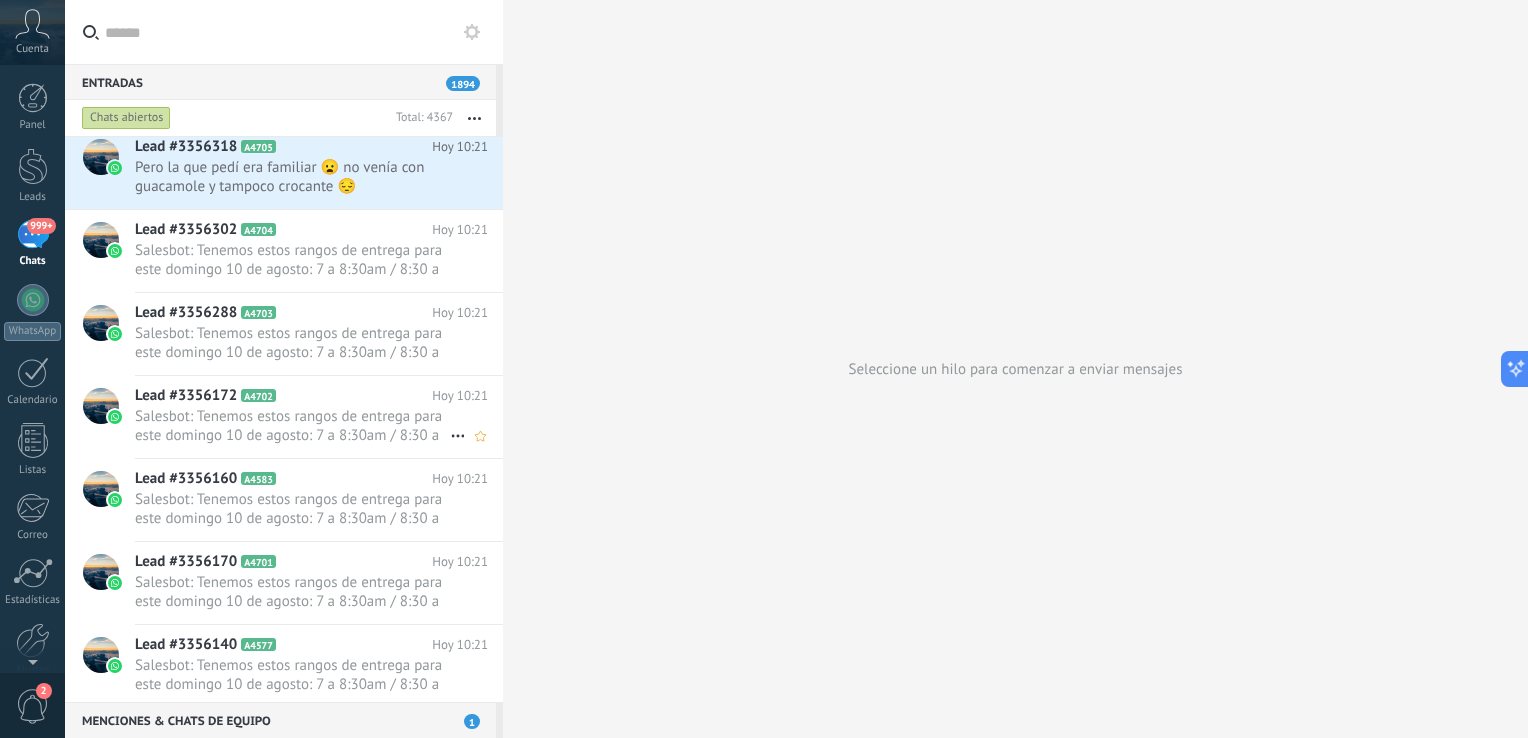 scroll, scrollTop: 0, scrollLeft: 0, axis: both 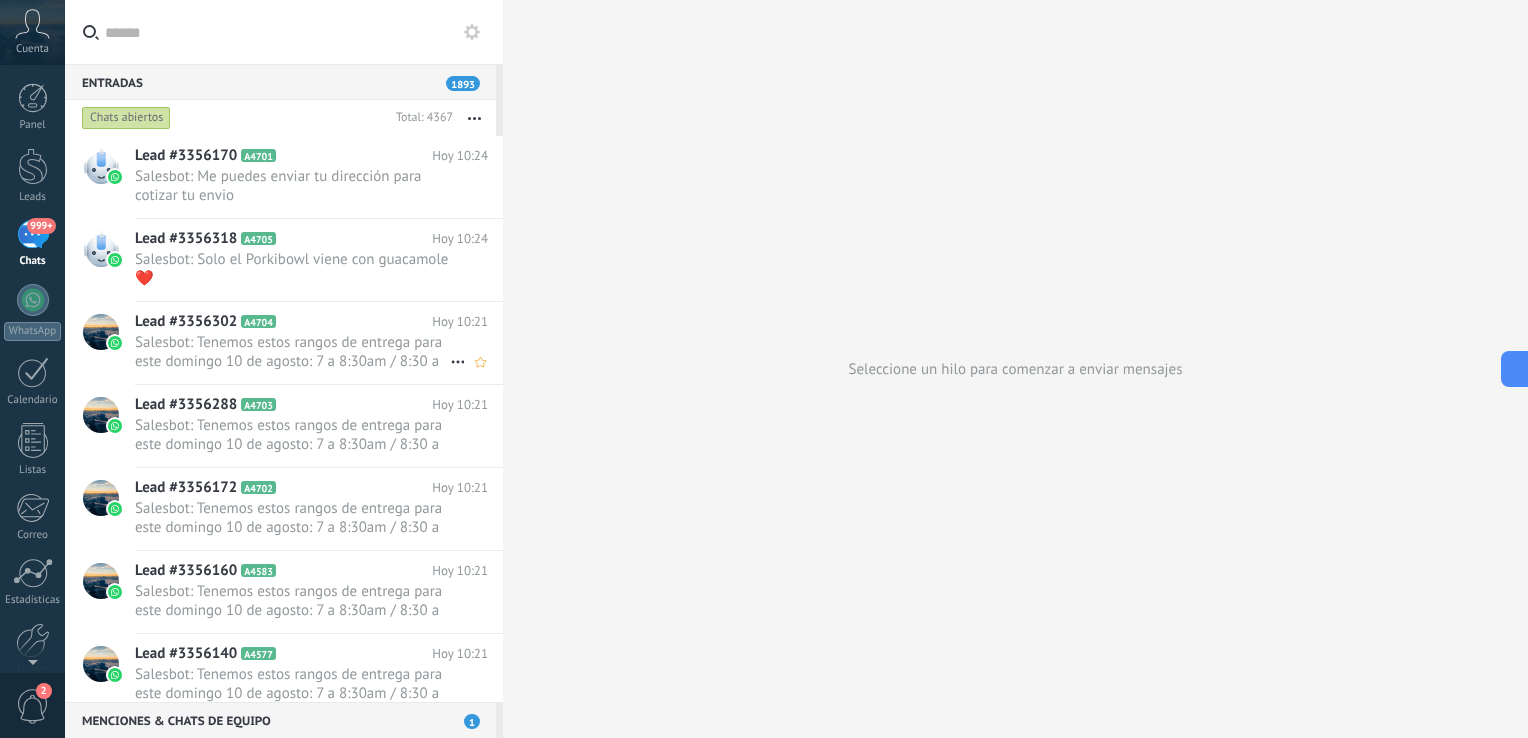 click on "Salesbot: Tenemos estos rangos de entrega para este domingo 10 de agosto: 7 a 8:30am / 8:30 a 9:30am / 9:30 a 10:30am/ 1..." at bounding box center (292, 352) 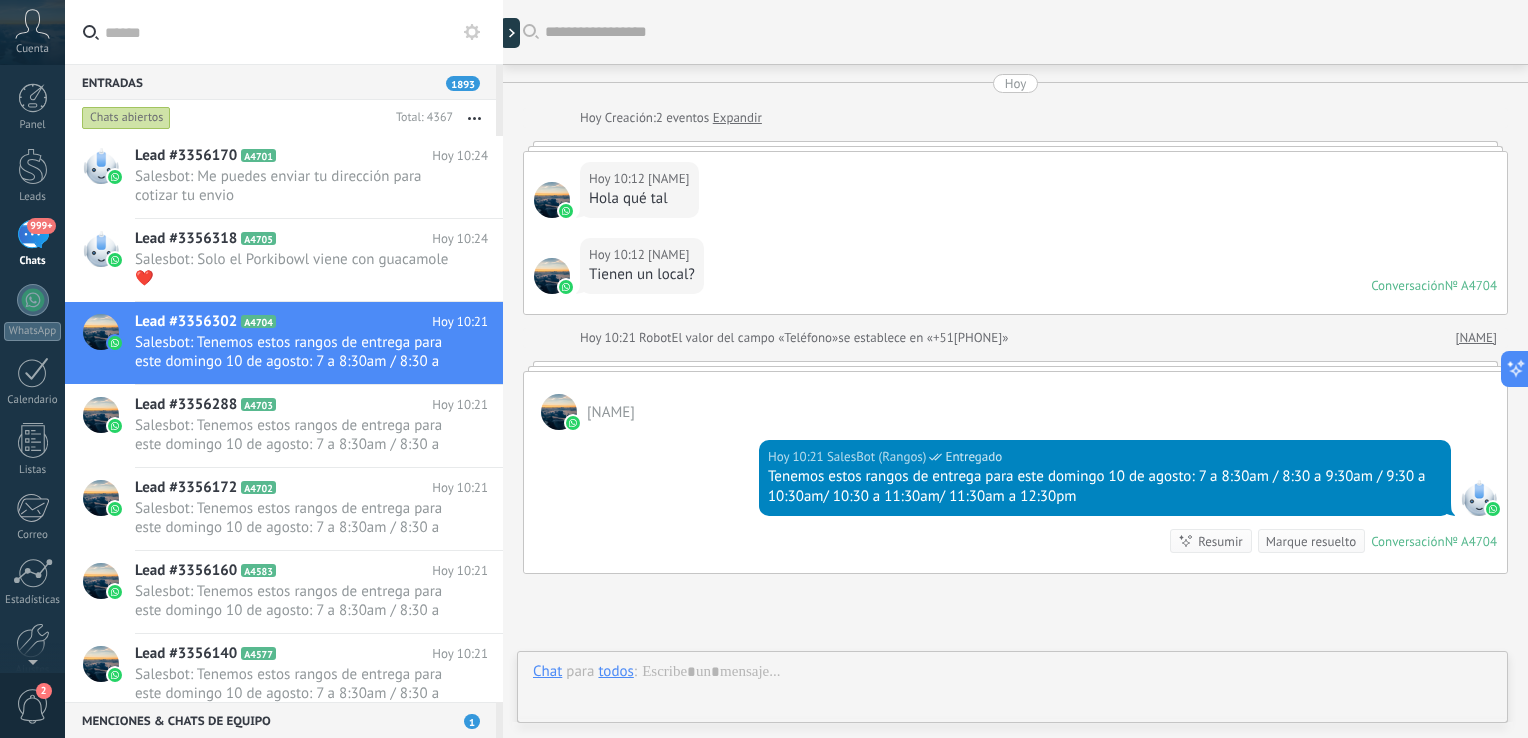 scroll, scrollTop: 96, scrollLeft: 0, axis: vertical 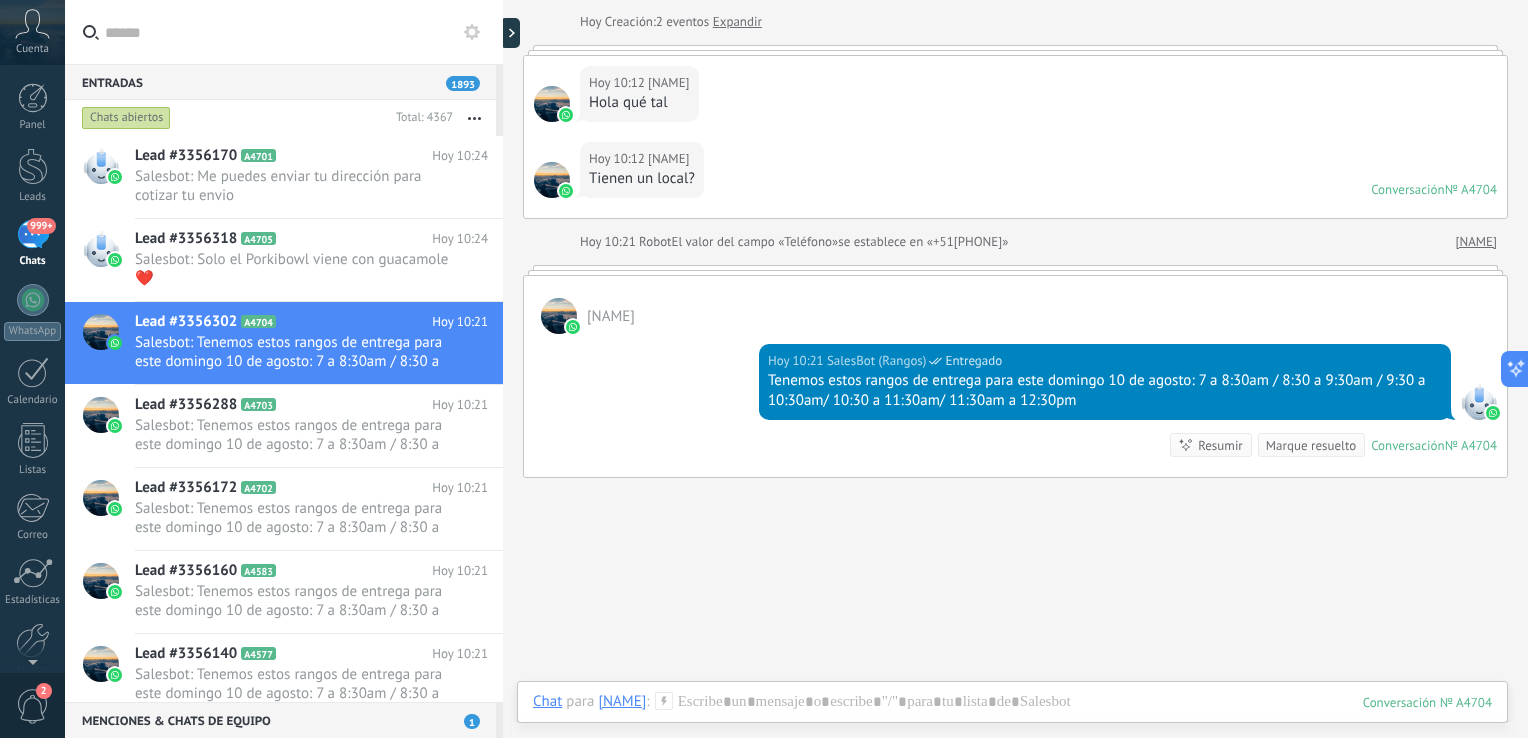 click on "Hoy 10:21 SalesBot (Rangos) Entregado" at bounding box center (1105, 361) 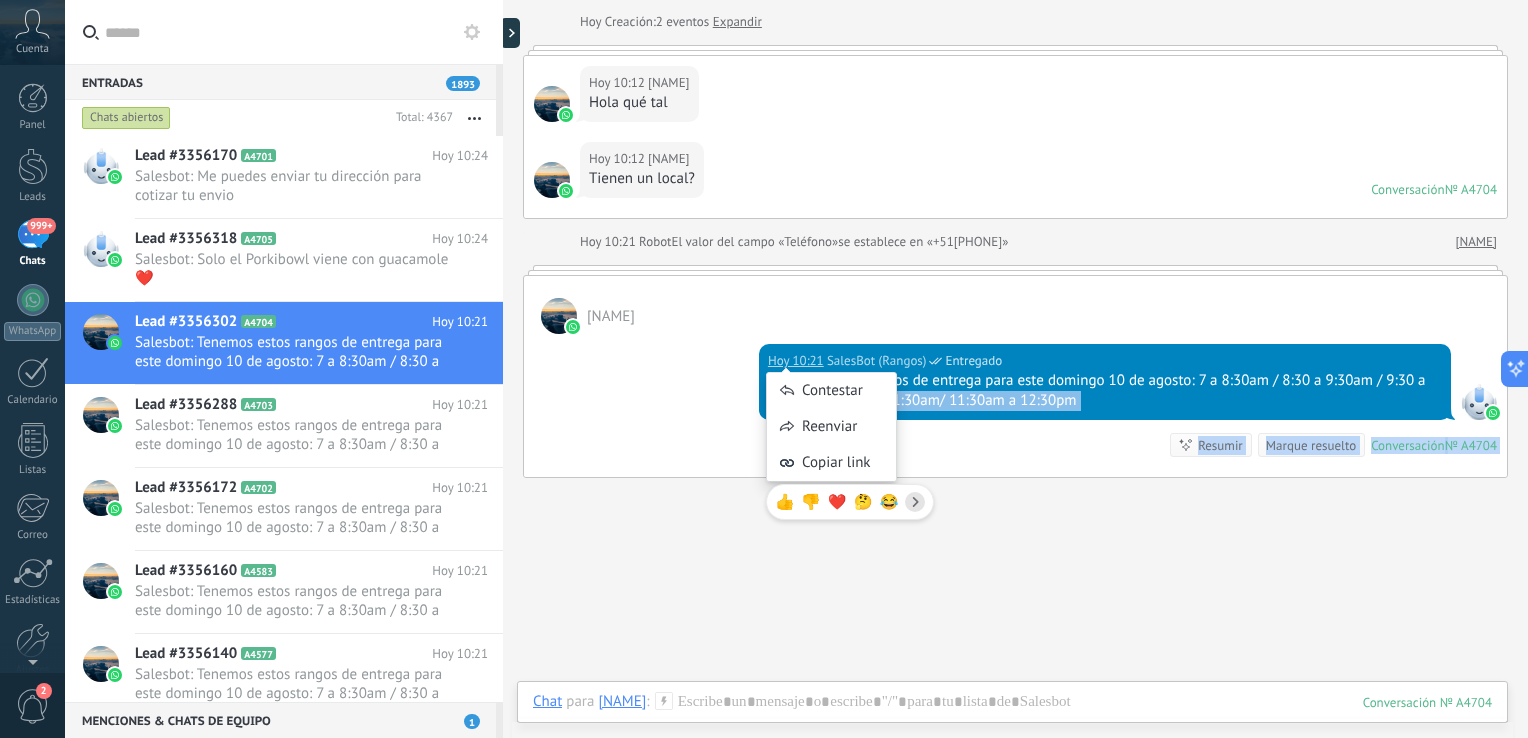 drag, startPoint x: 788, startPoint y: 355, endPoint x: 736, endPoint y: 472, distance: 128.03516 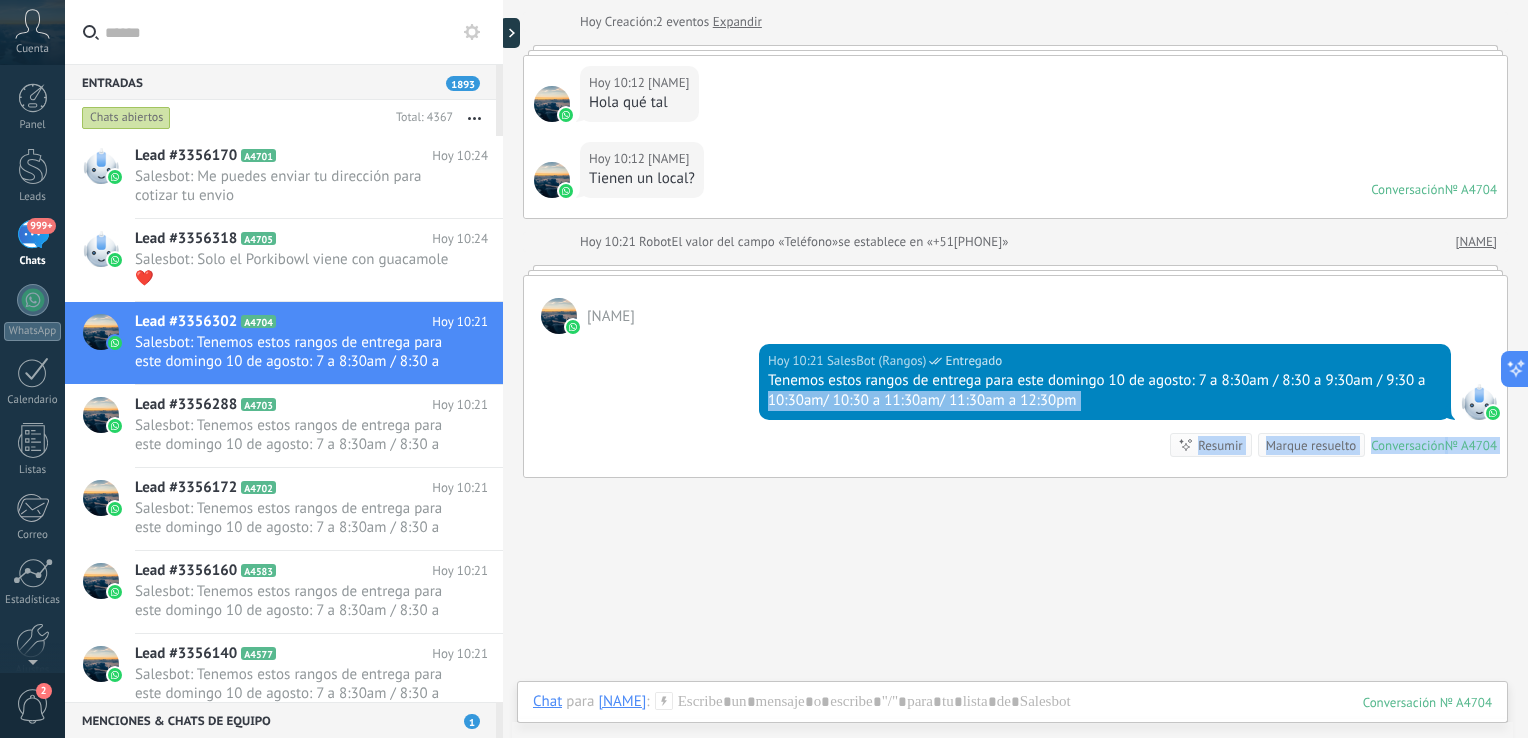 click on "Buscar Carga más Hoy Hoy Creación: 2 eventos Expandir Hoy 10:12 [NAME] Hola qué tal Hoy 10:12 [NAME] Tienen un local? Conversación № A4704 Conversación № A4704 Hoy 10:21 Robot El valor del campo «Teléfono» se establece en «+51[PHONE]» [NAME] [NAME] Hoy 10:21 SalesBot (Rangos) Entregado Tenemos estos rangos de entrega para este domingo 10 de agosto: 7 a 8:30am / 8:30 a 9:30am / 9:30 a 10:30am/ 10:30 a 11:30am/ 11:30am a 12:30pm Conversación № A4704 Conversación № A4704 Resumir Resumir Marque resuelto Hoy 10:21 SalesBot: Tenemos estos rangos de entrega para este domingo 10 de agosto: 7 a 8:30am / 8:30 a 9:30am / 9:30 a 10:30am/ 10:3... Conversación № A4704 No hay tareas. Crear una Participantes: 0 Agregar usuario Bots: 0" at bounding box center [1015, 365] 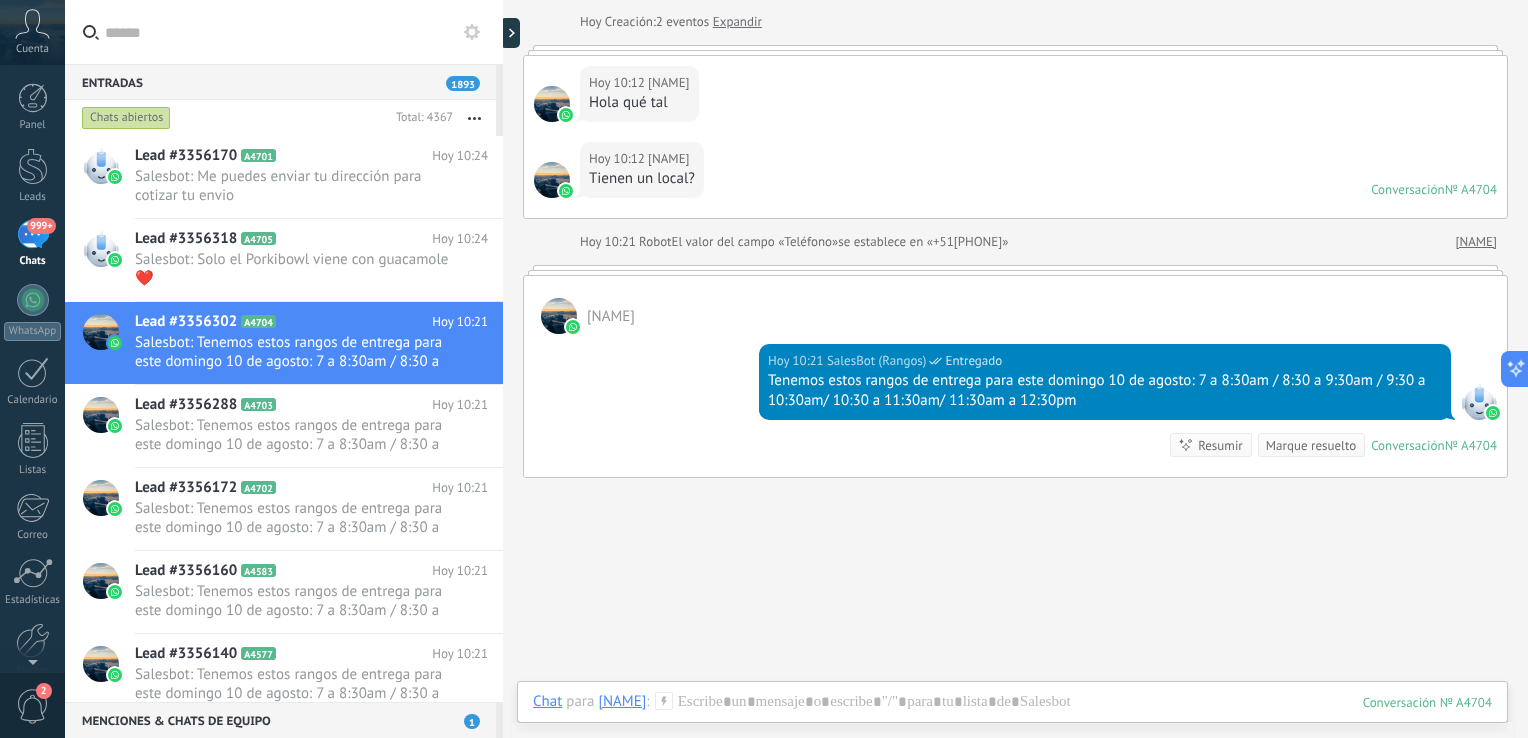 click at bounding box center (1493, 413) 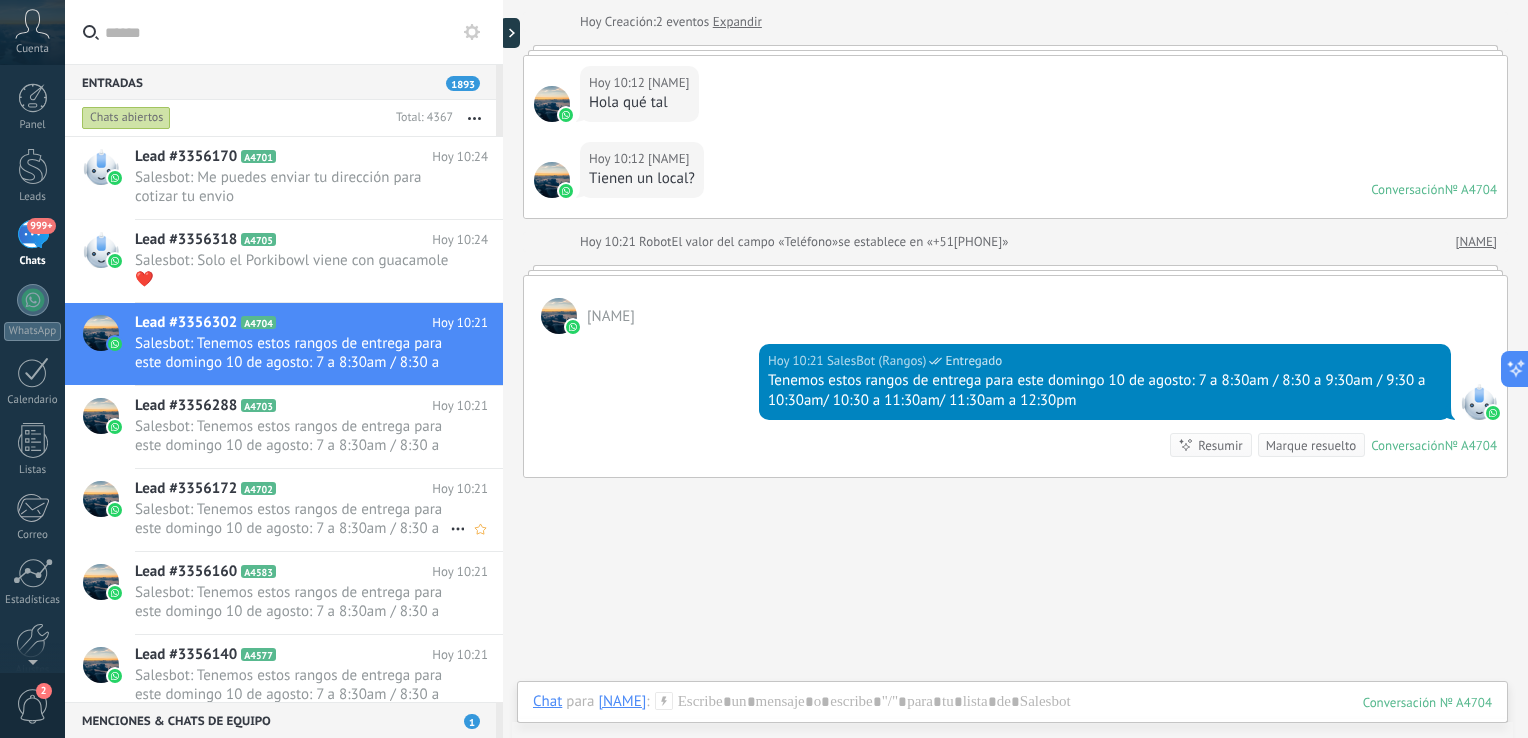 scroll, scrollTop: 267, scrollLeft: 0, axis: vertical 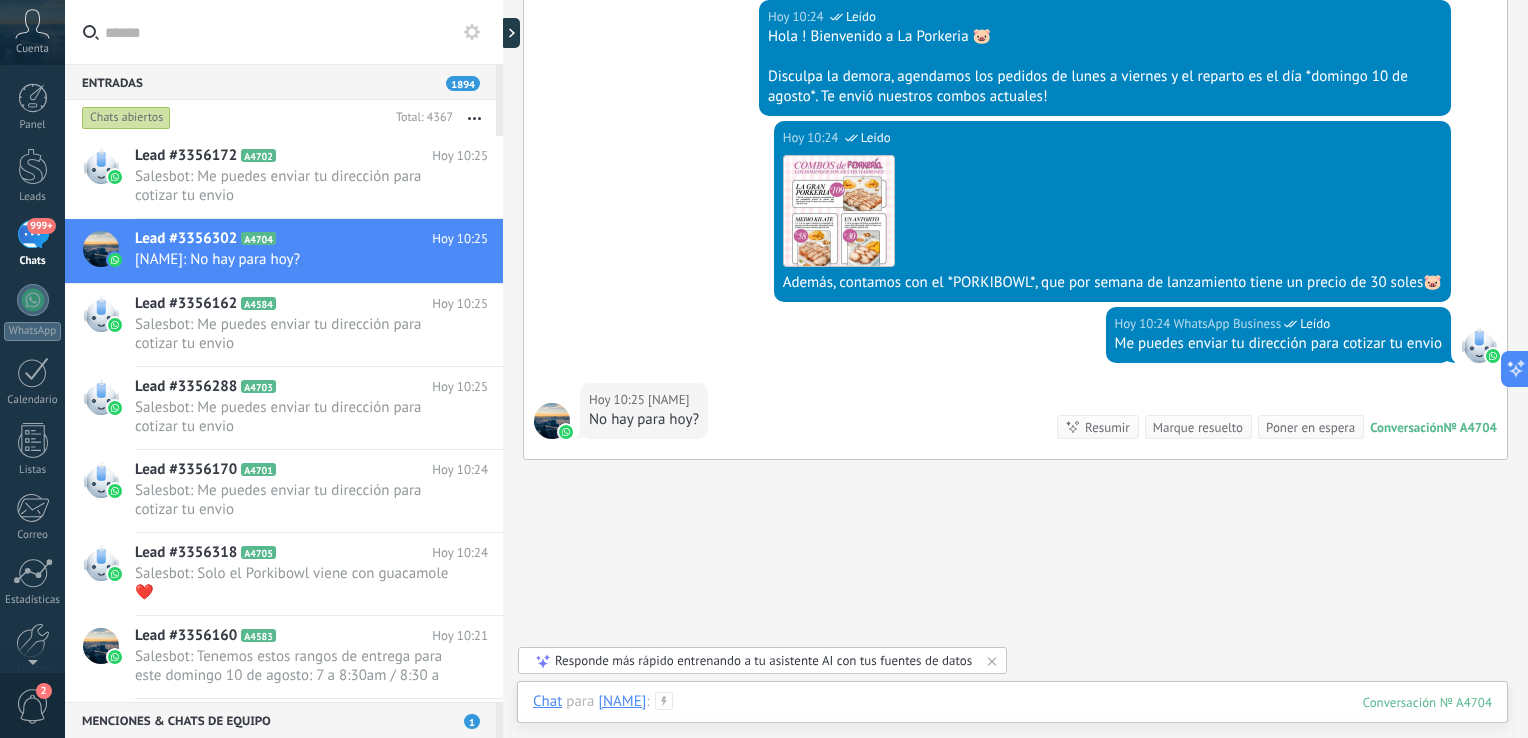 click at bounding box center (1012, 722) 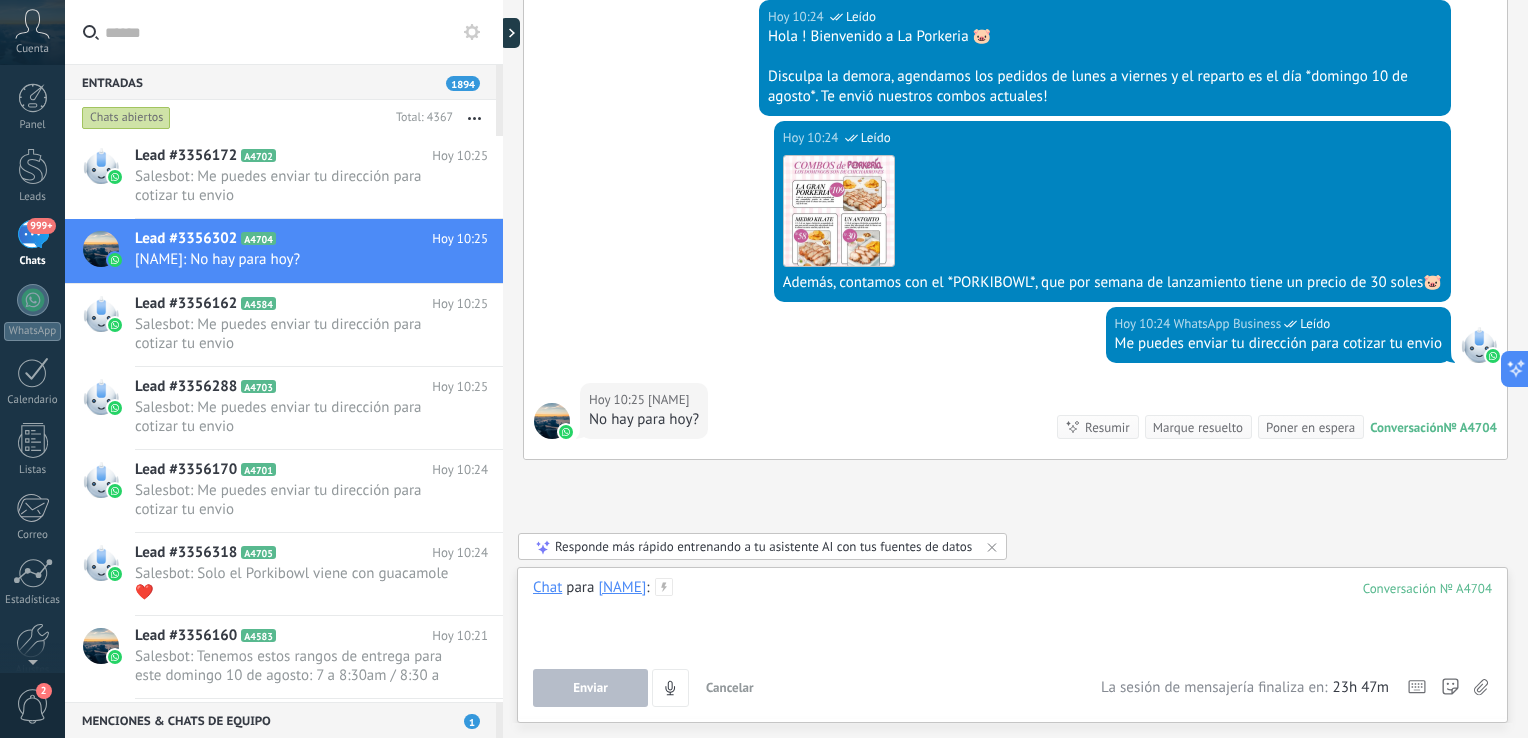 type 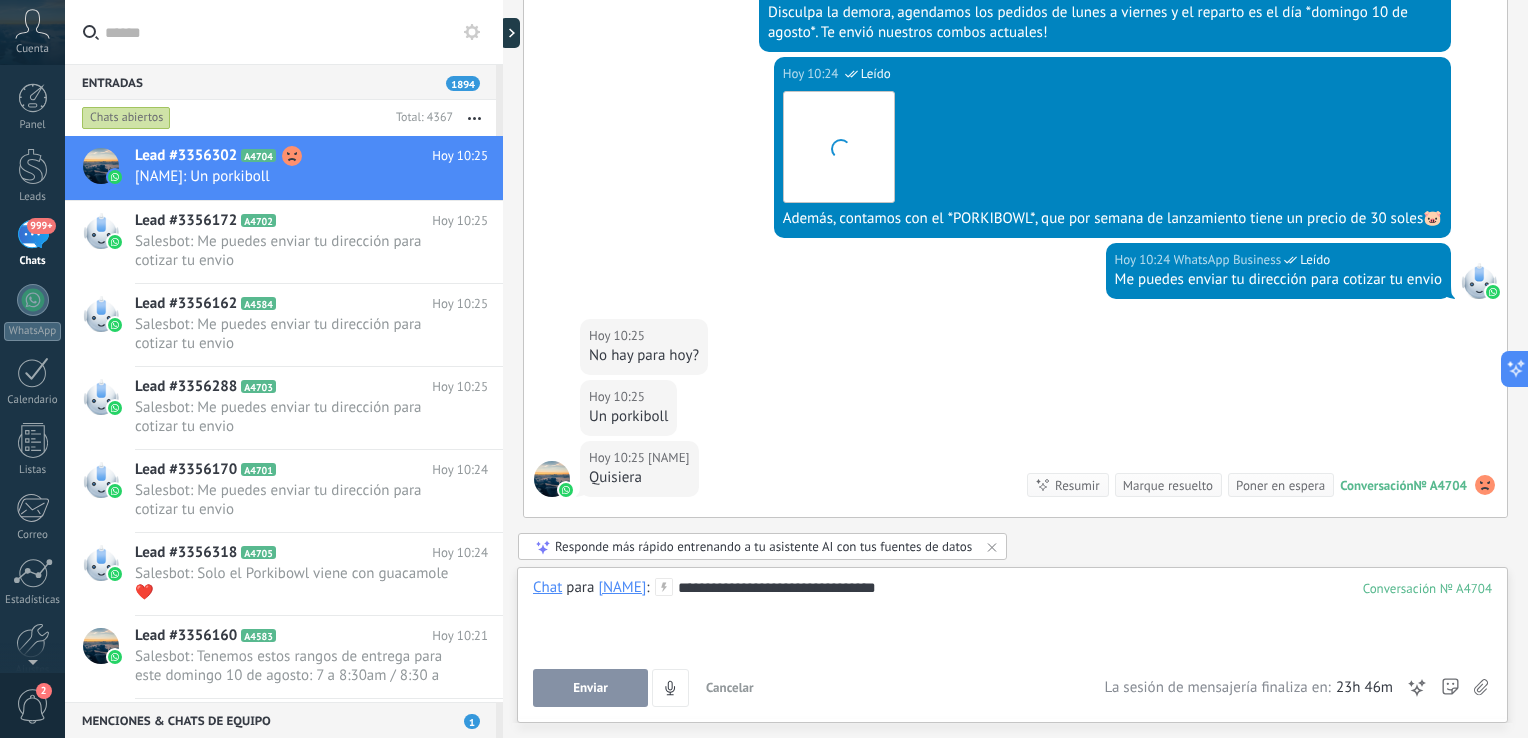 scroll, scrollTop: 666, scrollLeft: 0, axis: vertical 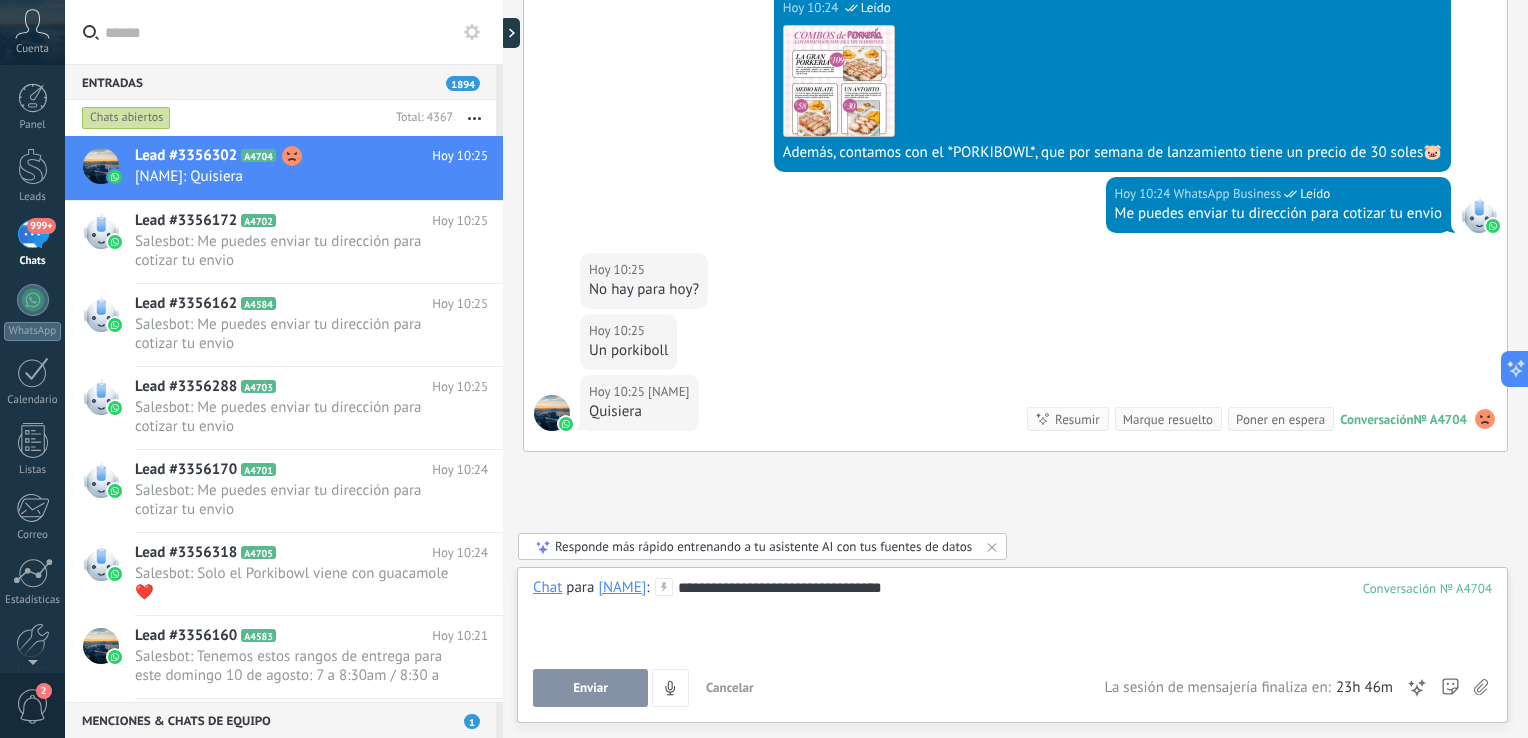 click on "Enviar" at bounding box center (590, 688) 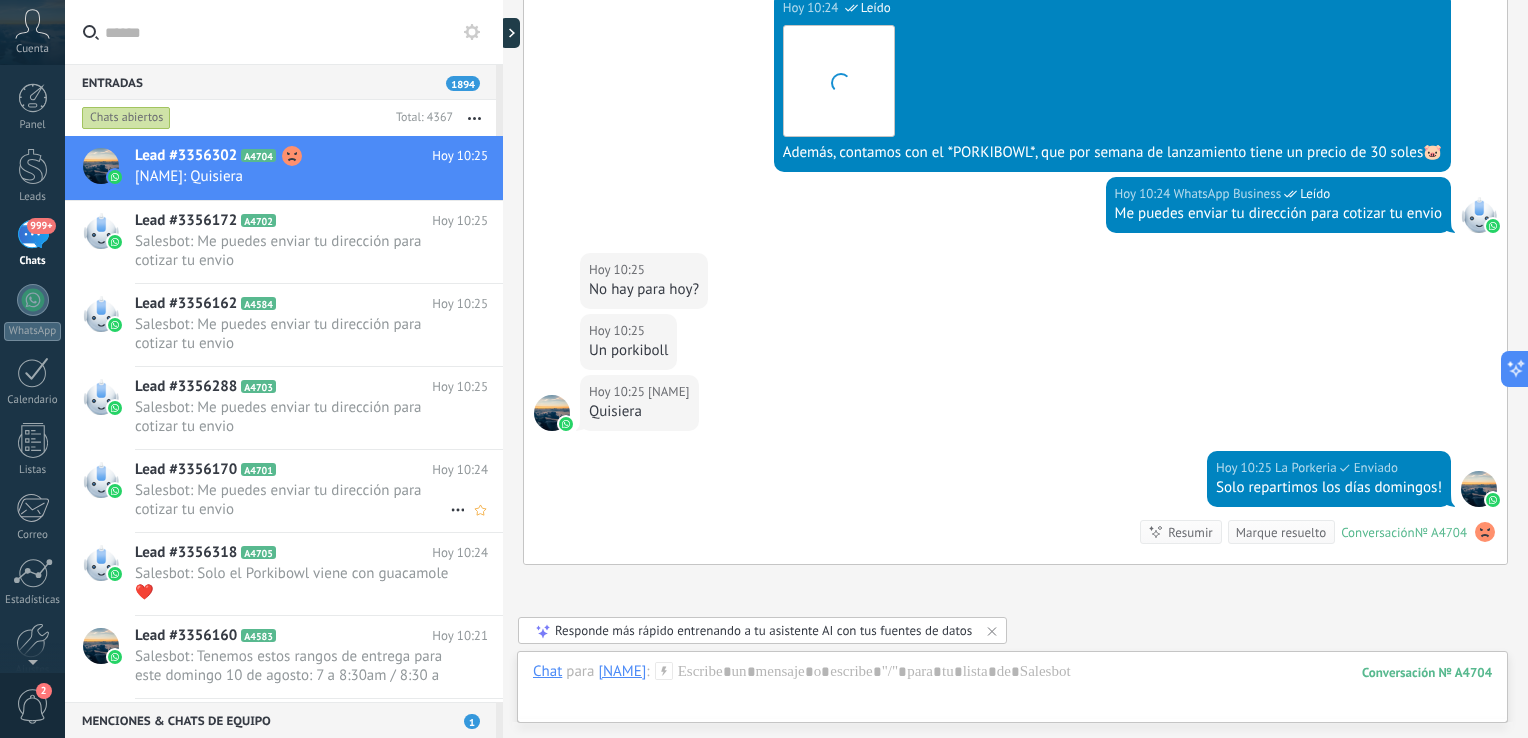 scroll, scrollTop: 839, scrollLeft: 0, axis: vertical 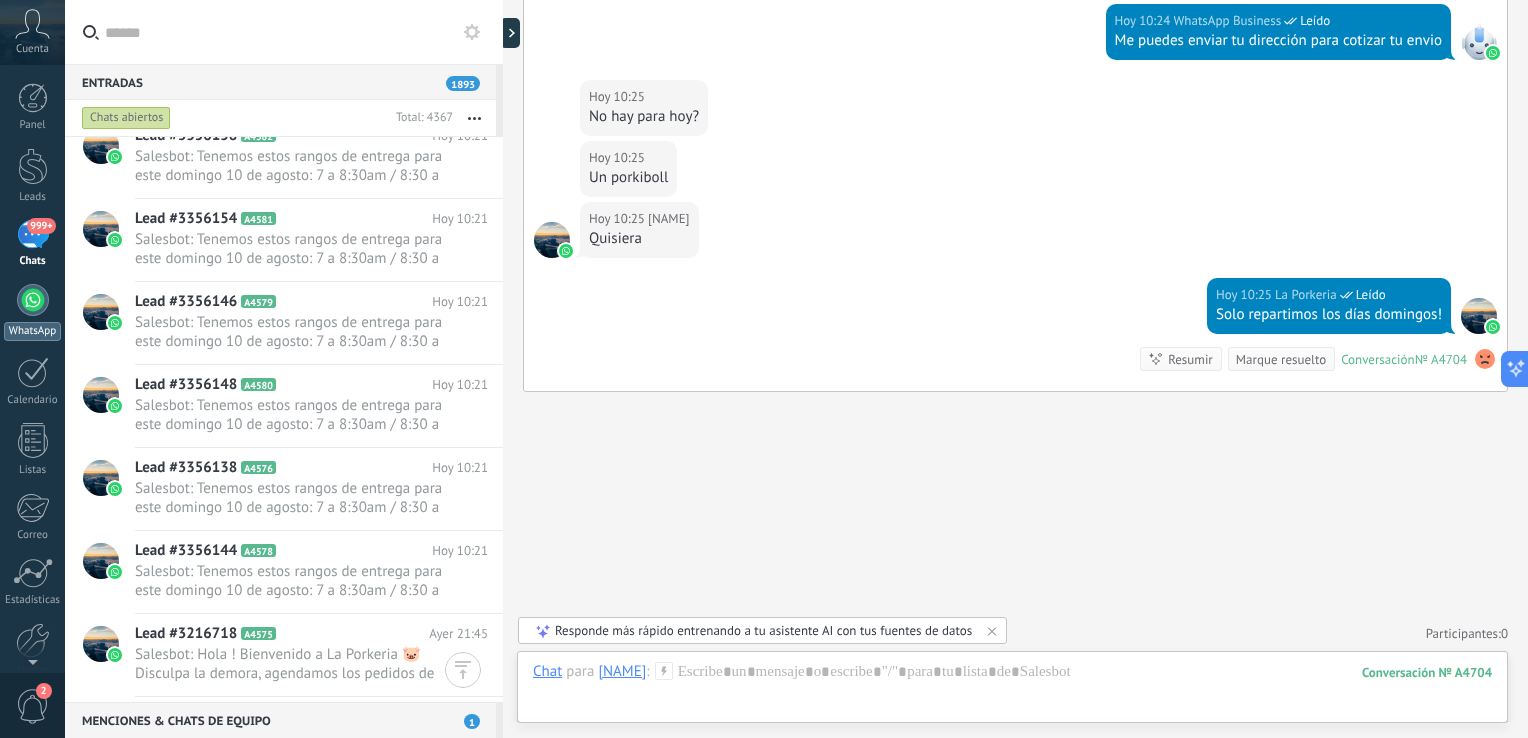 click at bounding box center (33, 300) 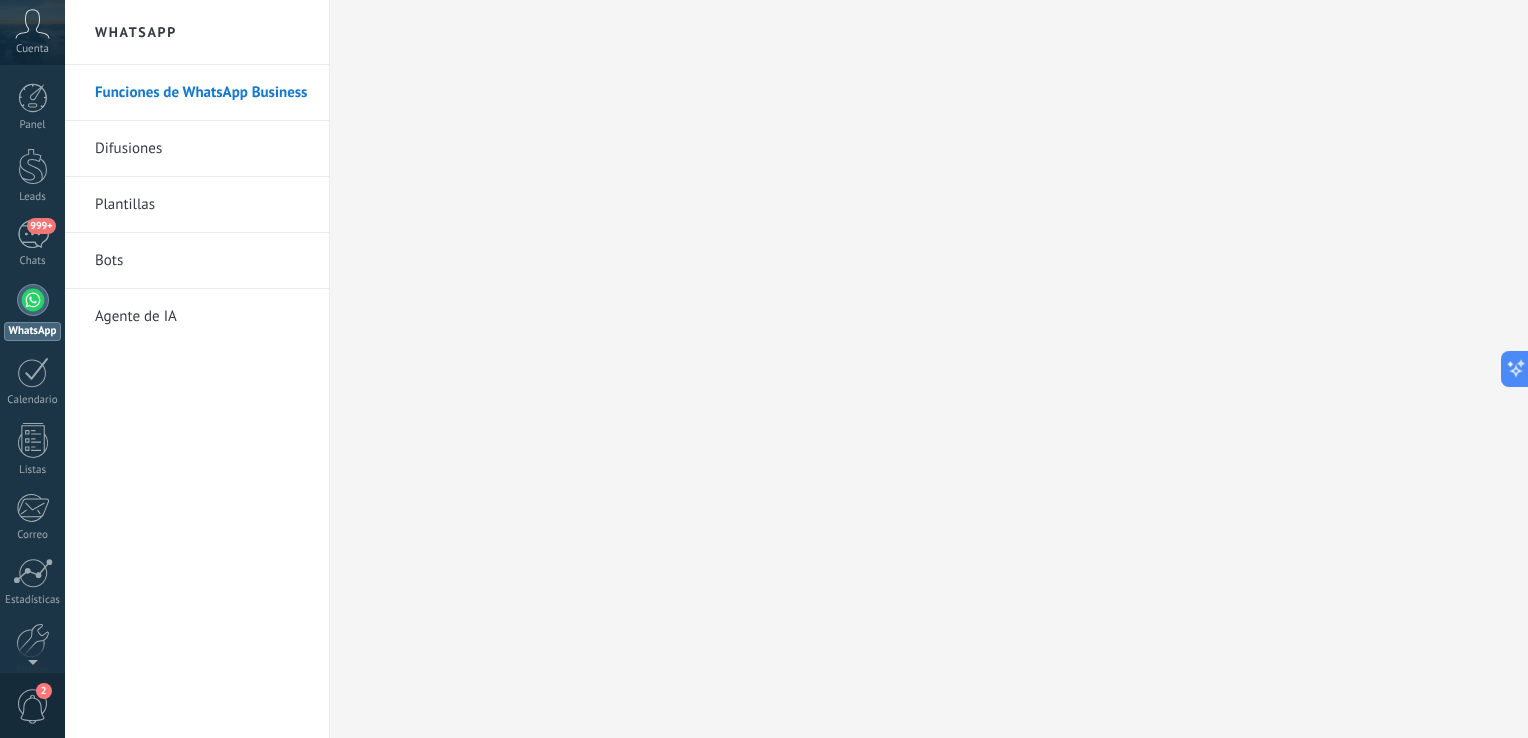 click on "Bots" at bounding box center [202, 261] 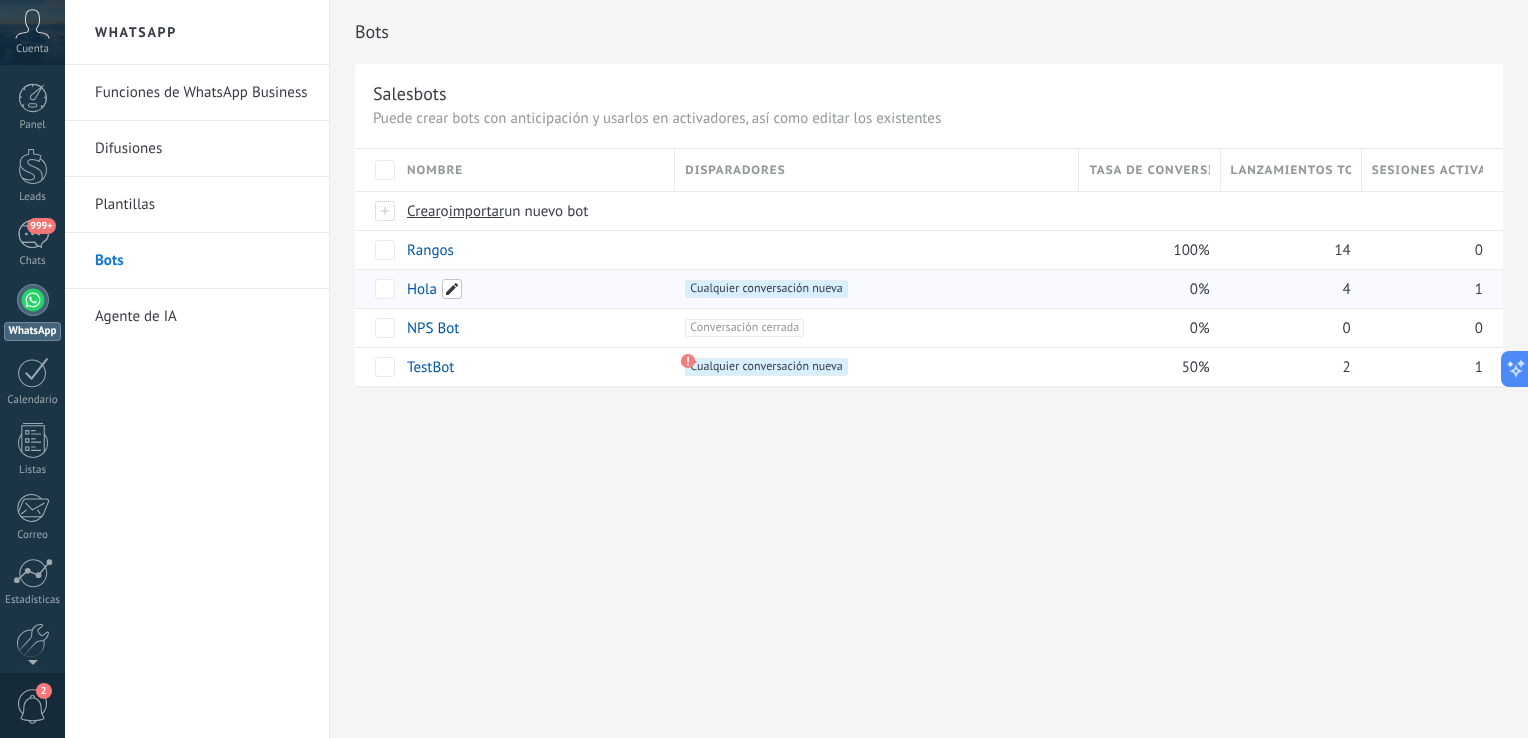 click at bounding box center [452, 289] 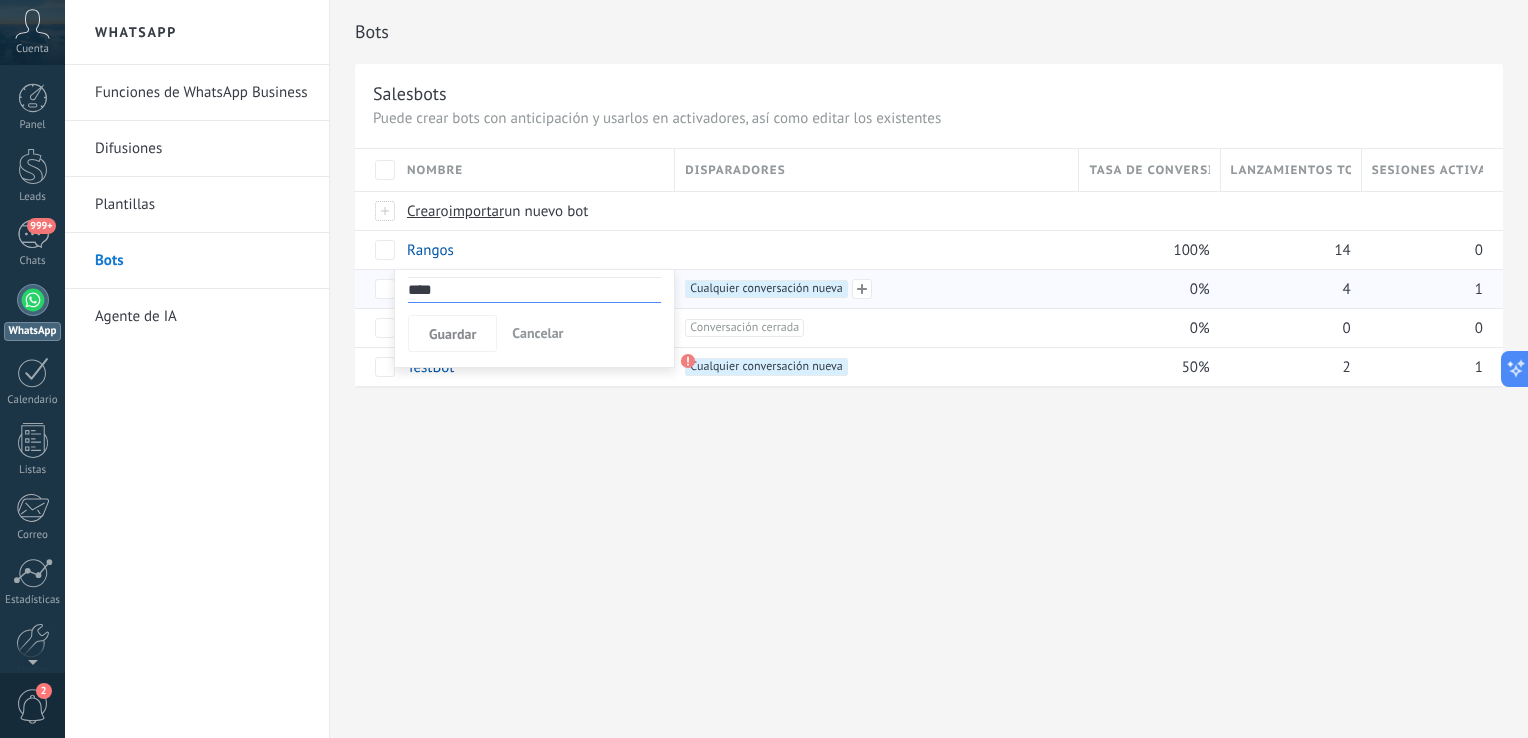 click on "Cualquier conversación nueva +0" at bounding box center [766, 289] 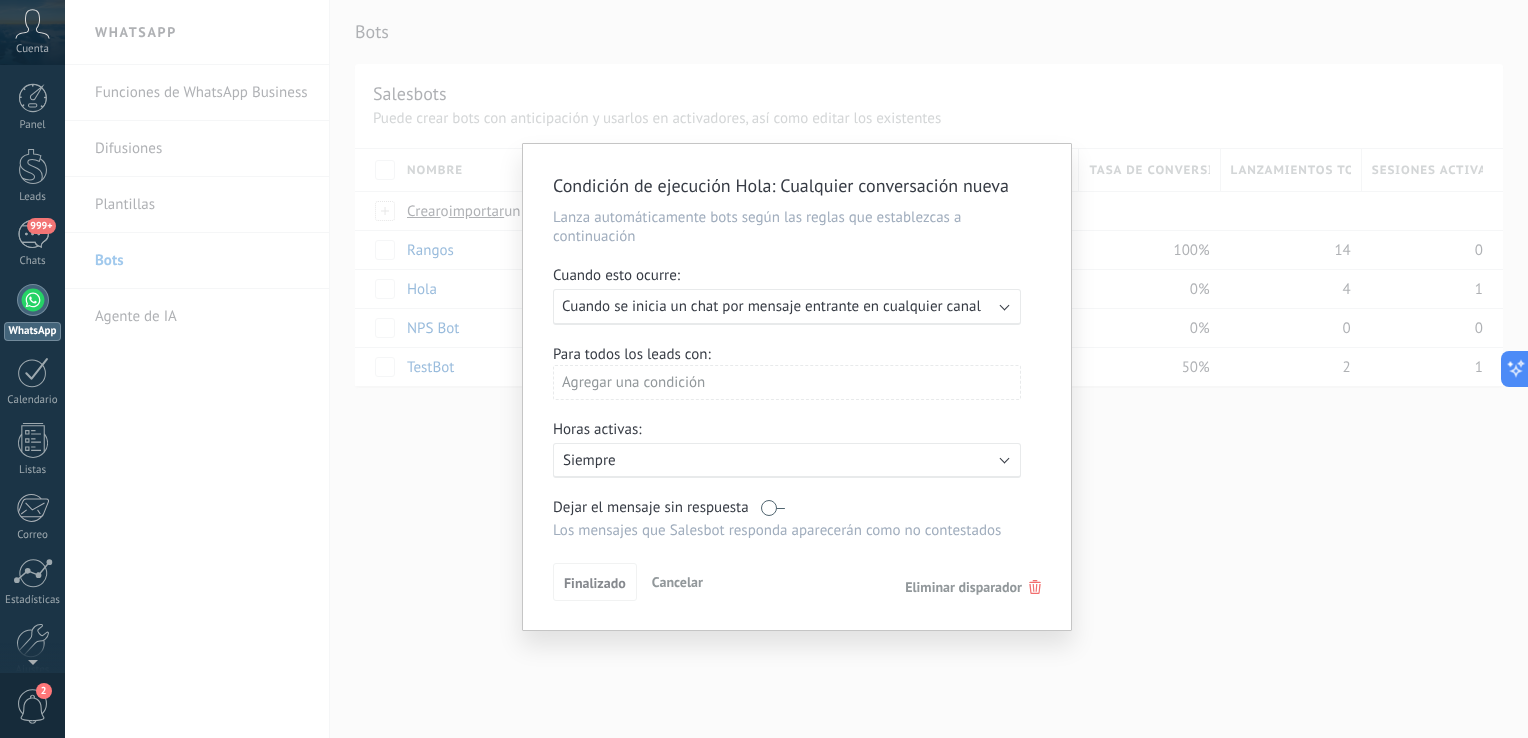 click on "Cancelar" at bounding box center [677, 582] 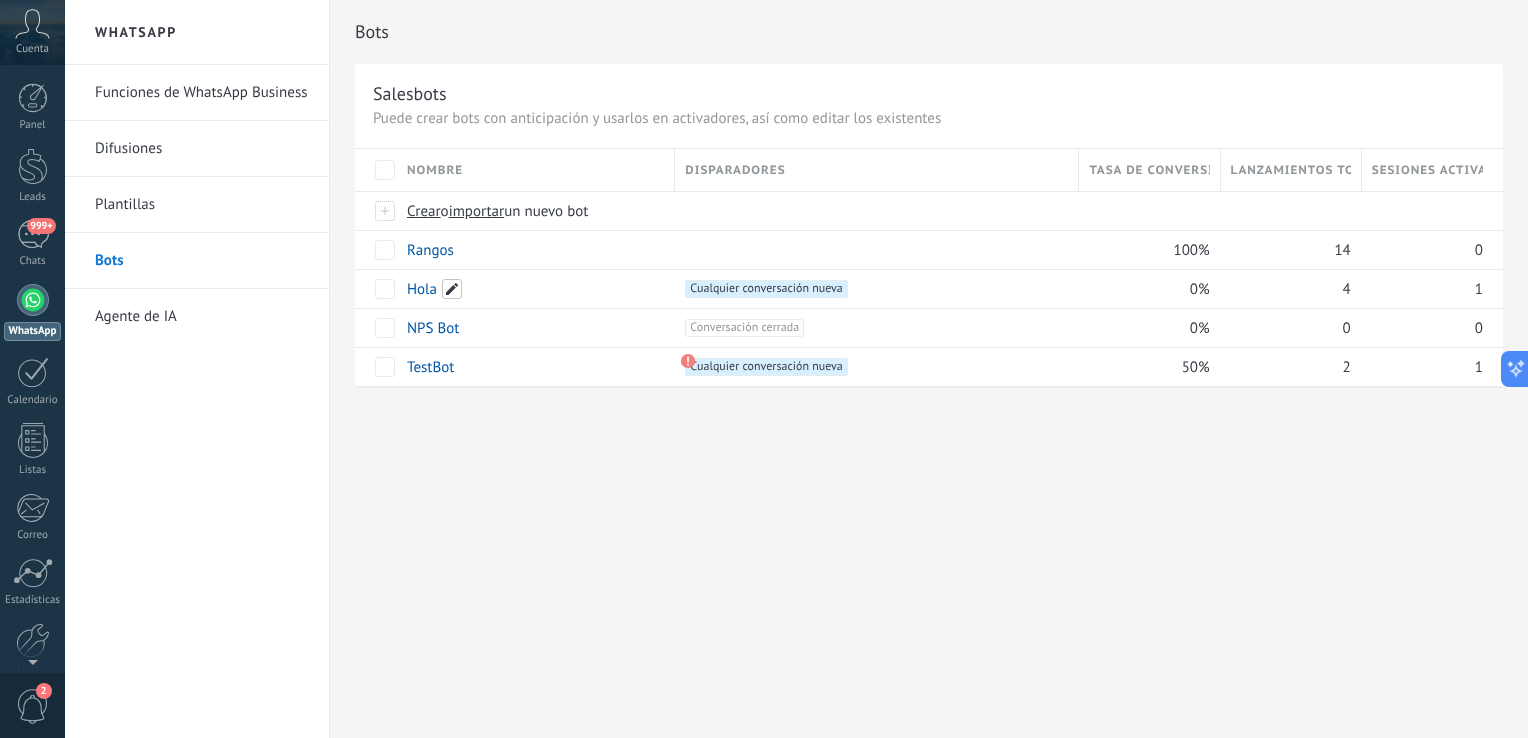 click at bounding box center [452, 289] 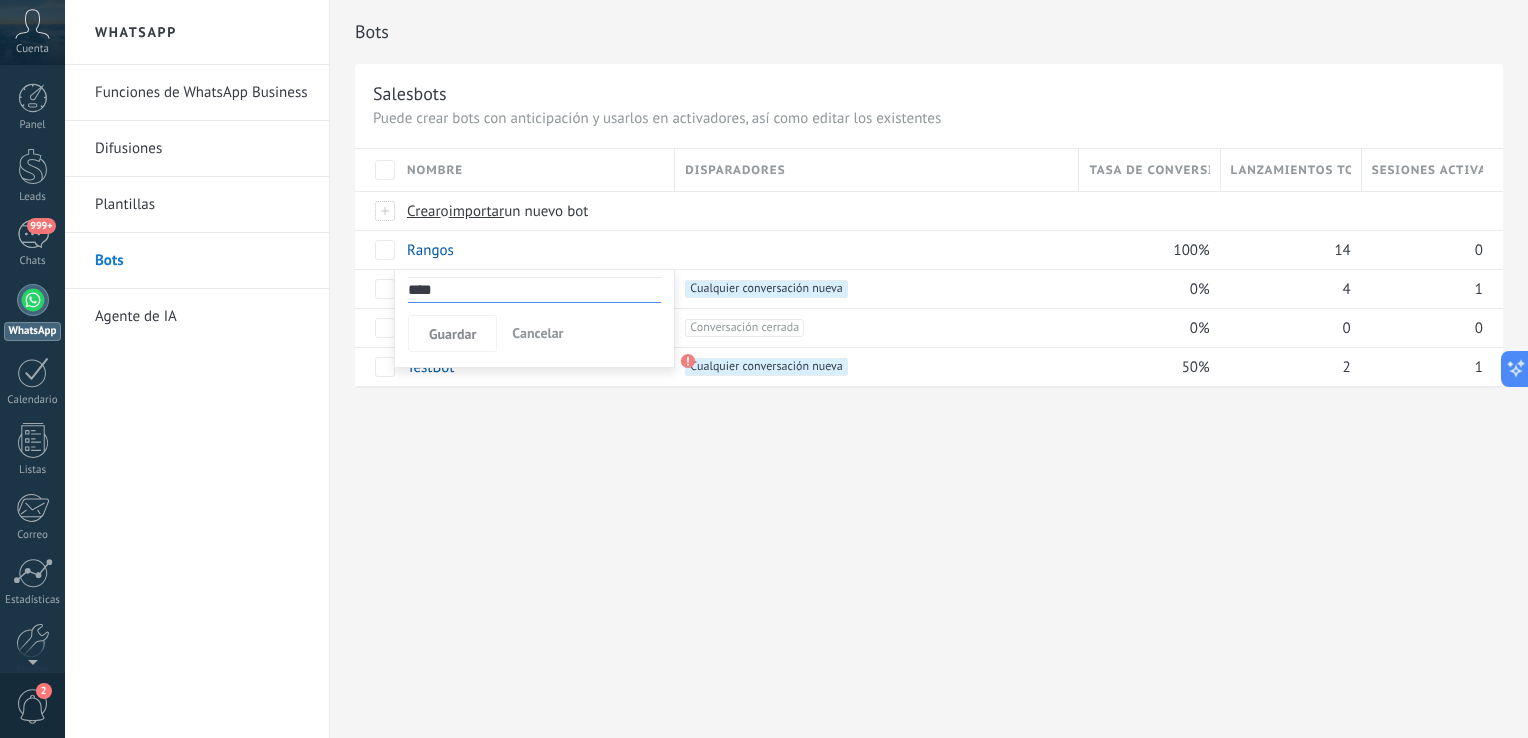 click on "Bots Salesbots Puede crear bots con anticipación y usarlos en activadores, así como editar los existentes Actualizar a Avanzado Nombre Disparadores Tasa de conversión Lanzamientos totales Sesiones activas Crear o importar un nuevo bot Rangos 100% 14 0 Hola +1 Cualquier conversación nueva +0 0% 4 1 NPS Bot +1 Conversación cerrada +0 0% 0 0 TestBot +1 Cualquier conversación nueva +0 50% 2 1 Mostrar más **** Guardar Cancelar avanzado Rastrear clics en links Reducir links largos y rastrear clics: cuando se habilita, los URLs que envías serán reemplazados con links de rastreo. Una vez clickeados, un evento se registrará en el feed del lead. Abajo seleccione las fuentes que utilizan esta característica WhatsApp Business Potenciar la IA Rusa Inglés Español Portugués Indonesio Turco Inglés Última actualización: Actualizar conjunto de datos Dejar el mensaje sin respuesta 5 minutos 10 minutos 15 minutos 30 minutos 1 hora 6 horas 24 horas 5 minutos" at bounding box center (929, 369) 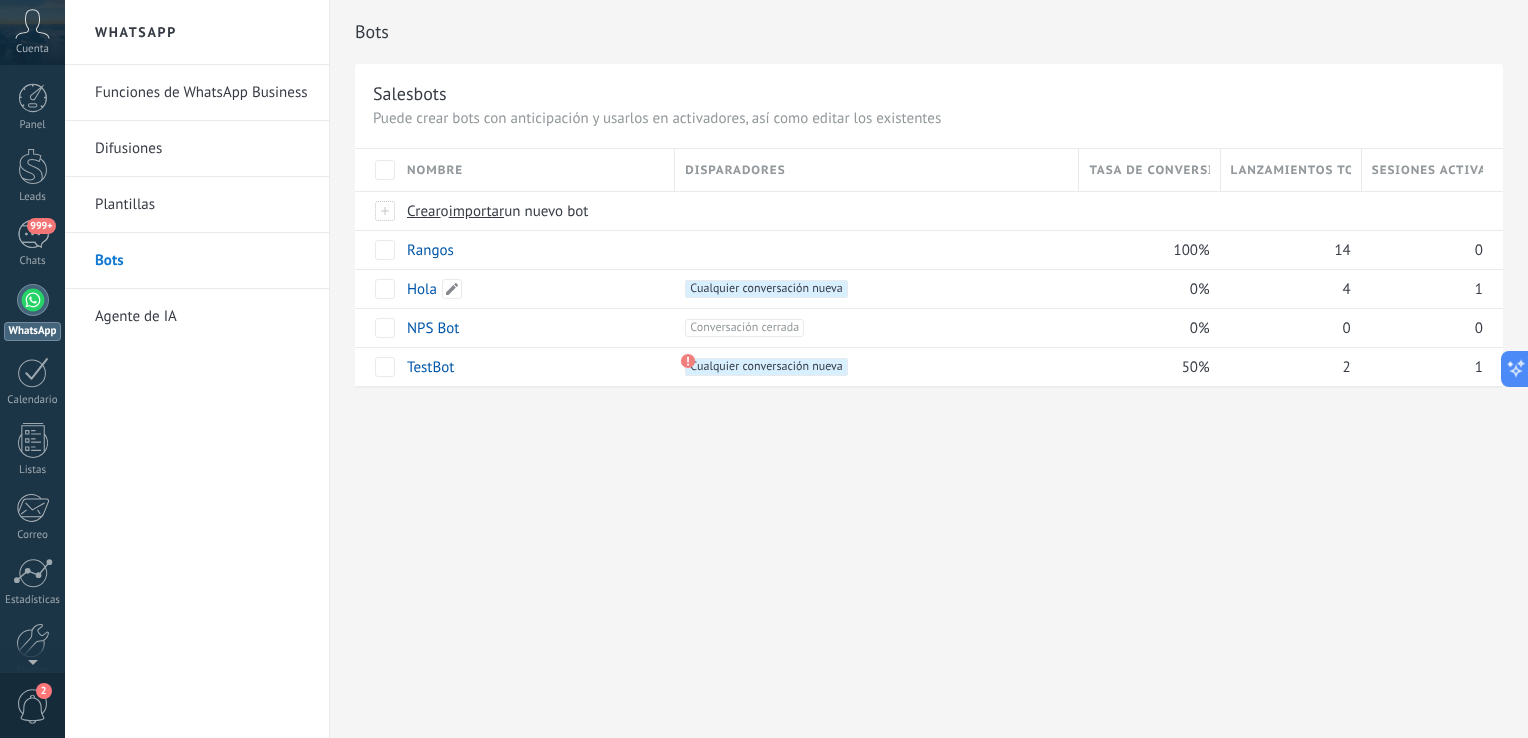 click on "Hola" at bounding box center (422, 289) 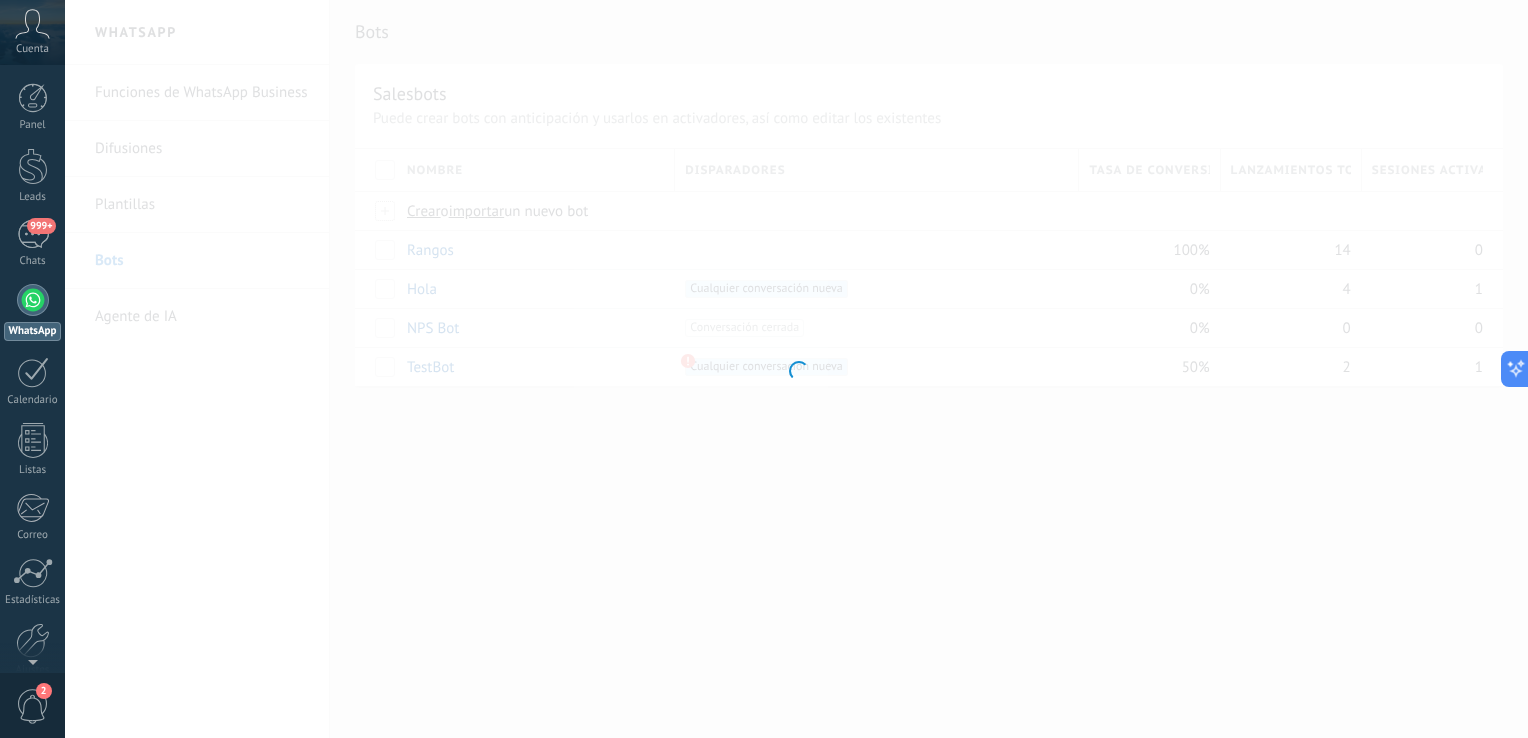 type on "****" 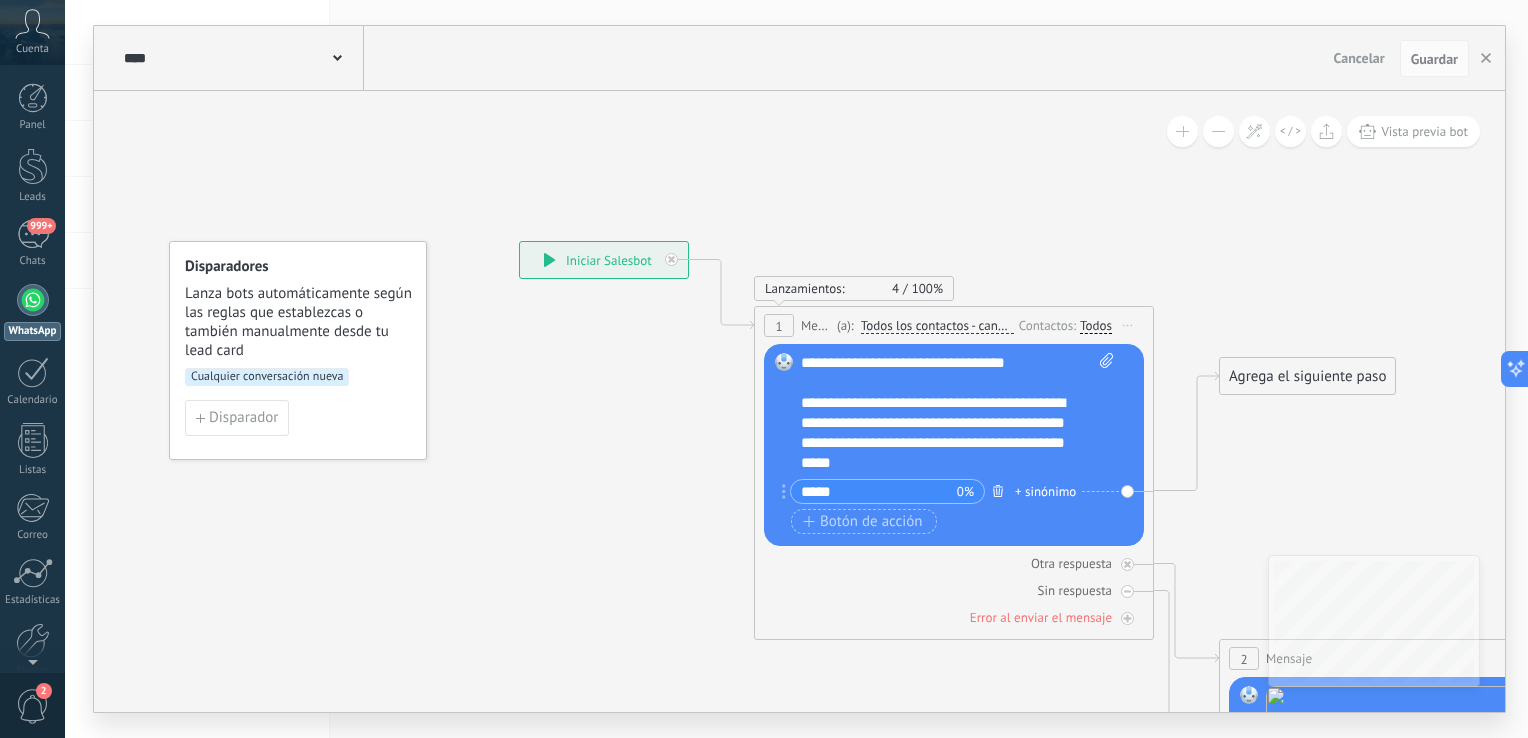 click at bounding box center (998, 490) 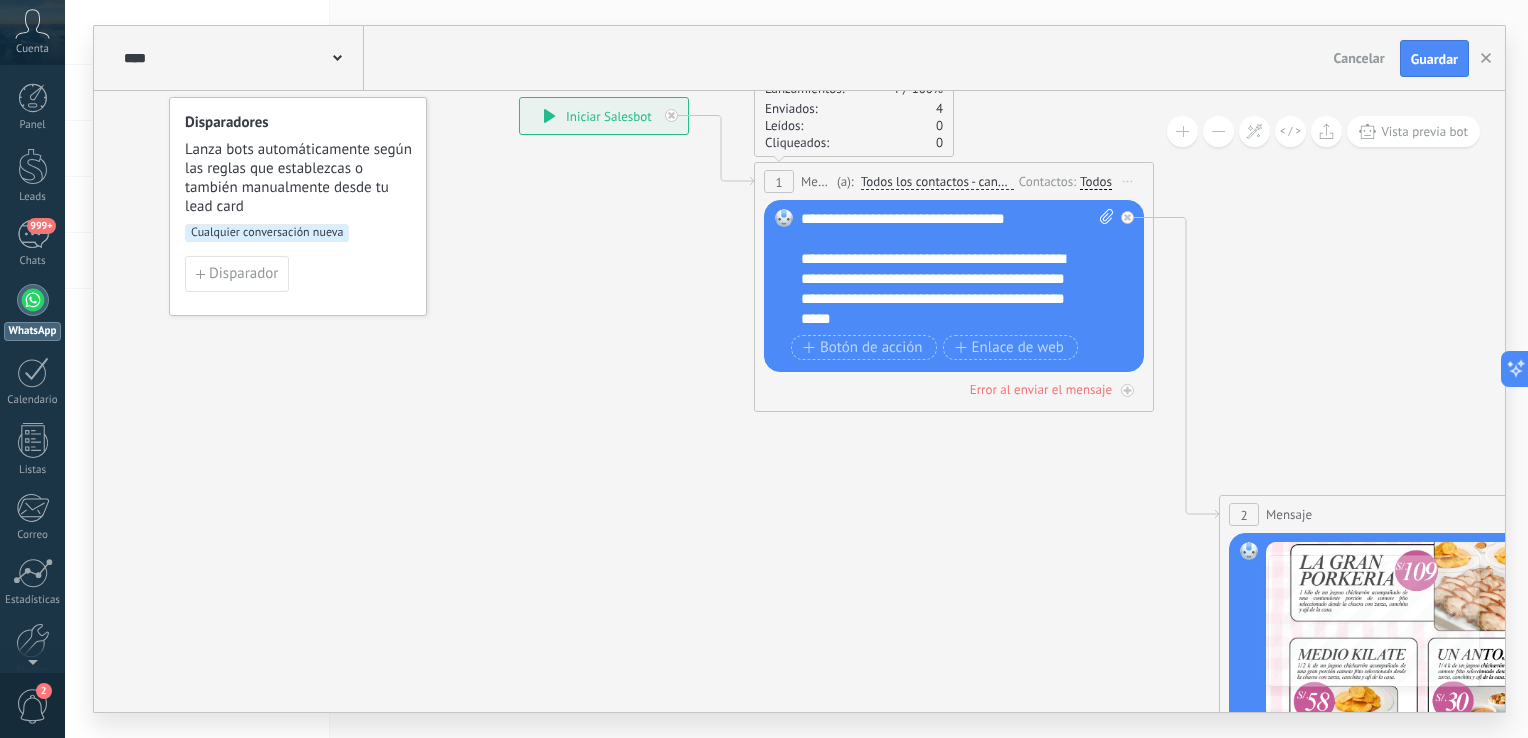 click 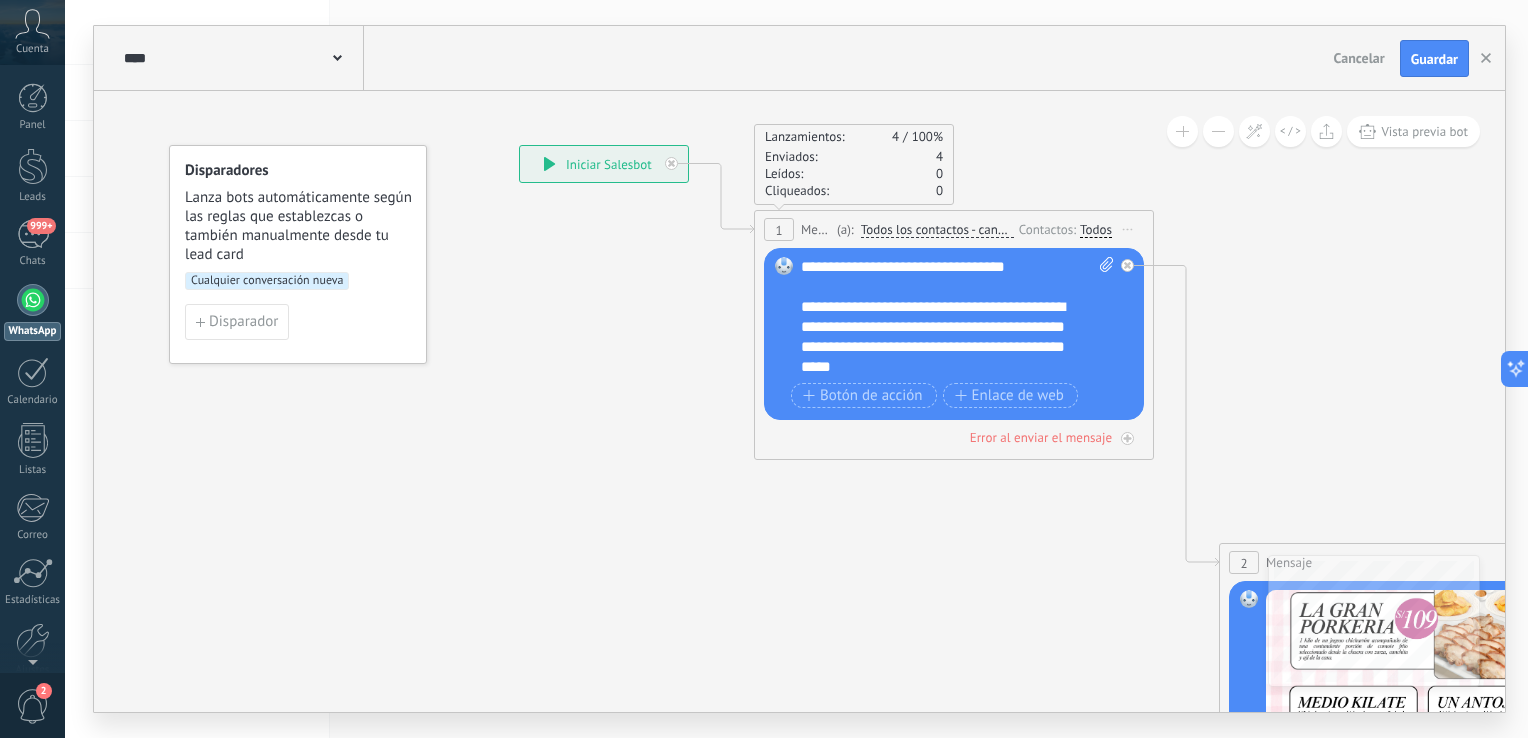 click 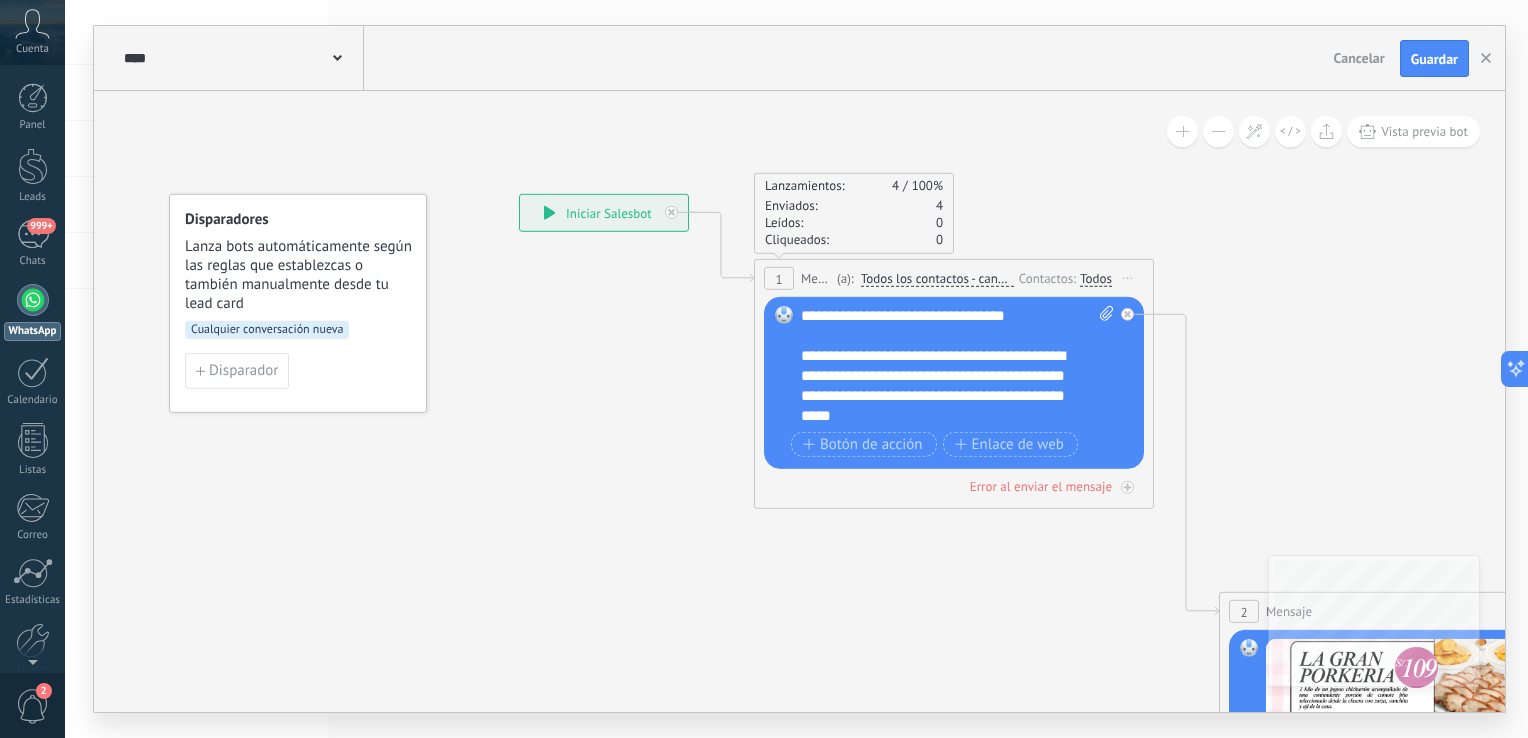 click 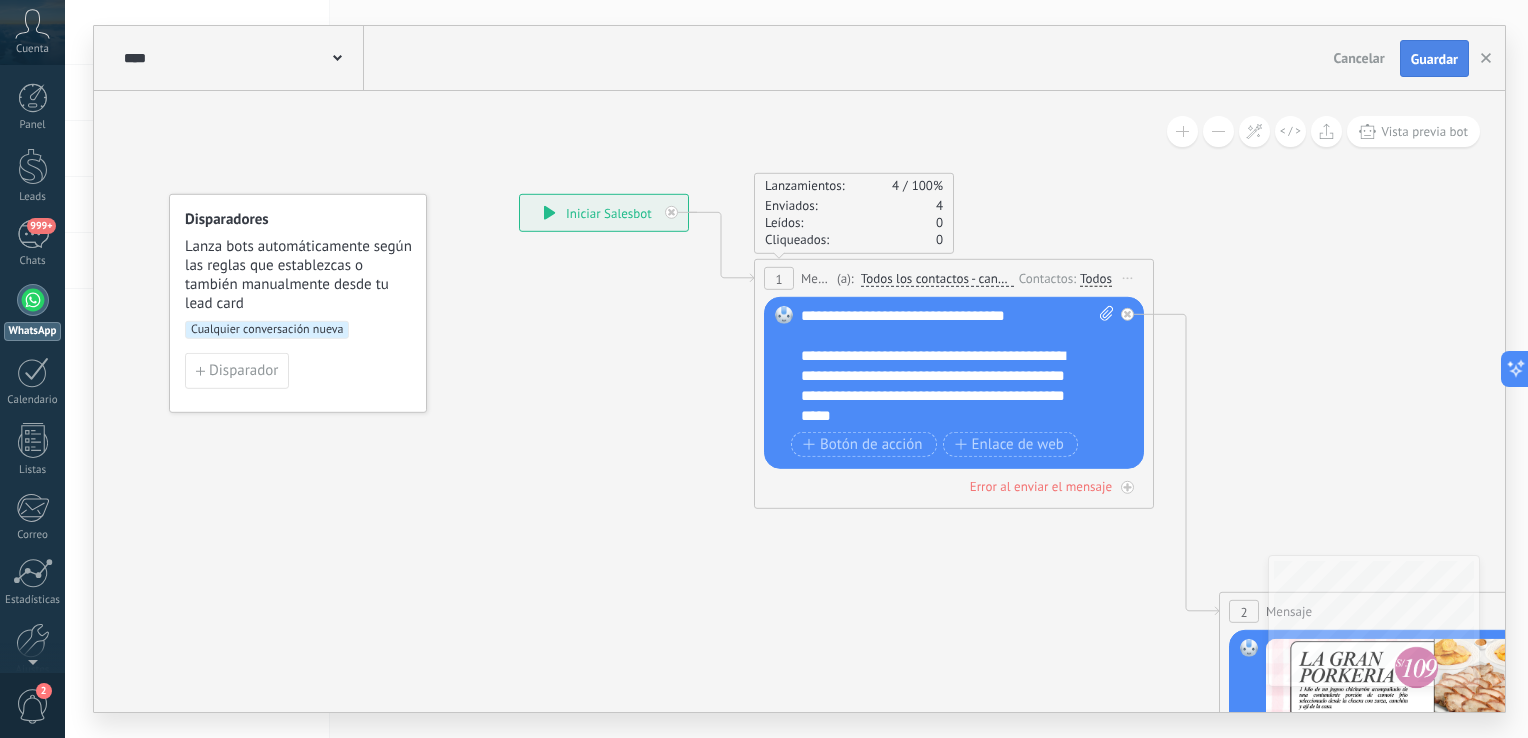 click on "Guardar" at bounding box center [1434, 59] 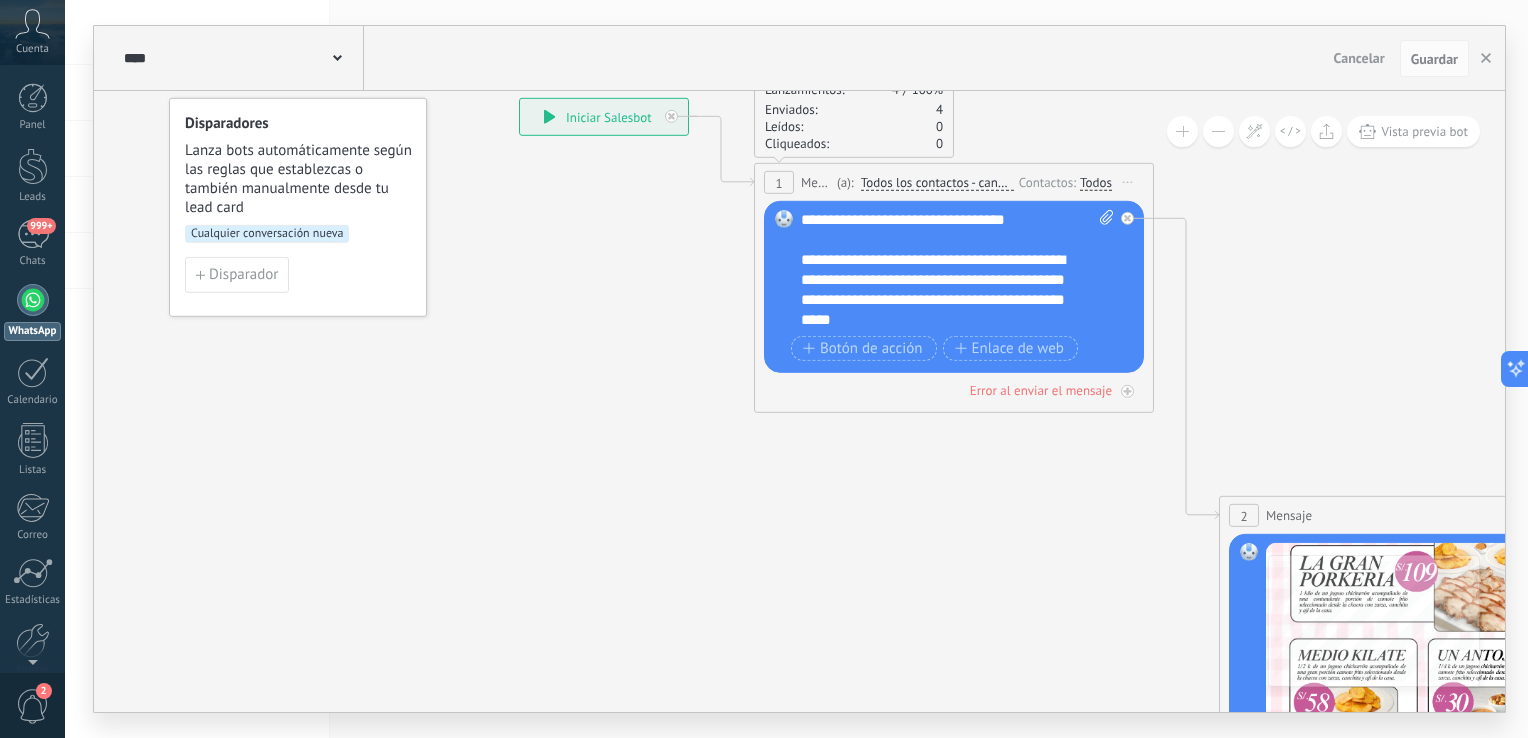 click 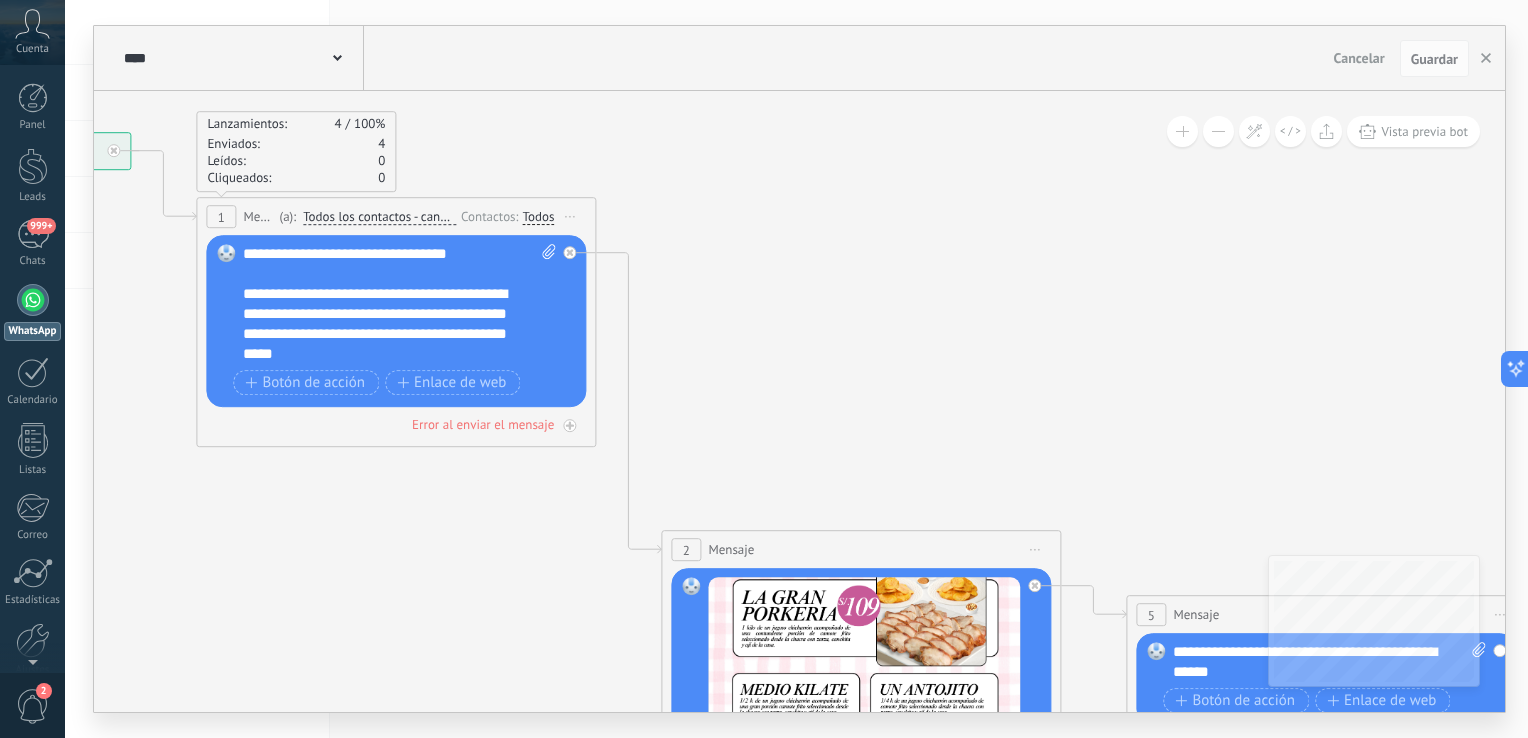 drag, startPoint x: 1064, startPoint y: 615, endPoint x: 531, endPoint y: 633, distance: 533.30383 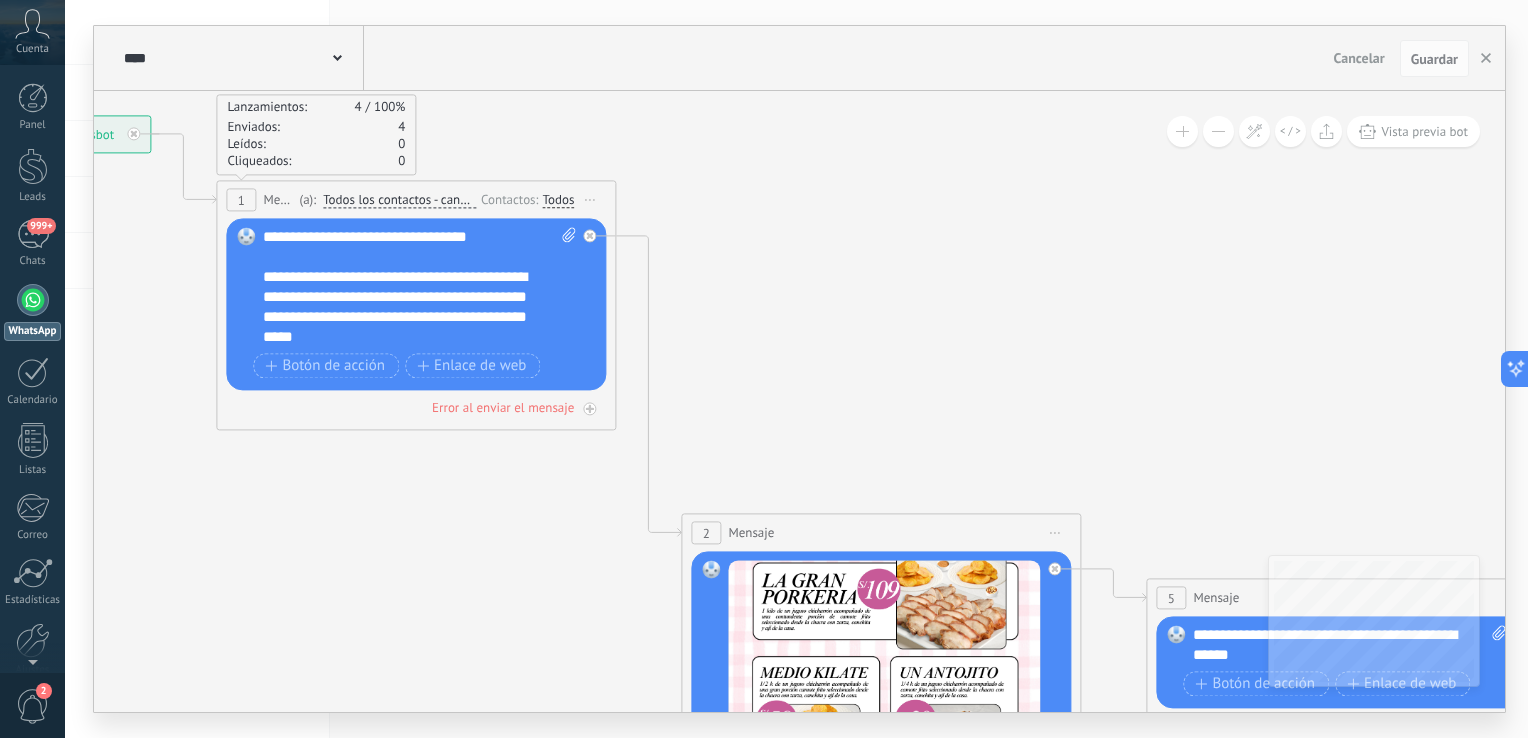 drag, startPoint x: 813, startPoint y: 452, endPoint x: 818, endPoint y: 383, distance: 69.18092 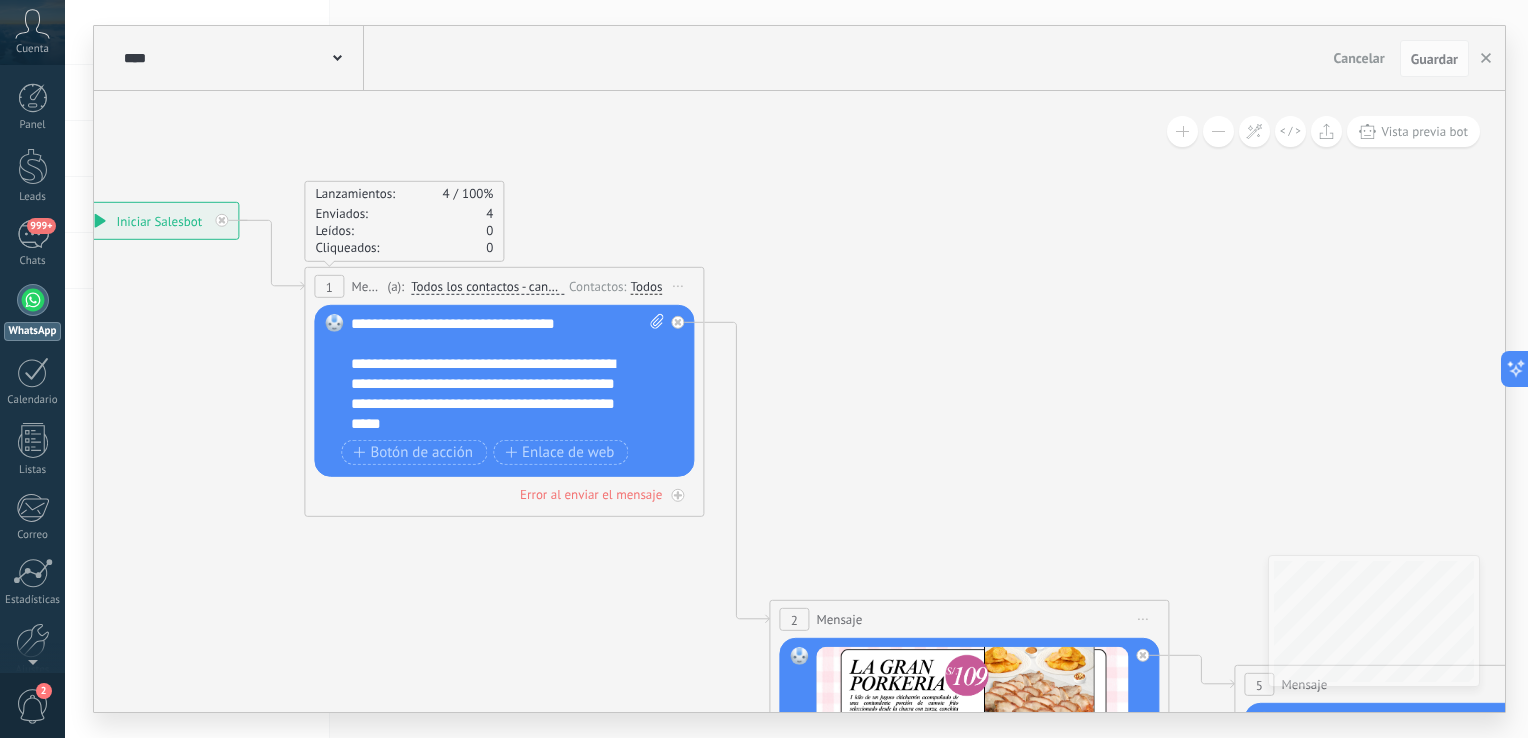 drag, startPoint x: 852, startPoint y: 398, endPoint x: 722, endPoint y: 473, distance: 150.08331 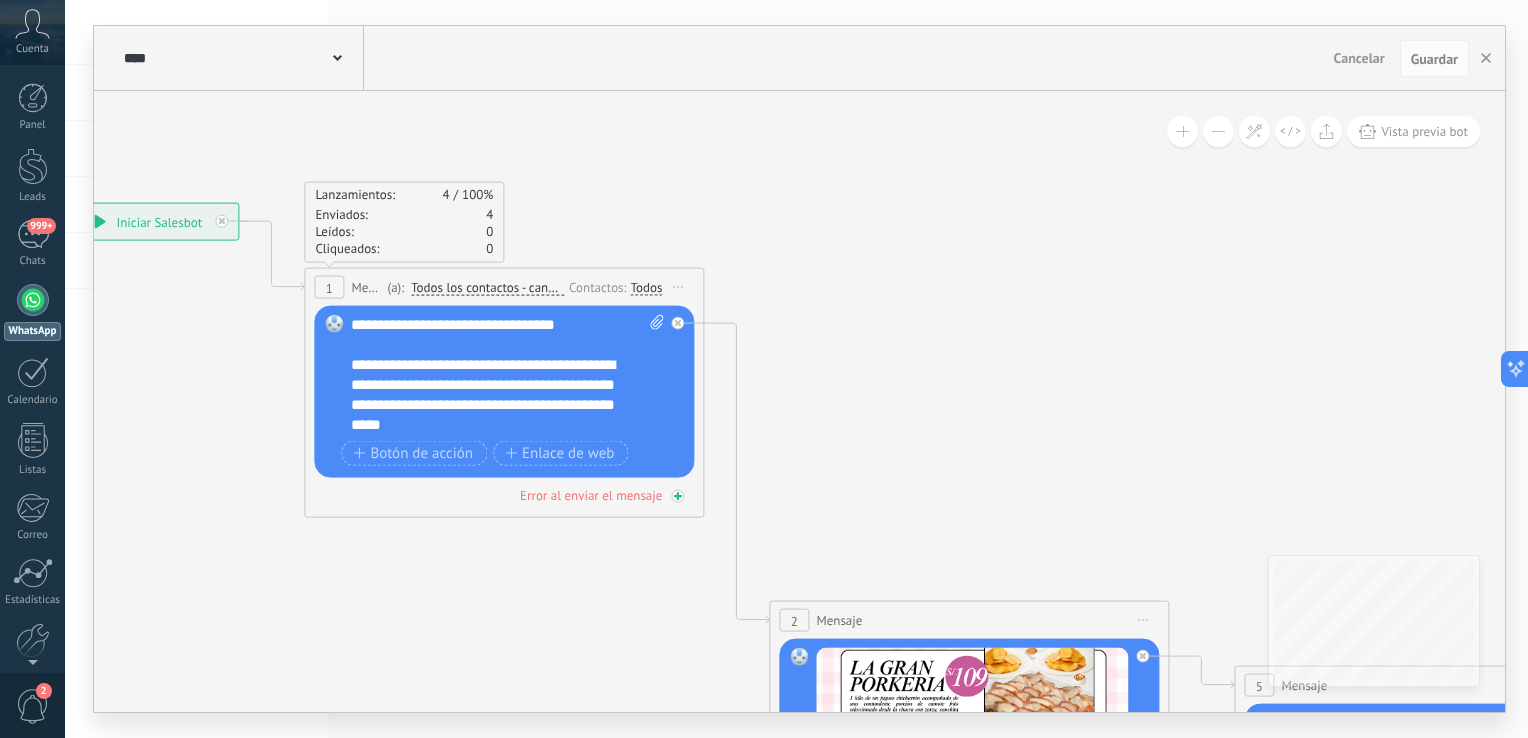 click at bounding box center (677, 496) 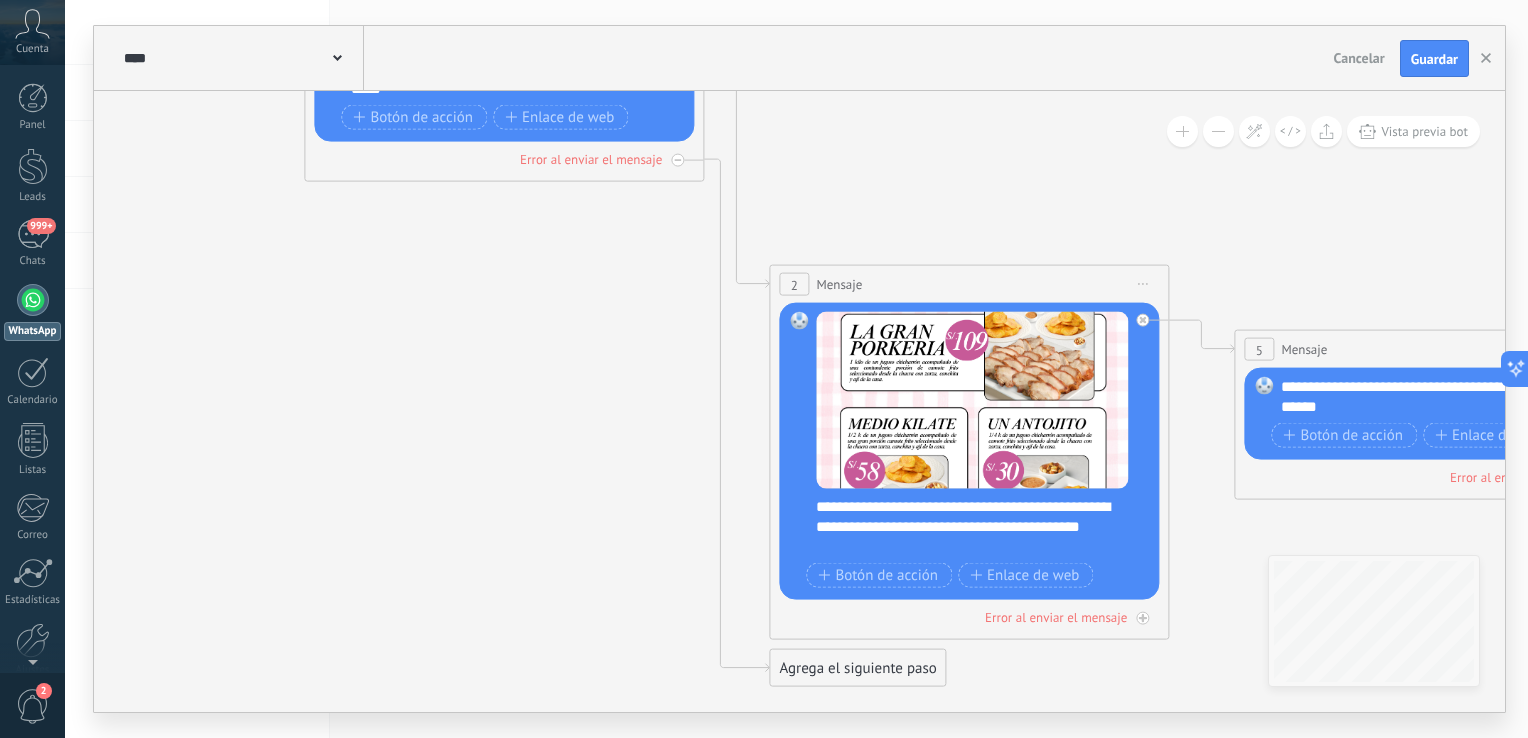click 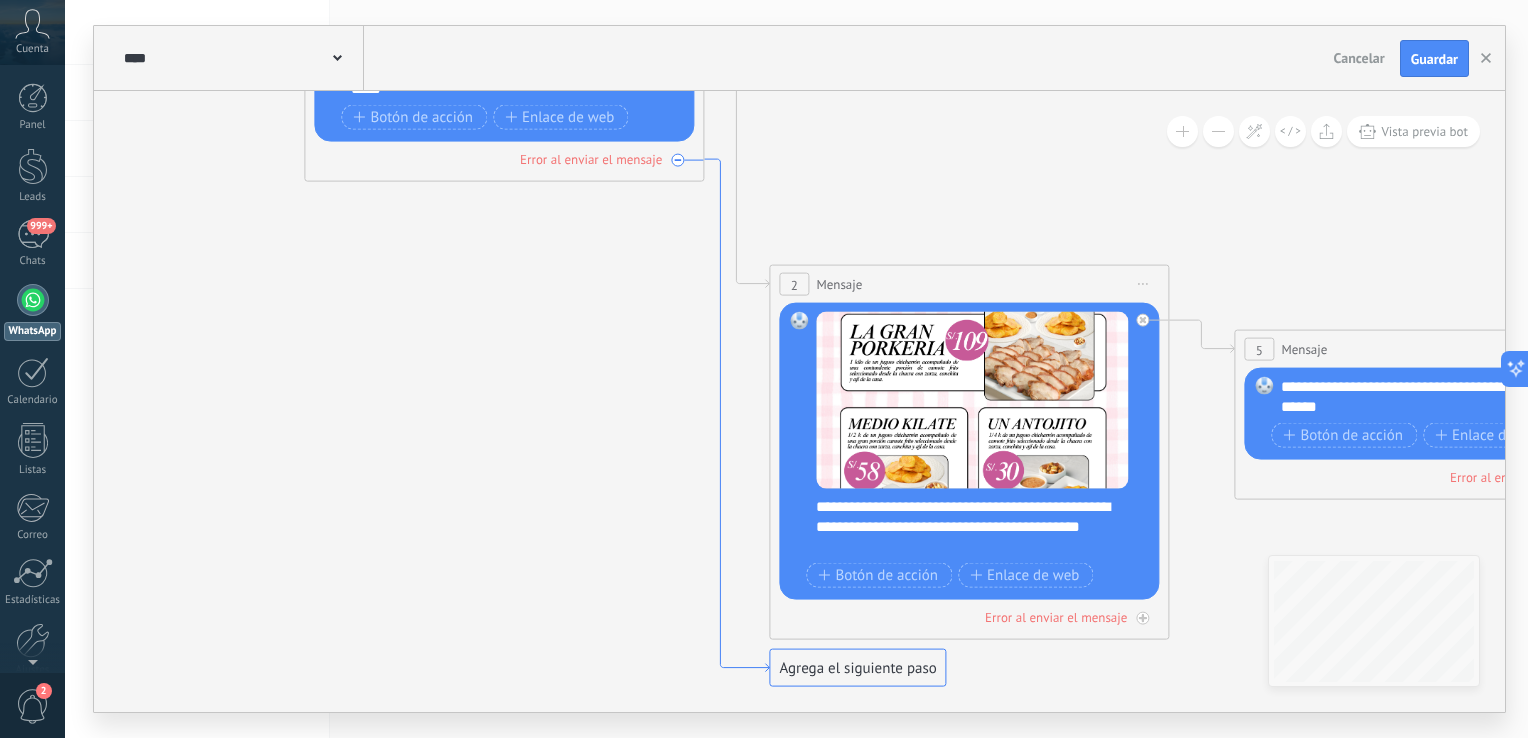 click 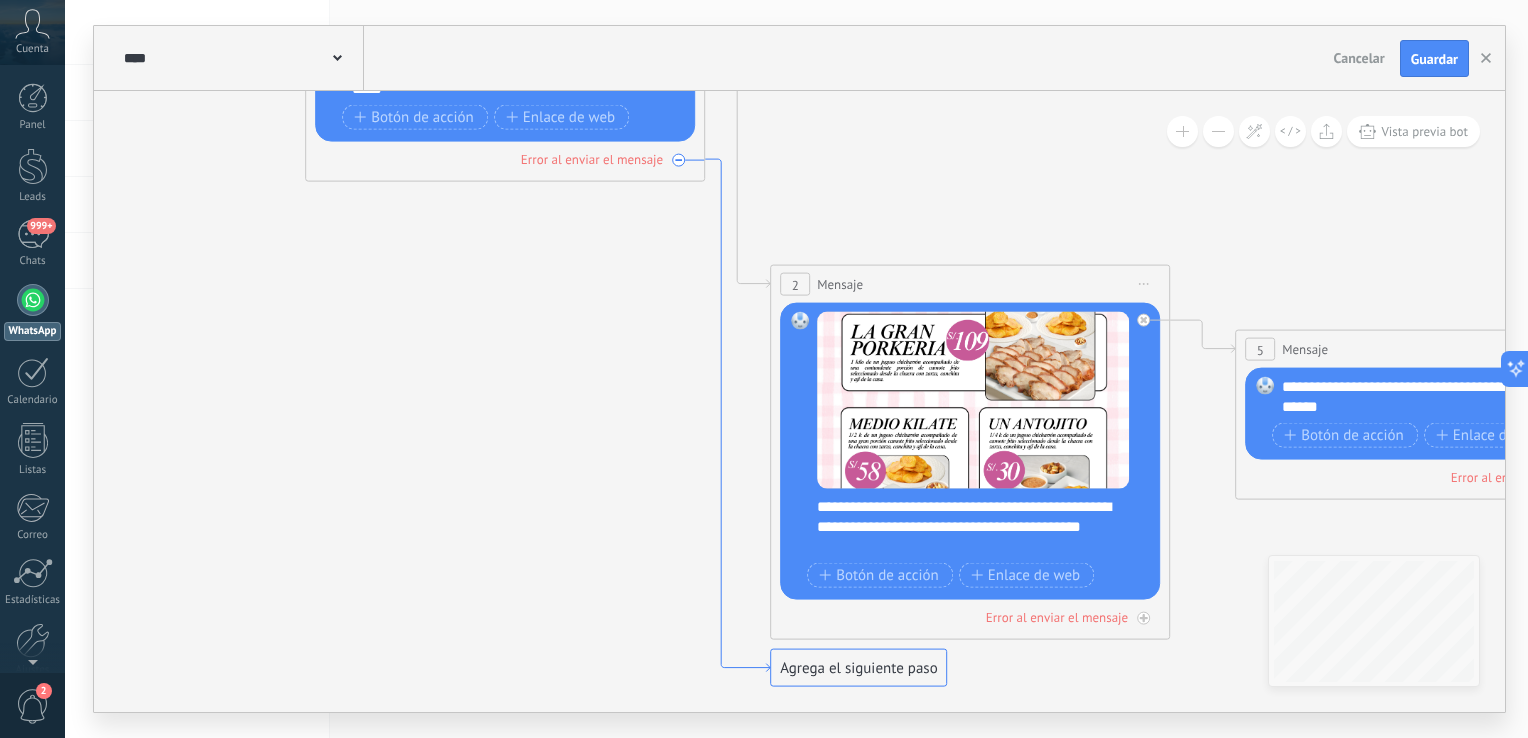 click 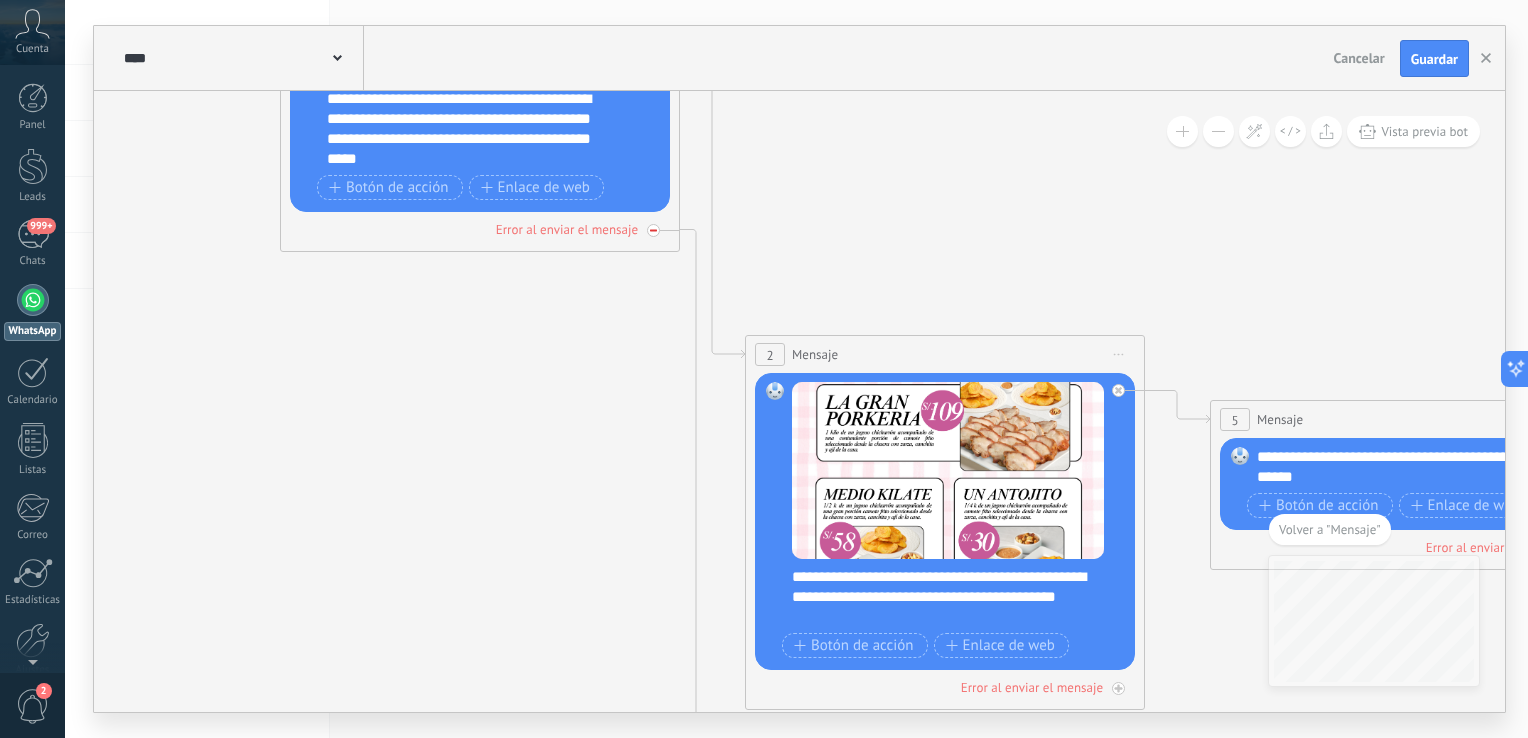 click 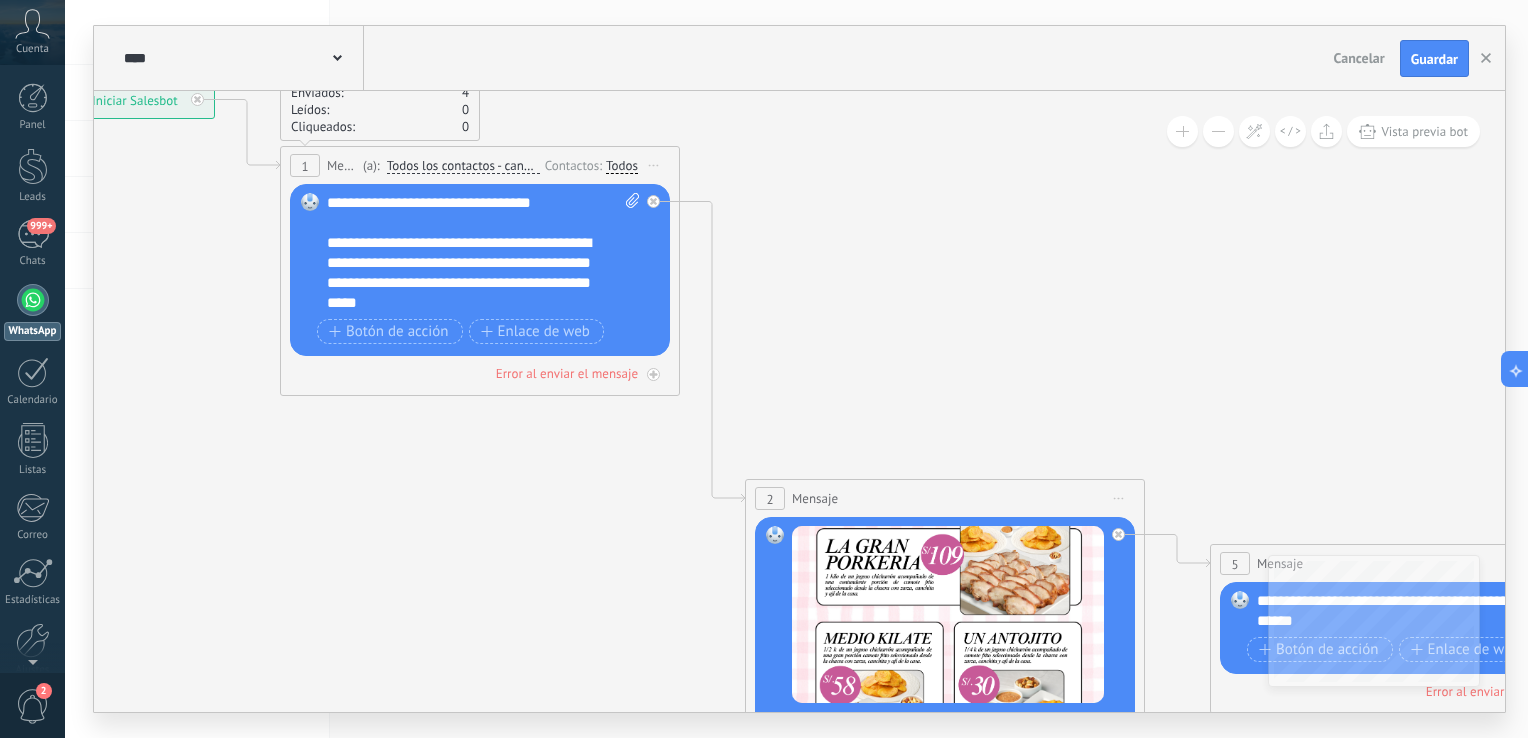 click 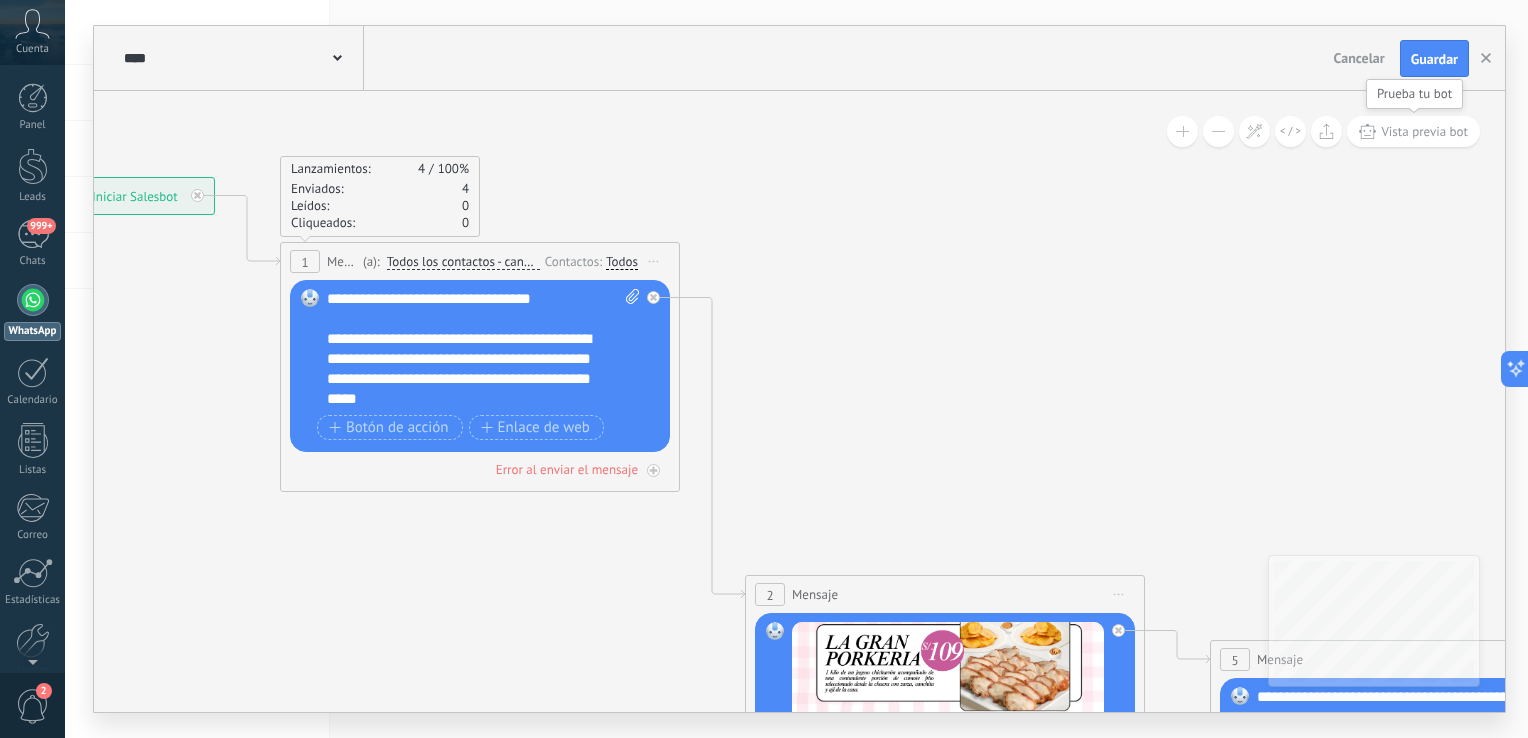 click on "Vista previa bot" at bounding box center [1424, 131] 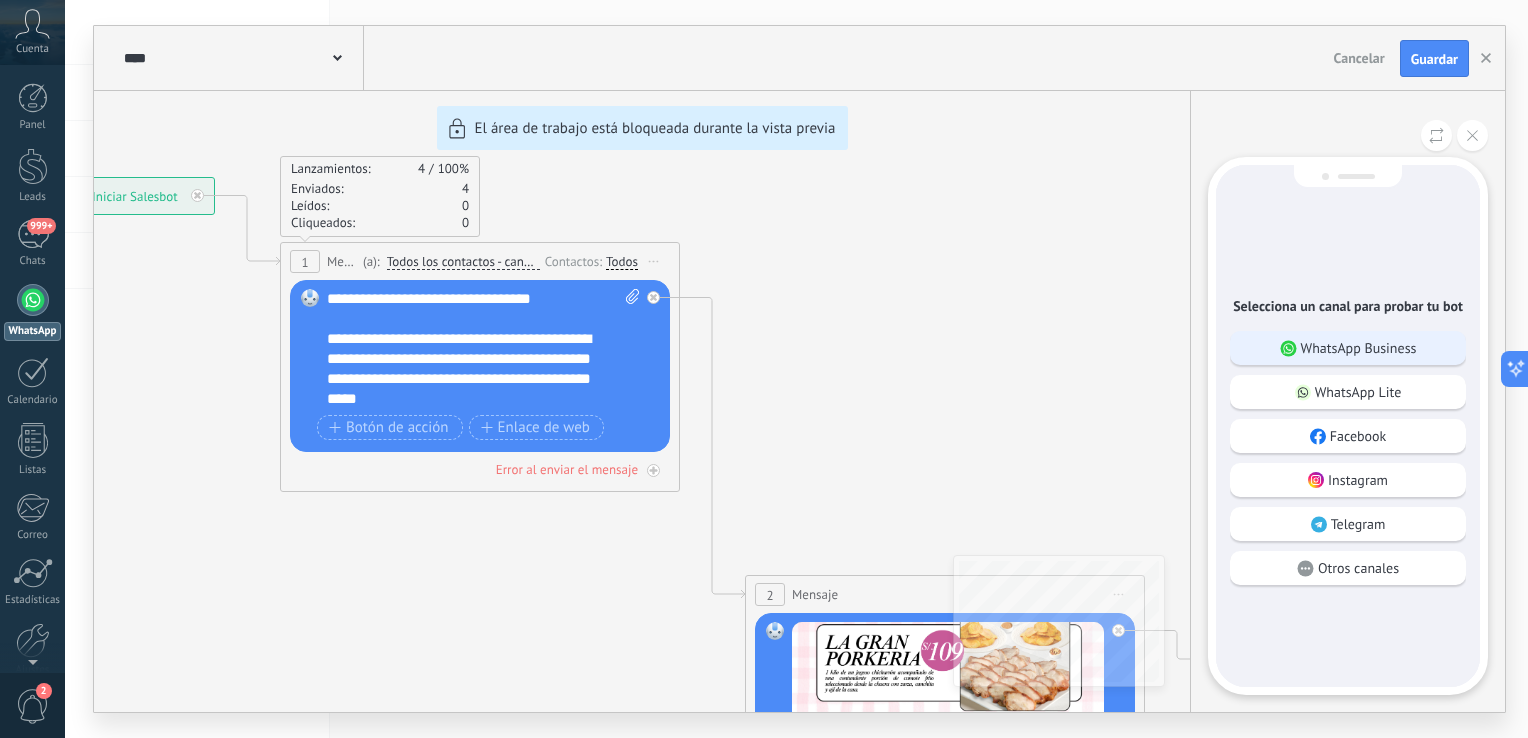 click on "WhatsApp Business" at bounding box center (1359, 348) 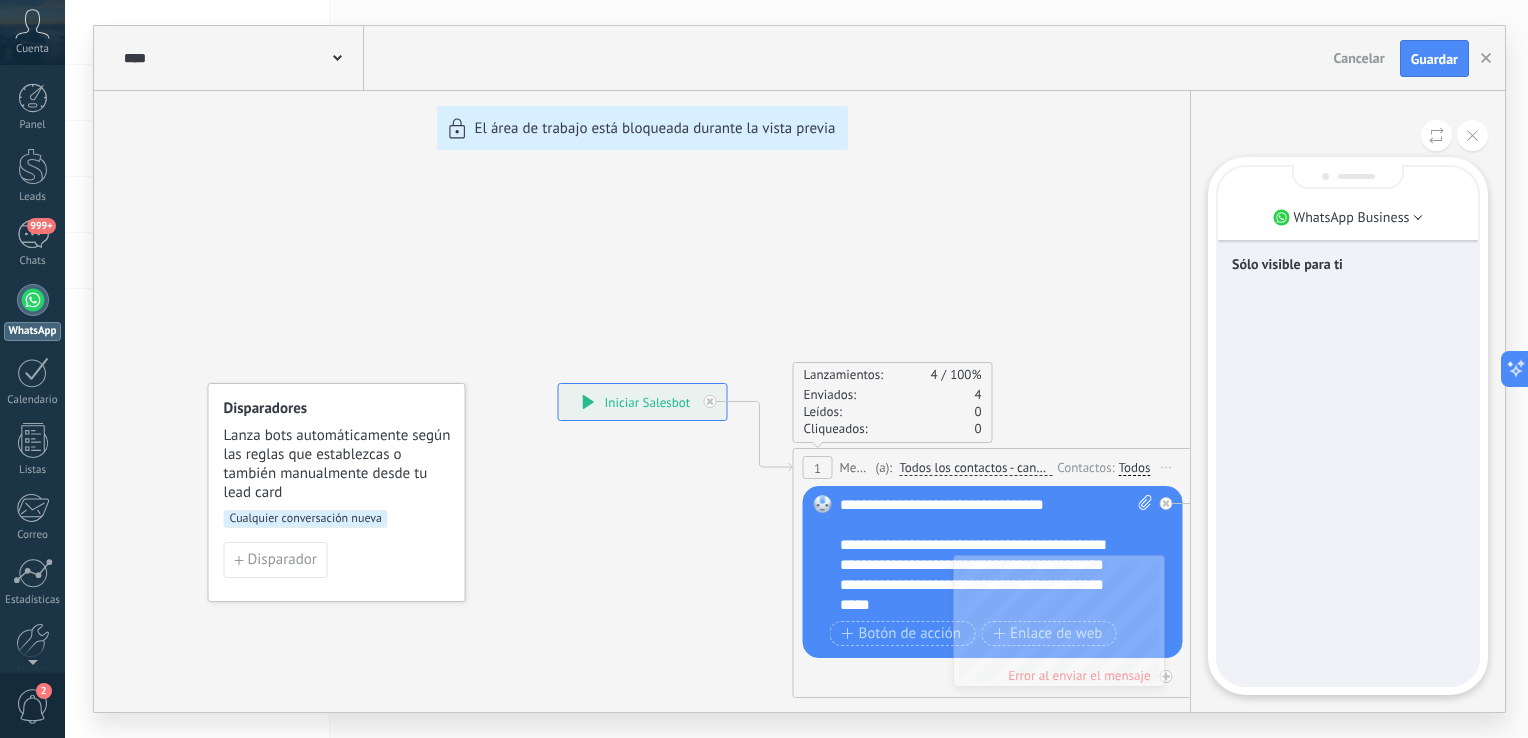 click on "Sólo visible para ti" at bounding box center [1348, 426] 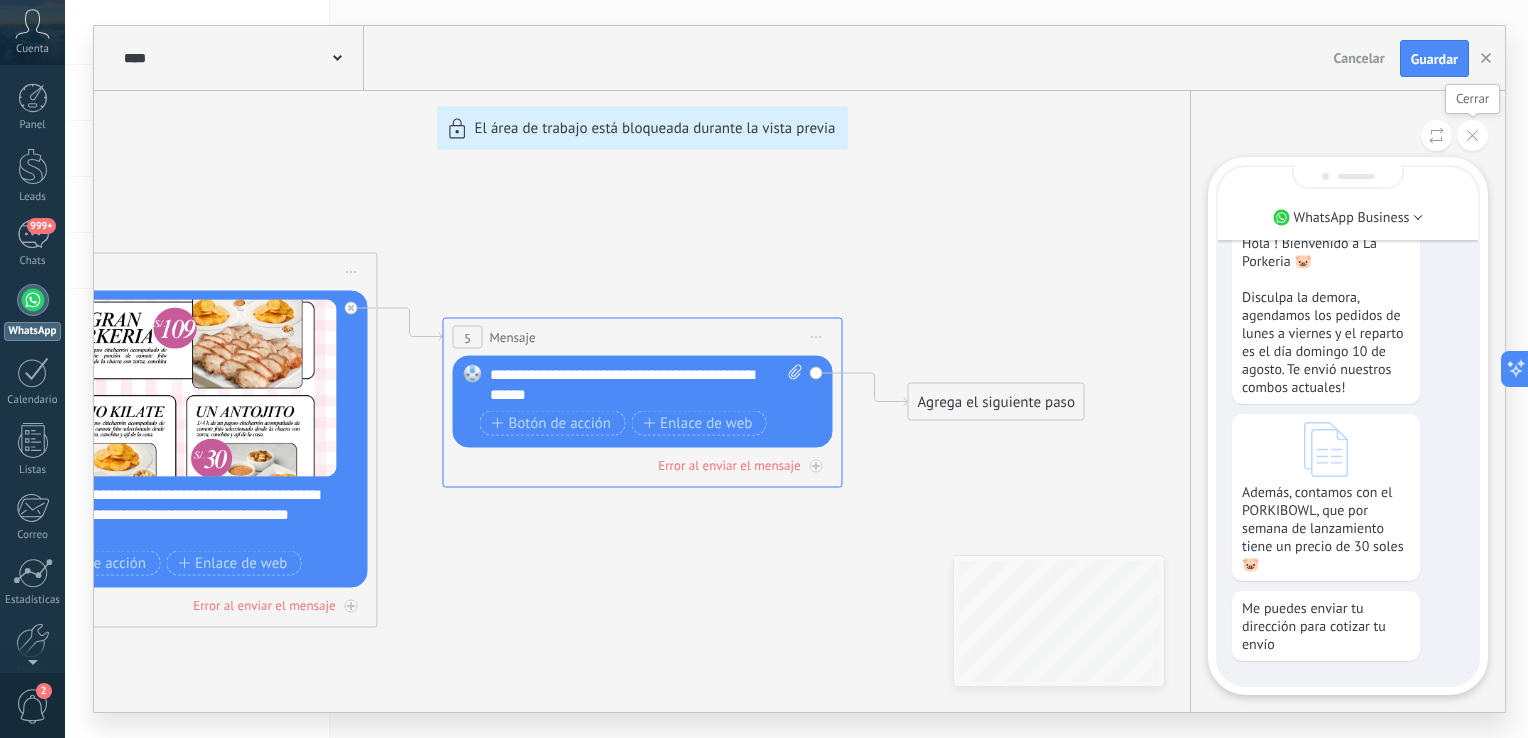 click at bounding box center (1472, 135) 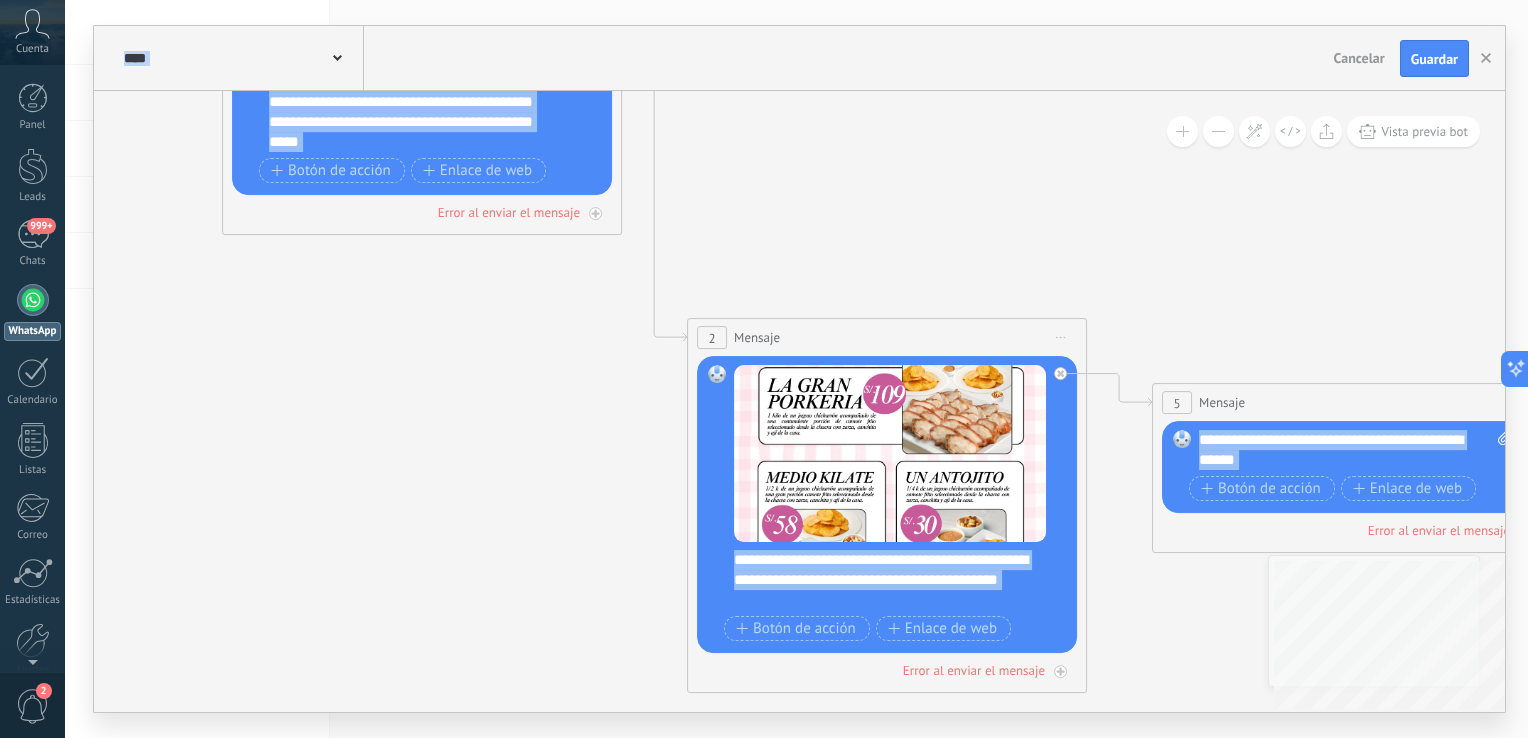 click on "**********" at bounding box center (799, 401) 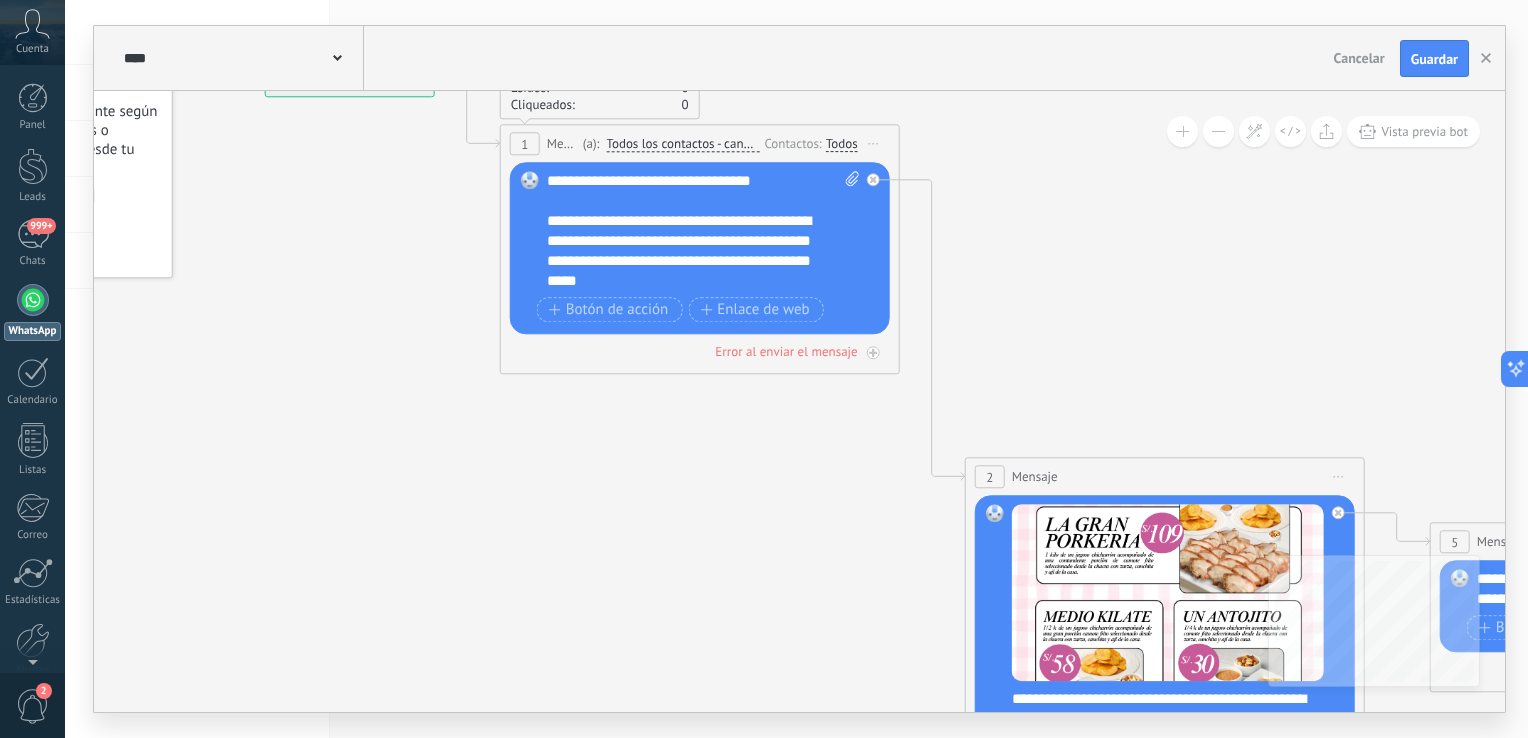 drag, startPoint x: 510, startPoint y: 364, endPoint x: 784, endPoint y: 514, distance: 312.37158 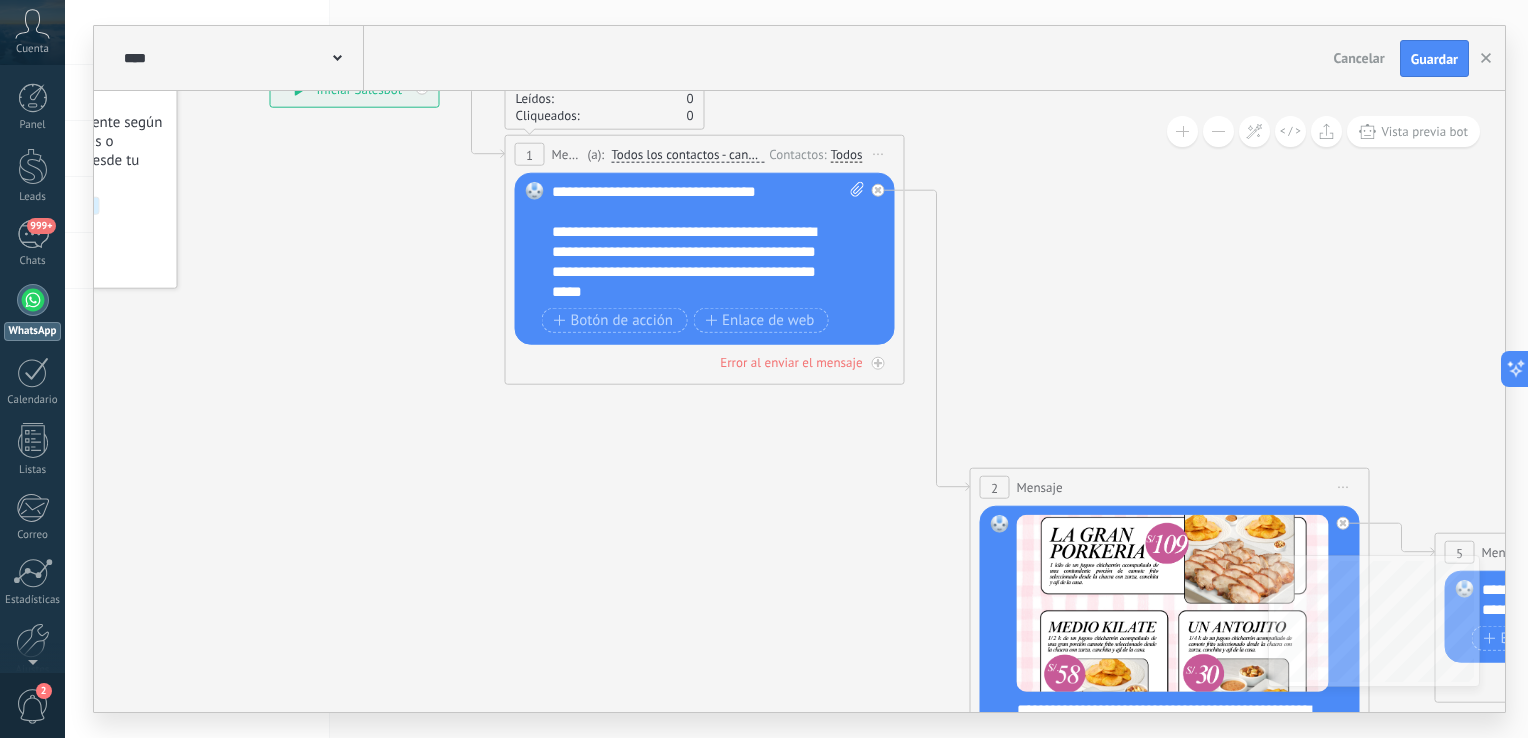 click at bounding box center [33, 300] 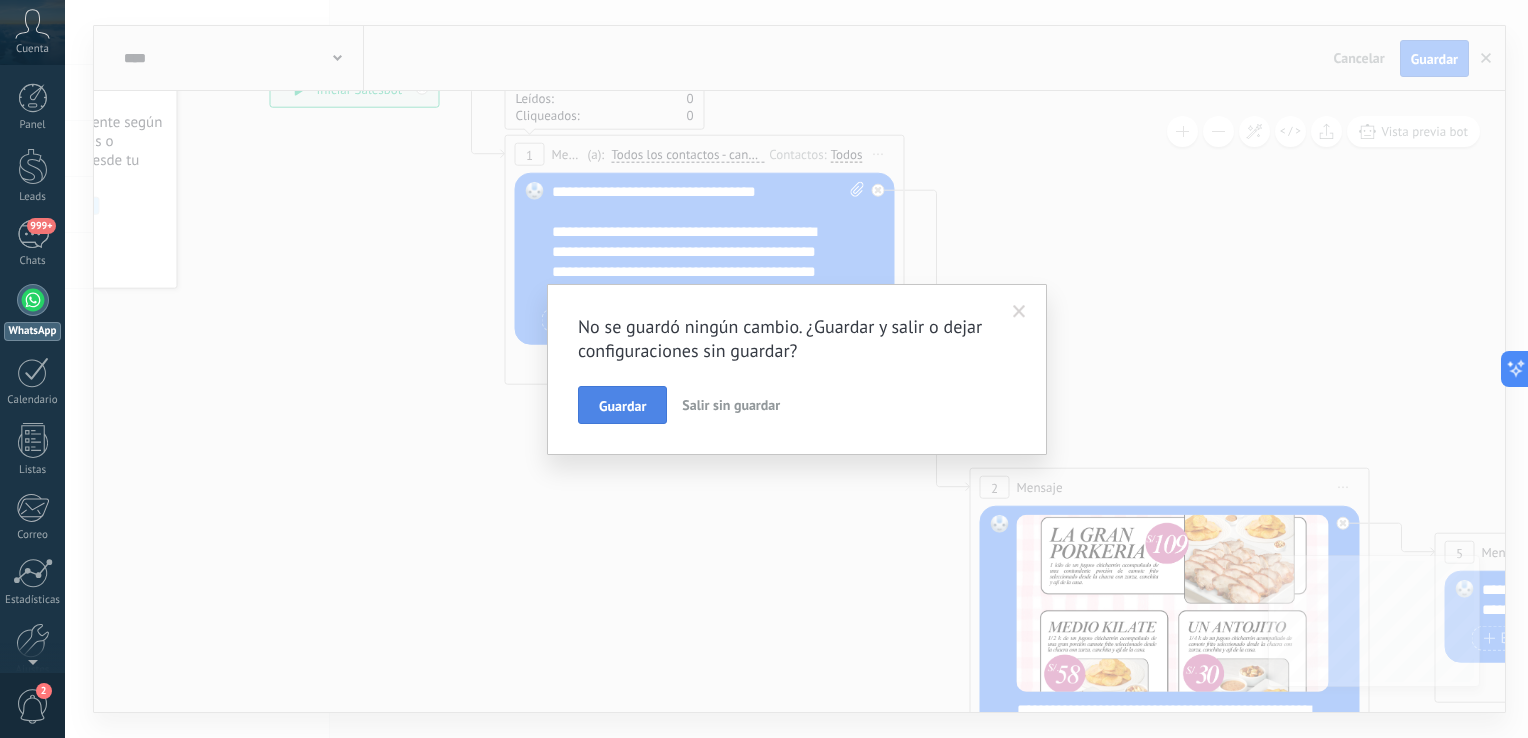click on "Guardar" at bounding box center (622, 406) 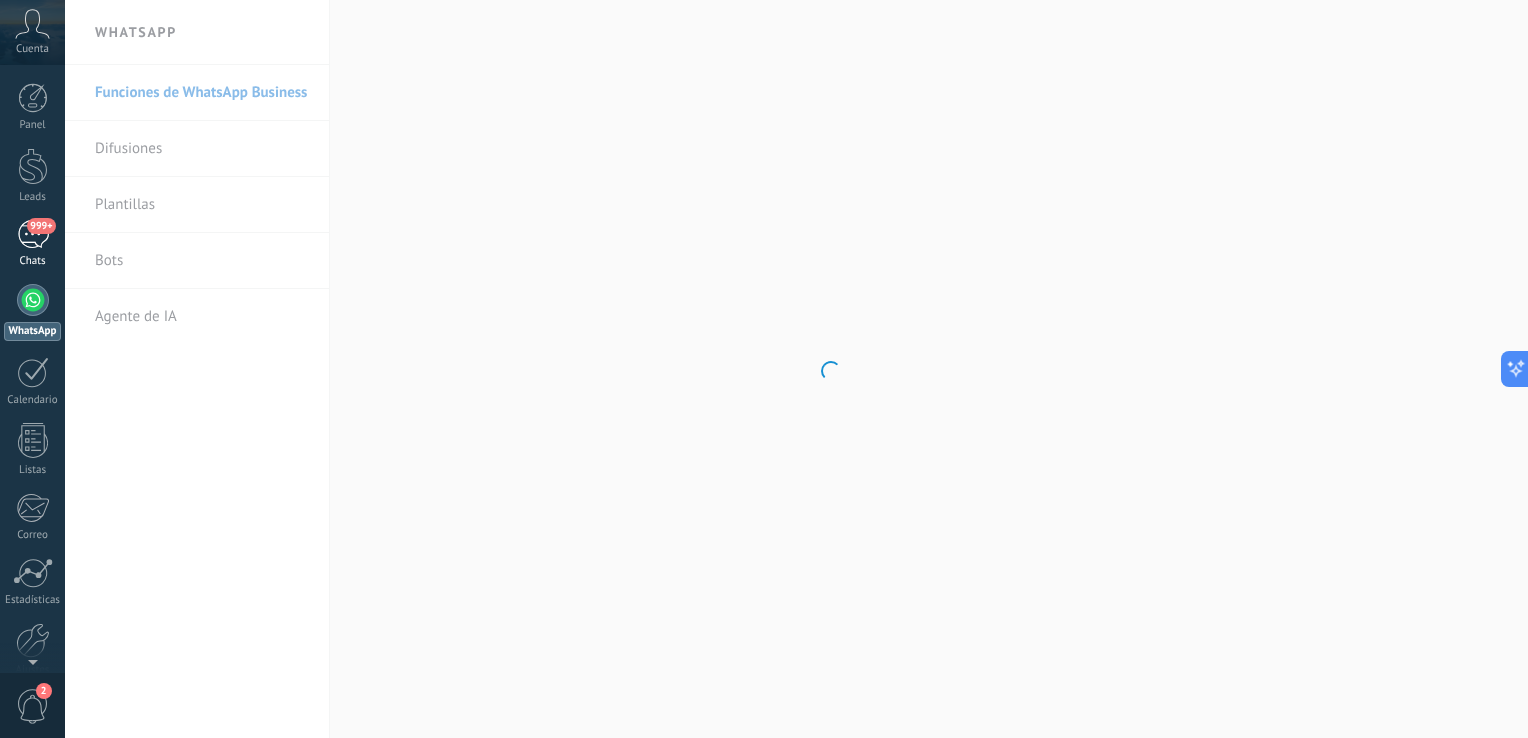 click on "999+" at bounding box center [41, 226] 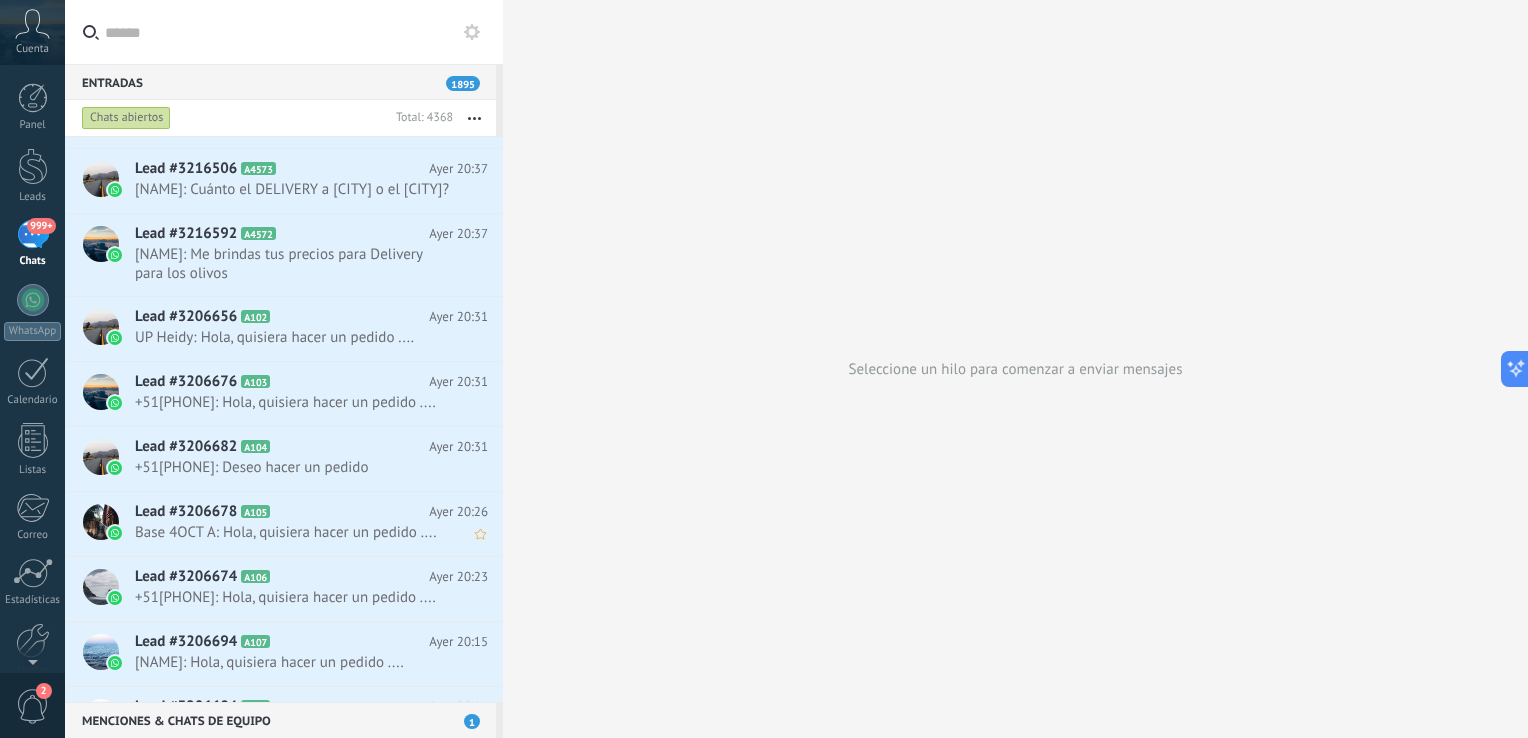 scroll, scrollTop: 1467, scrollLeft: 0, axis: vertical 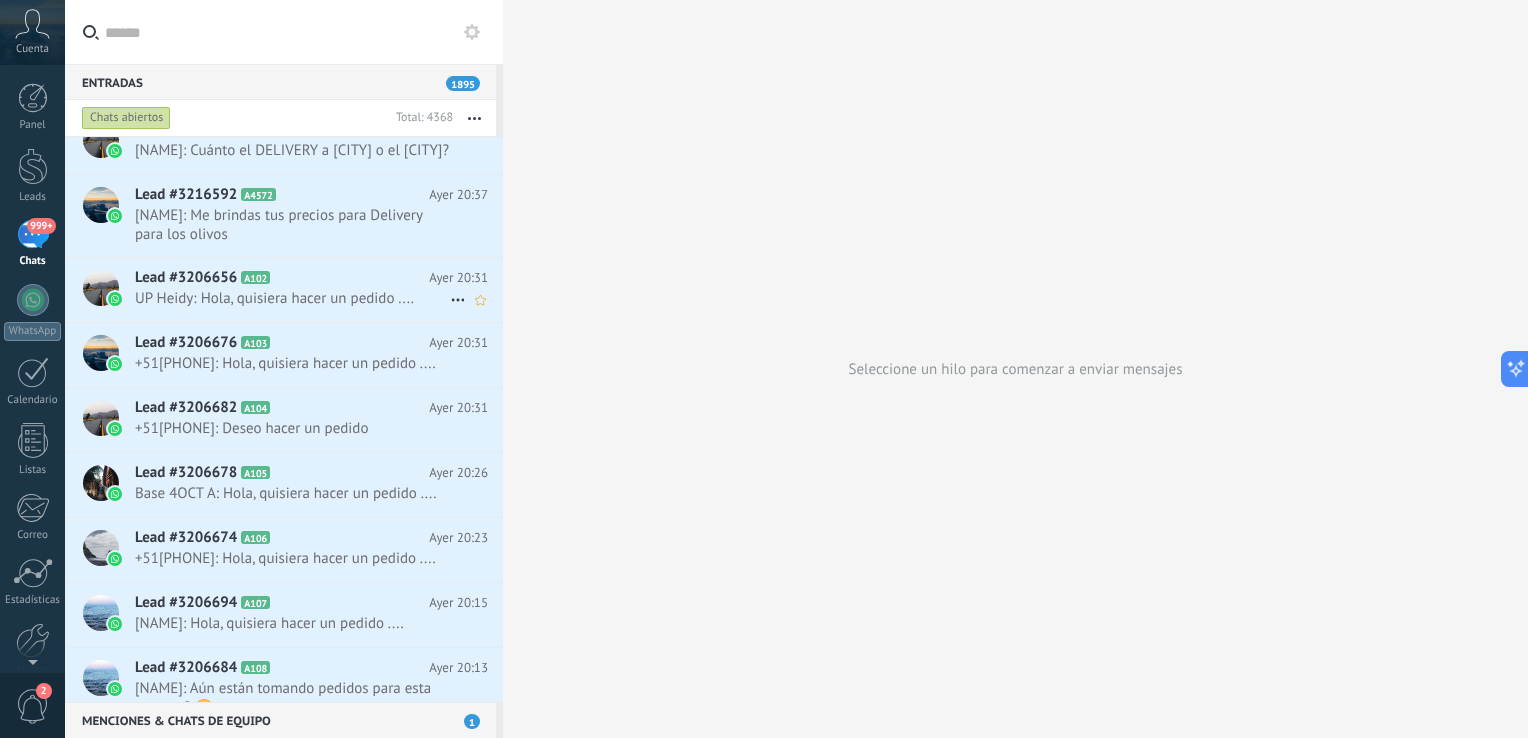 click on "Lead #3206656 A102" at bounding box center [282, 278] 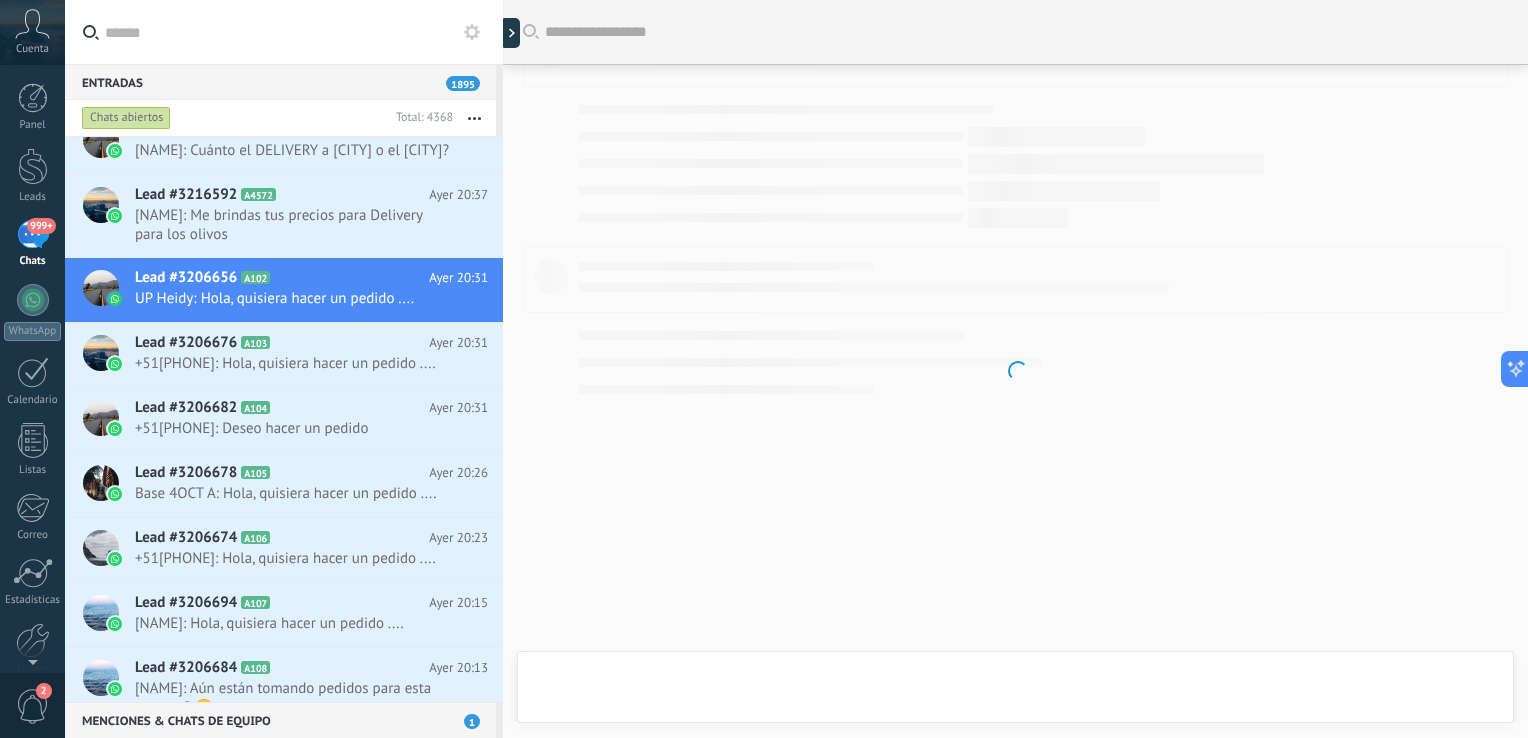 scroll, scrollTop: 43, scrollLeft: 0, axis: vertical 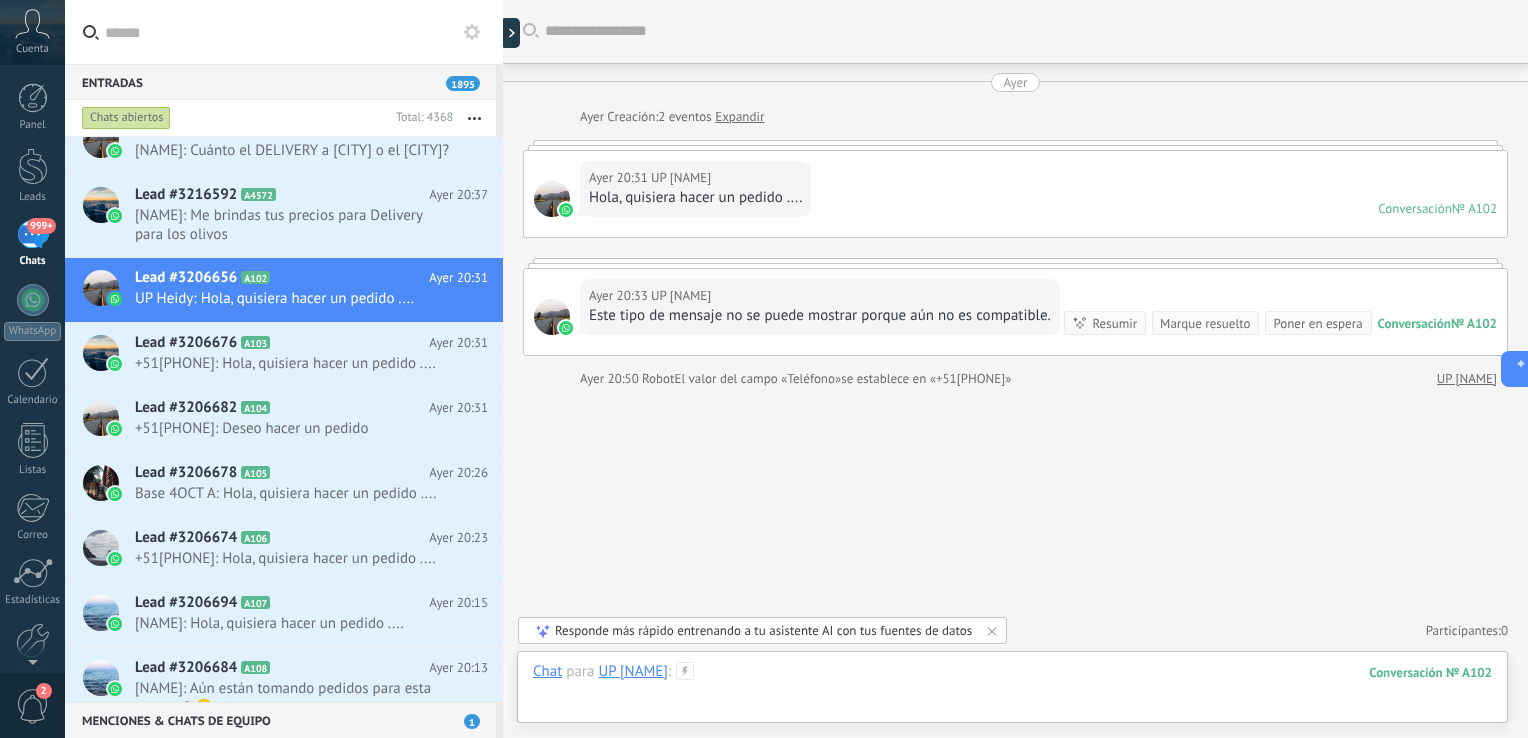 click at bounding box center (1012, 692) 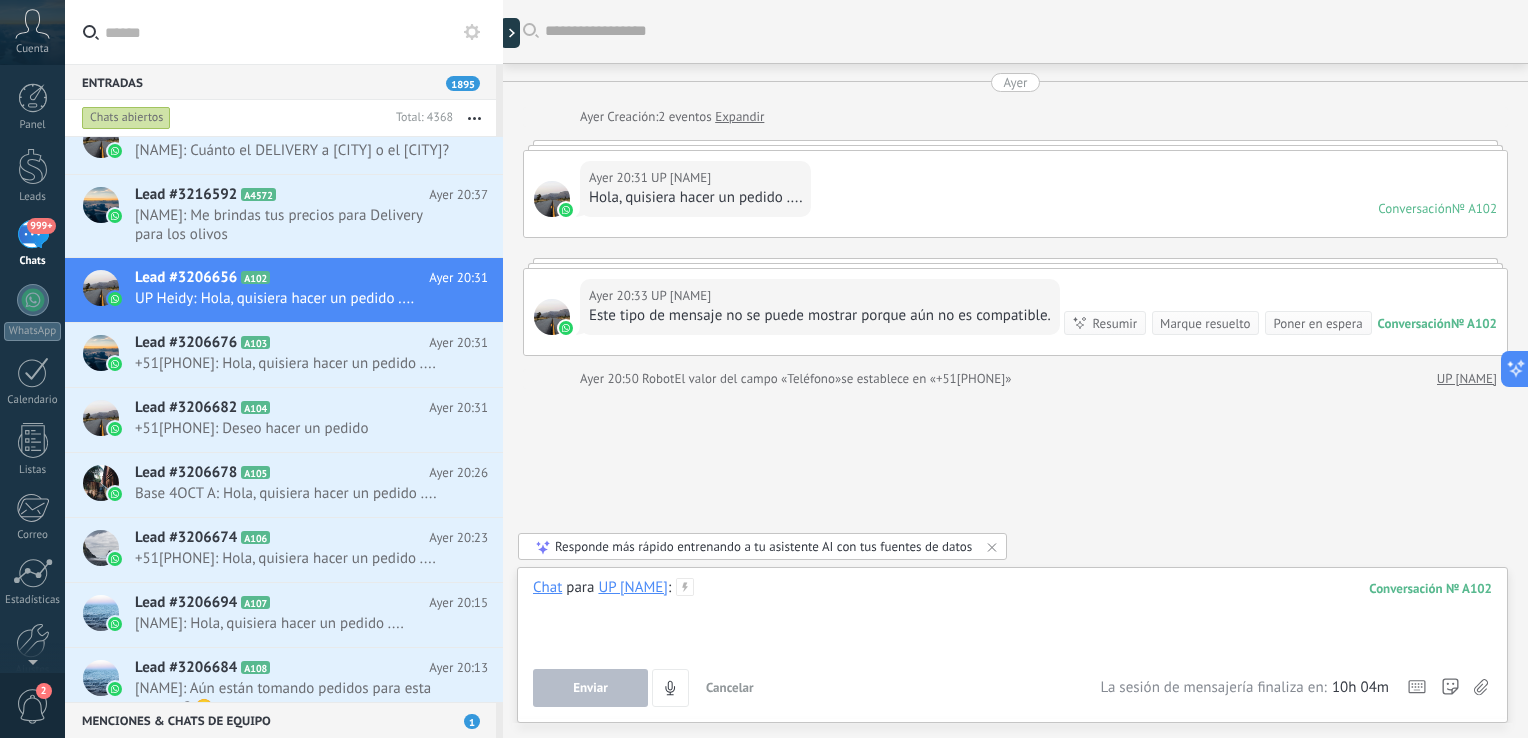type 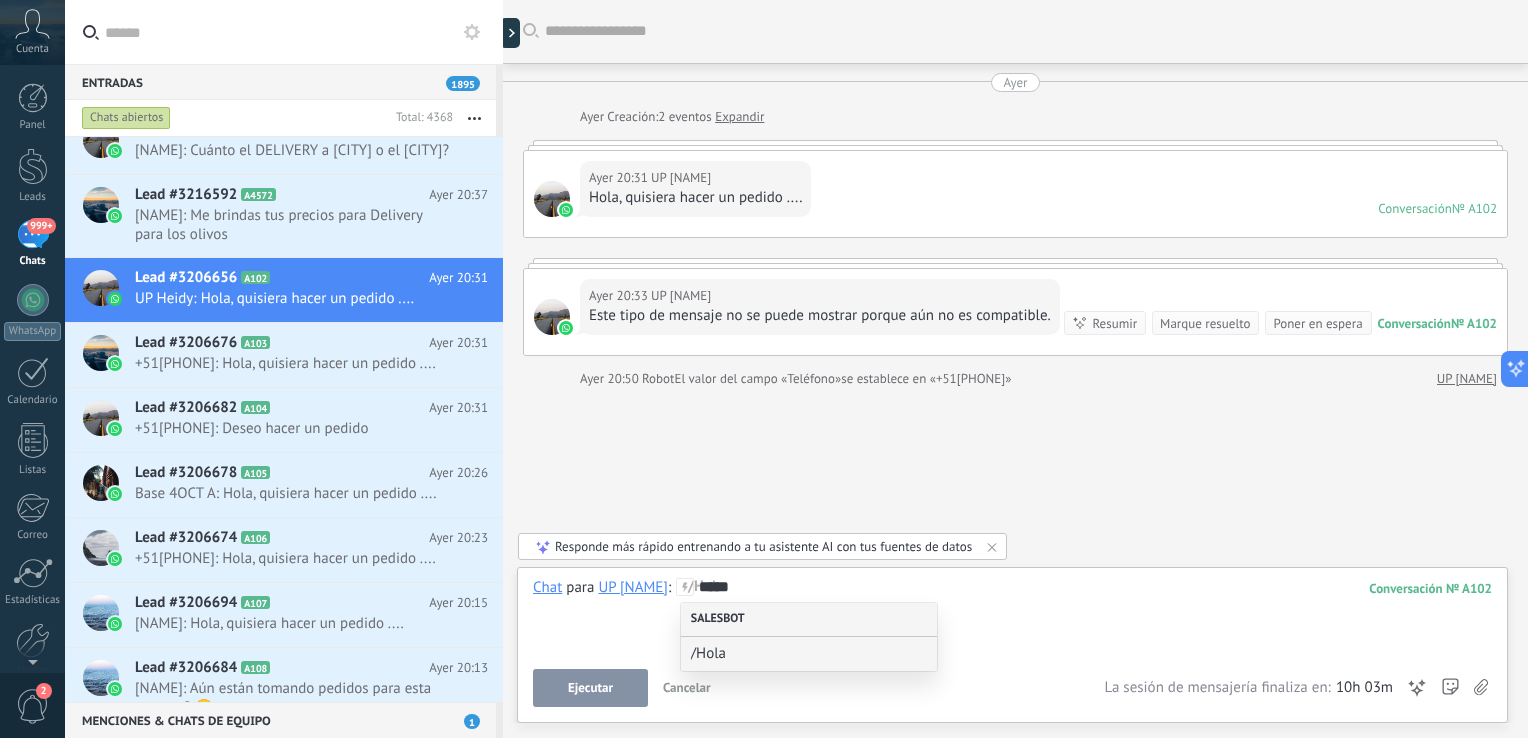 click on "Salesbot" at bounding box center (809, 620) 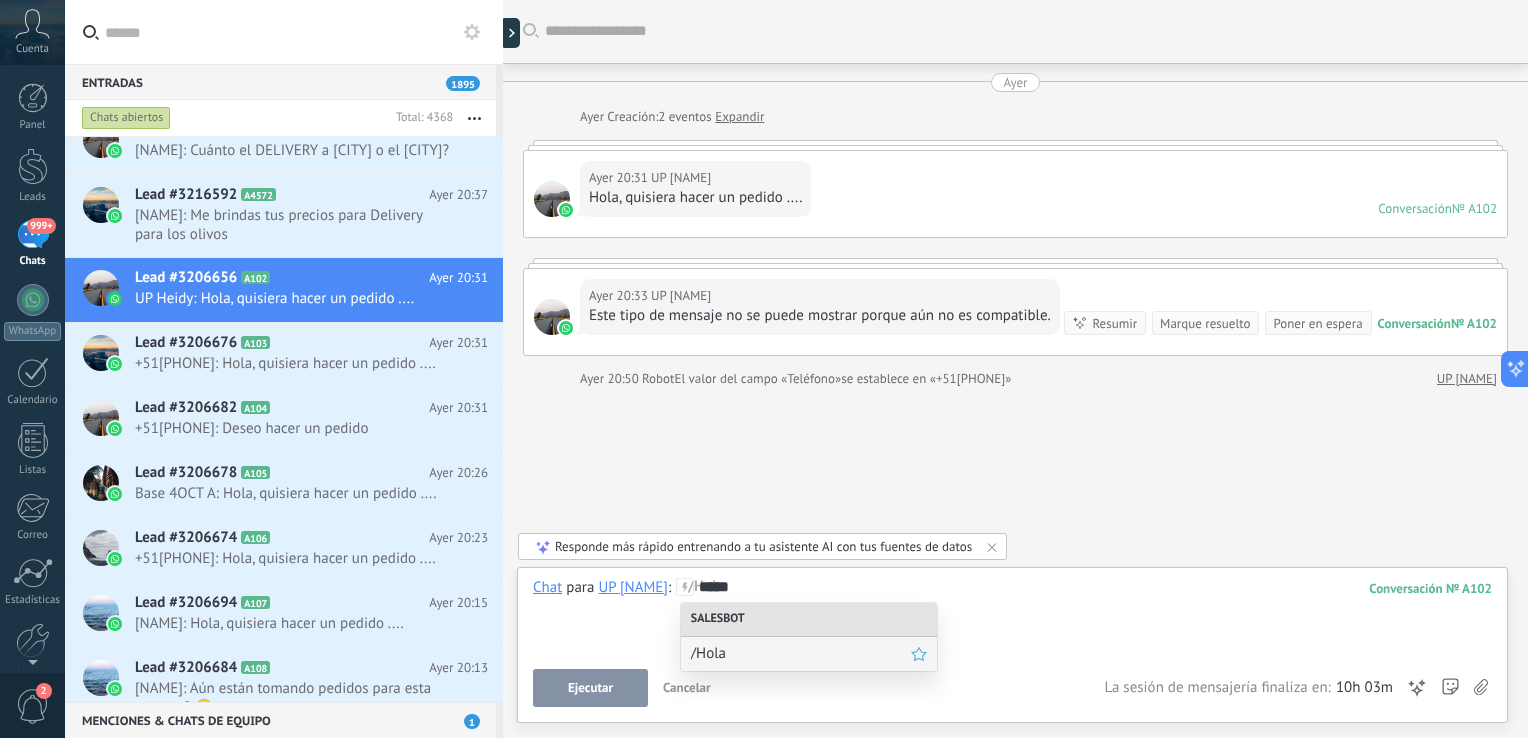 click on "/Hola" at bounding box center (801, 653) 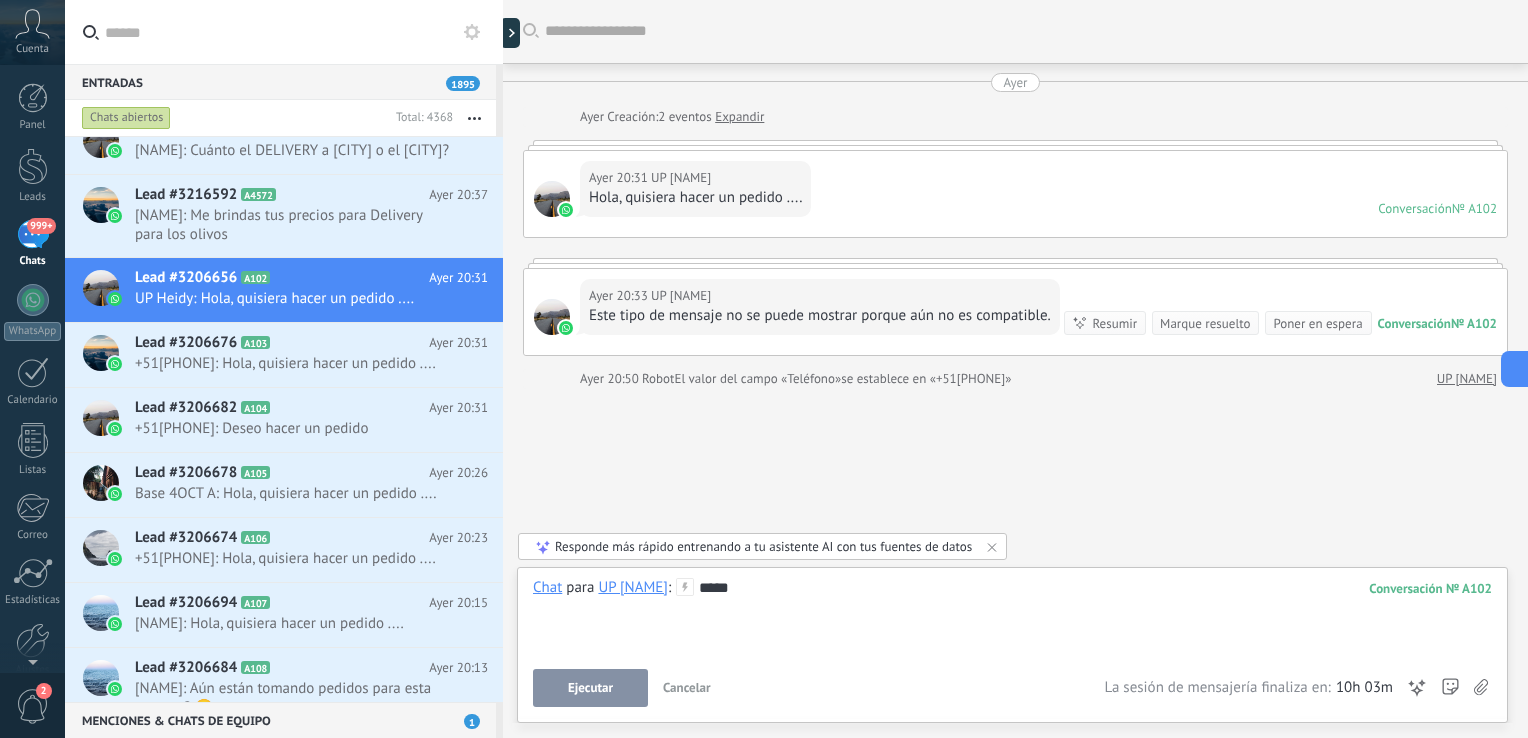 click on "Ejecutar" at bounding box center (590, 688) 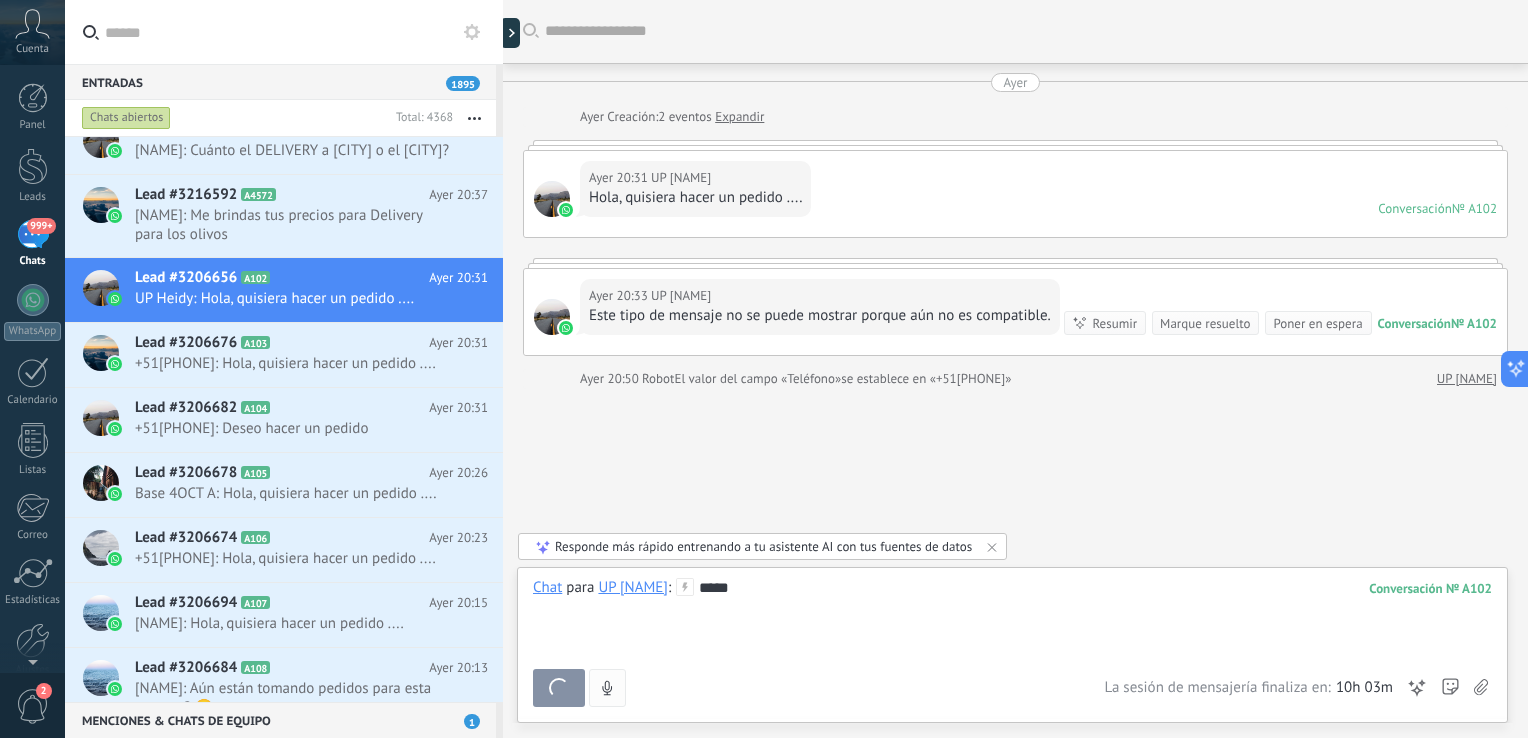 scroll, scrollTop: 240, scrollLeft: 0, axis: vertical 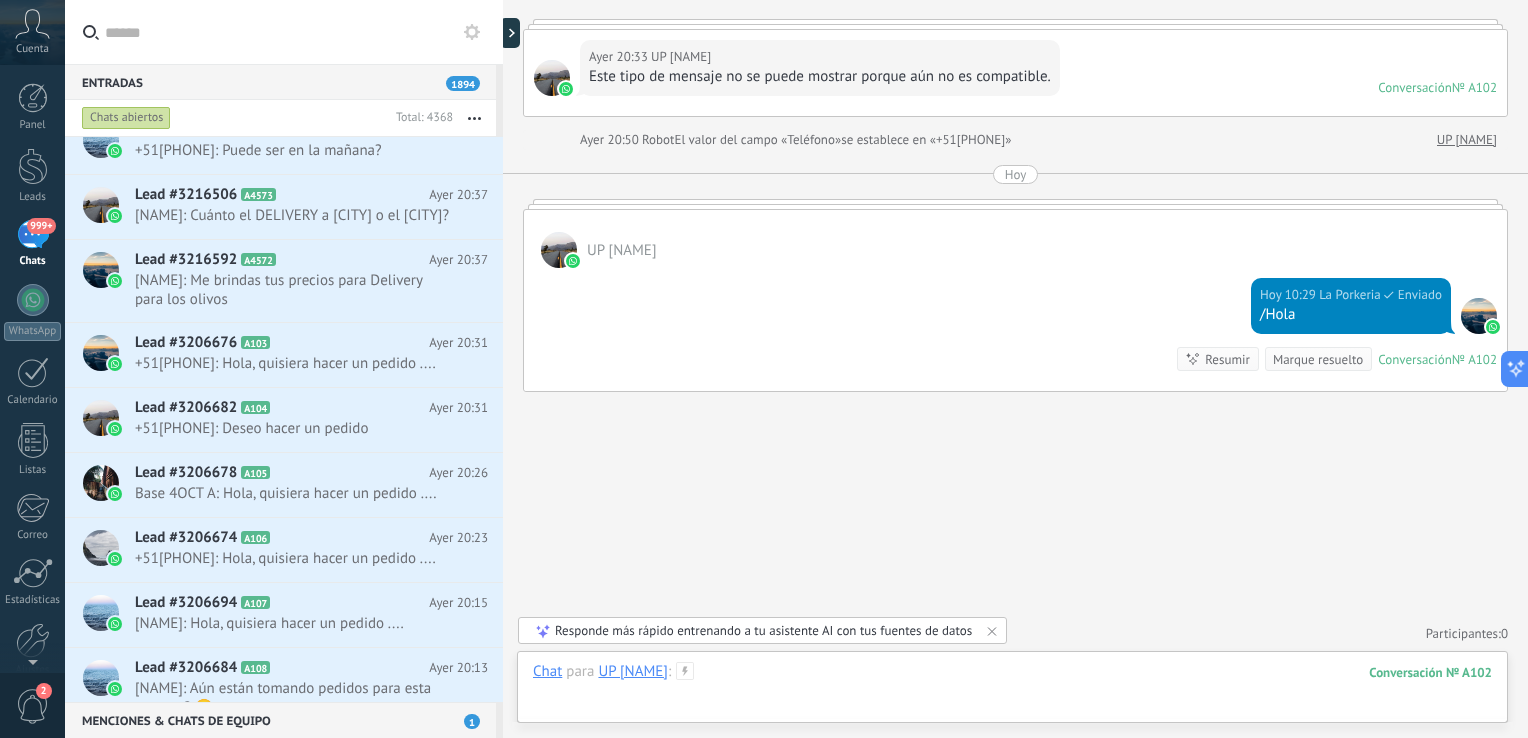 click at bounding box center [1012, 692] 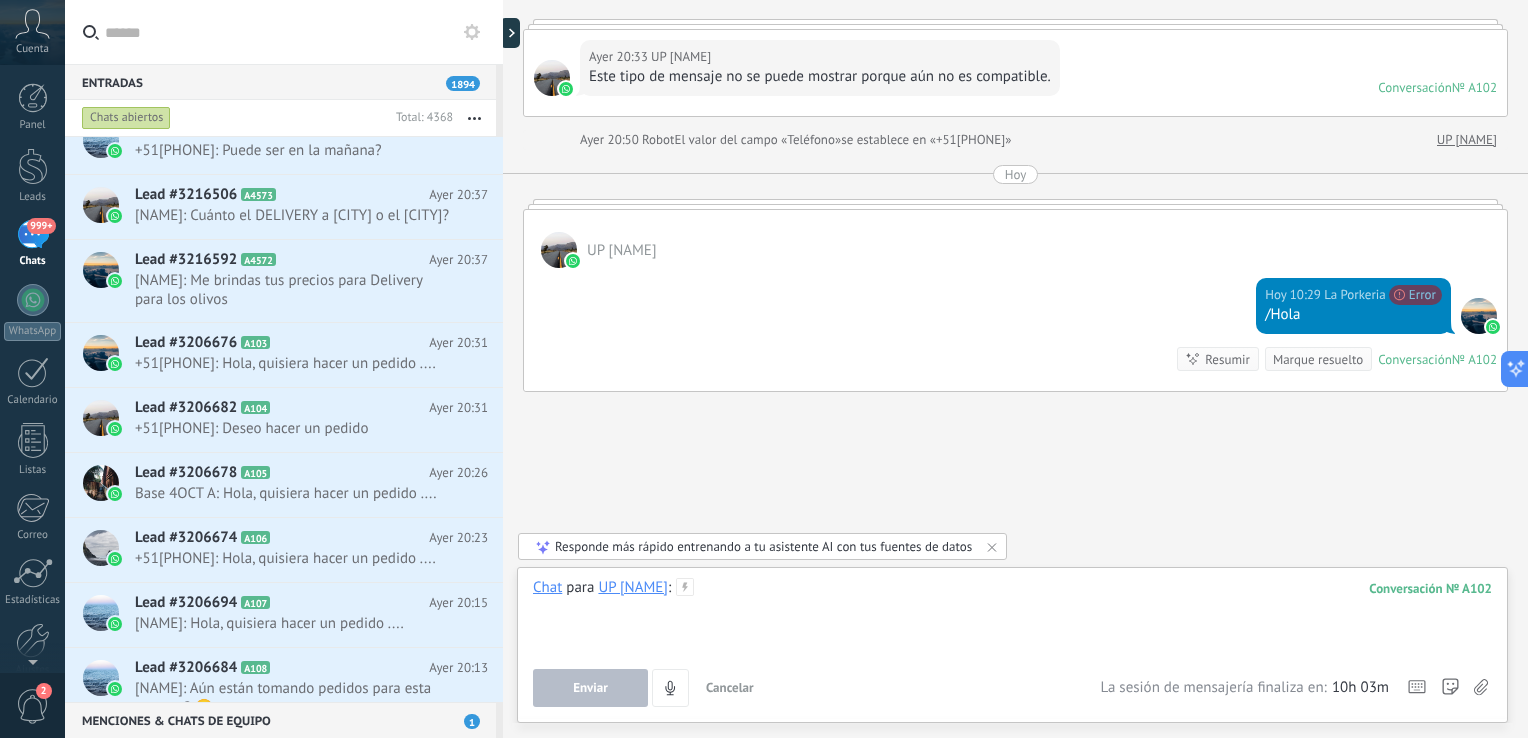 type 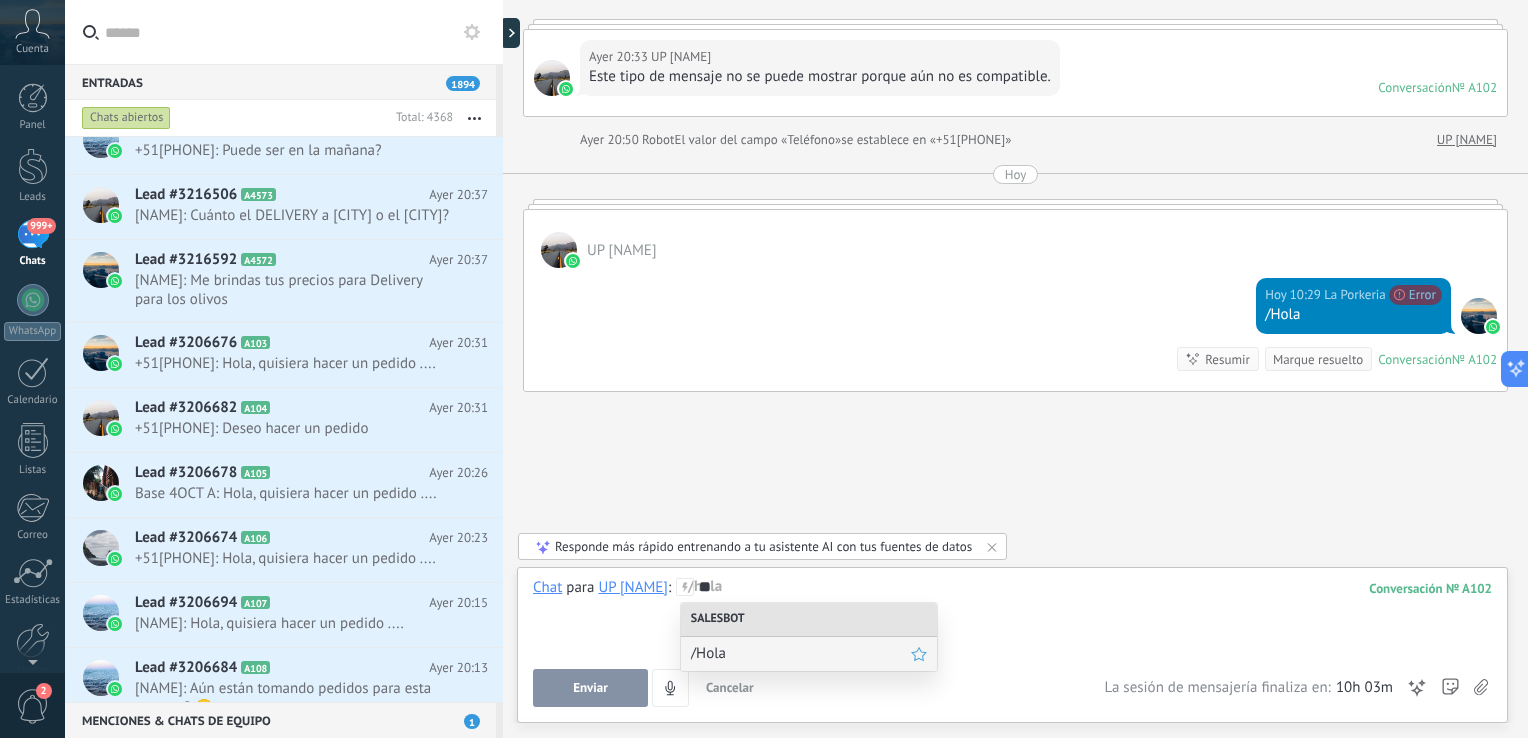 click on "/Hola" at bounding box center [801, 653] 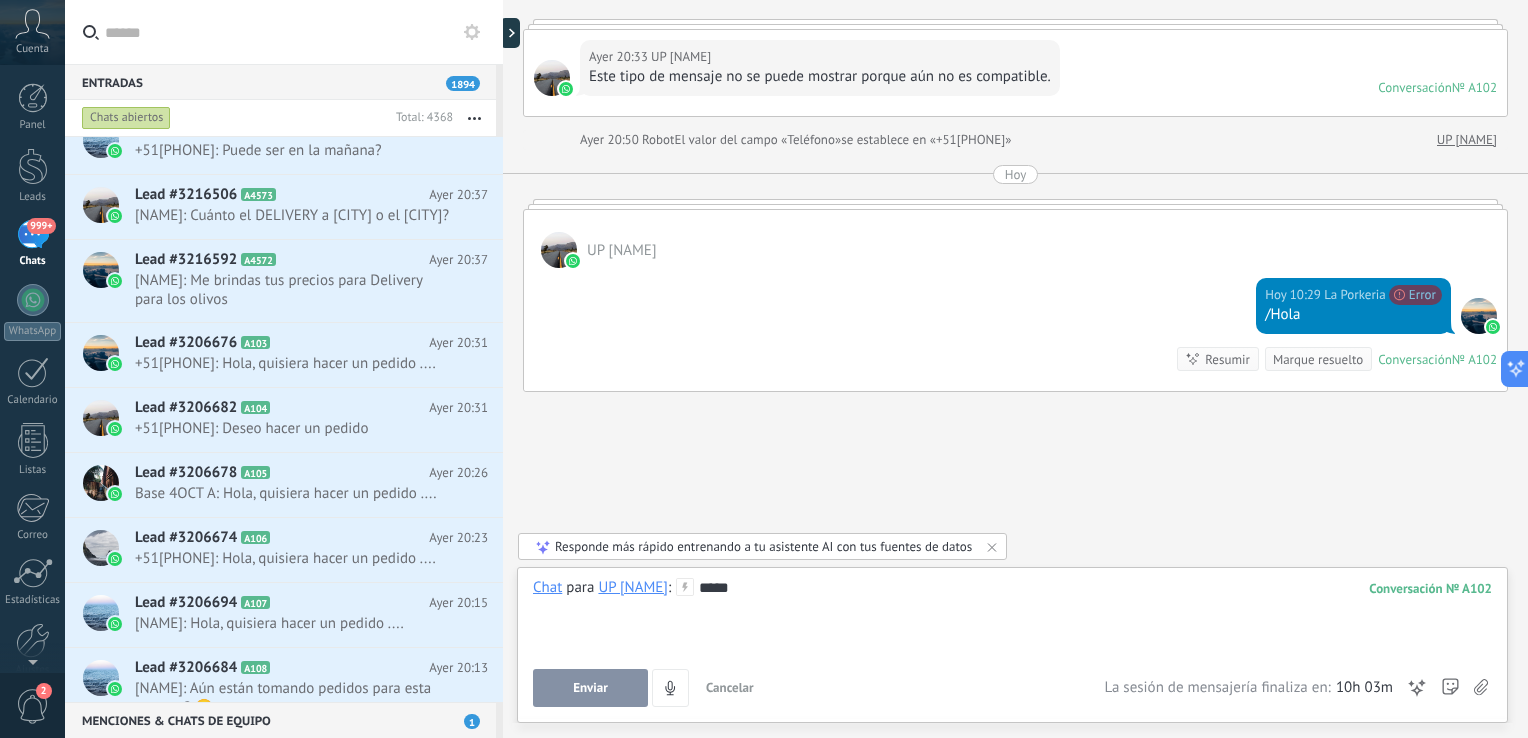 click on "*****" at bounding box center [1012, 616] 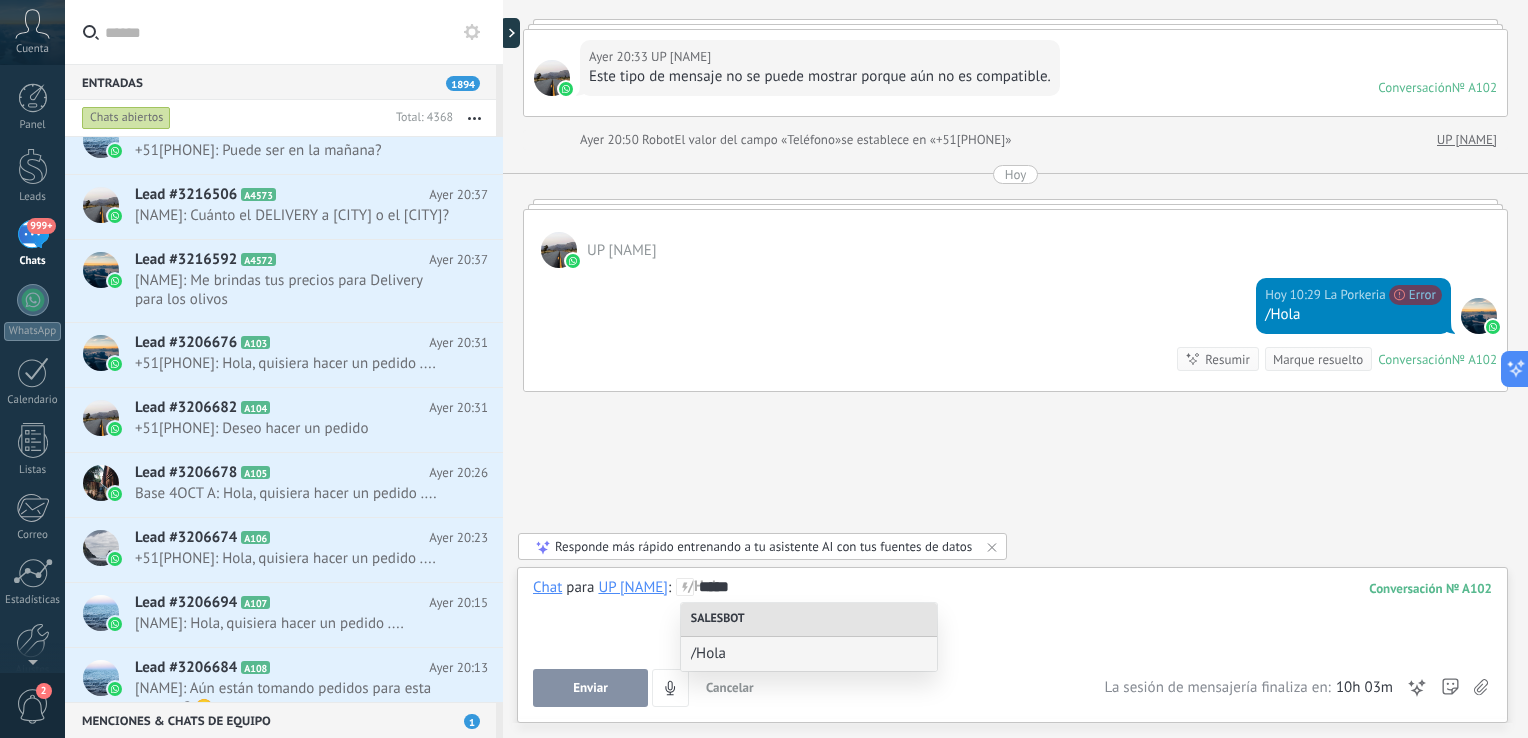 click on "*****" at bounding box center [1012, 616] 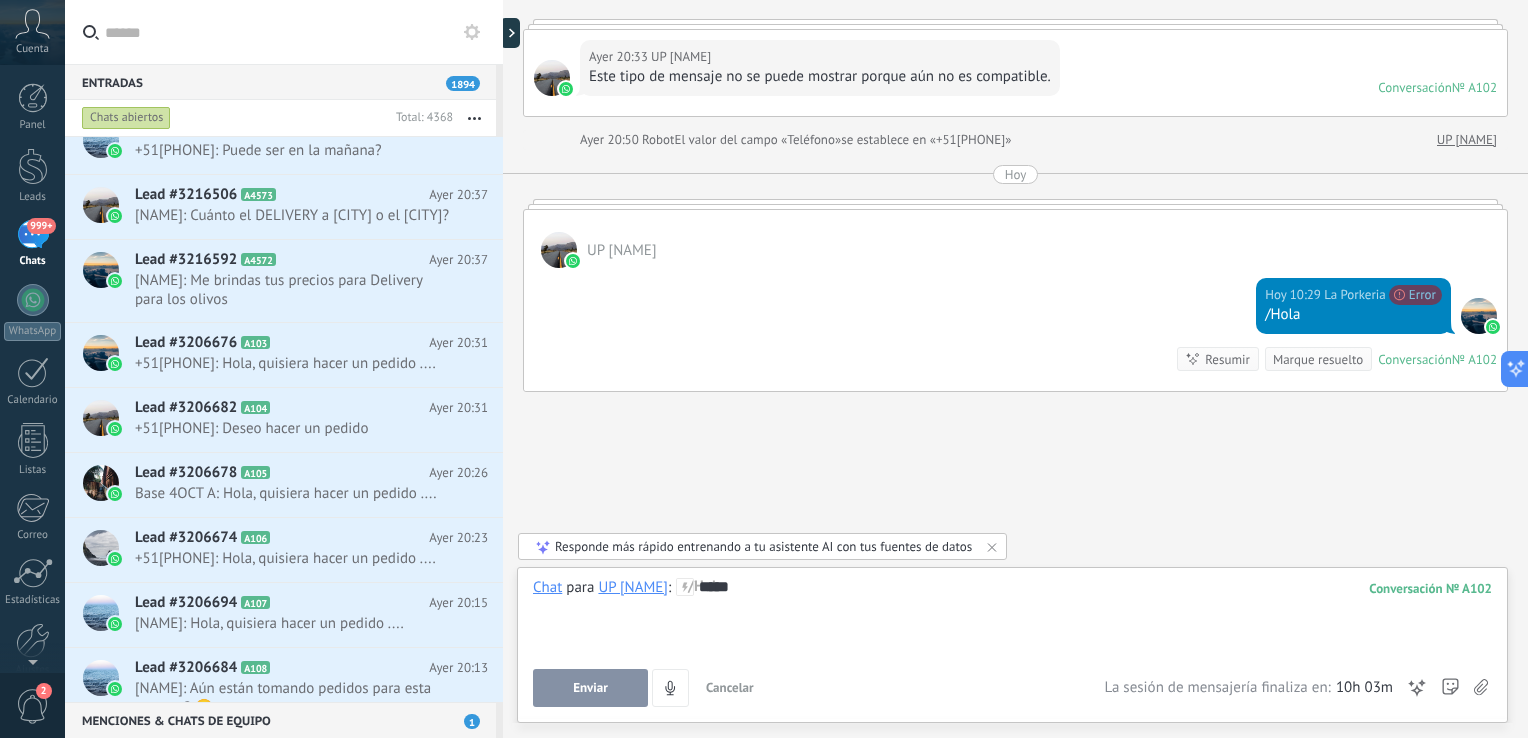 click on "Chat Correo Nota Tarea Chat para UP [NAME] : 102 ***** /Hola Enviar Cancelar Rastrear clics en links ? Reducir links largos y rastrear clics: cuando se habilita, los URLs que envías serán reemplazados con links de rastreo. Una vez clickeados, un evento se registrará en el feed del lead. Abajo seleccione las fuentes que utilizan esta en Ajustes Las plantillas no pueden ser editadas 10h 03m La sesión de mensajería finaliza en: Atajos – ejecutar bots y plantillas – seleccionar acción – mencionar a un colega – seleccionar el destinatario – insertar valor del campo Kommo AI Beta Corregir gramática y ortografía Hacerlo profesional Hacerlo amistoso Hacerlo ingenioso Hacerlo más largo Hacerlo más corto Simplificarlo Responde más rápido entrenando a tu asistente AI con tus fuentes de datos" at bounding box center [1012, 645] 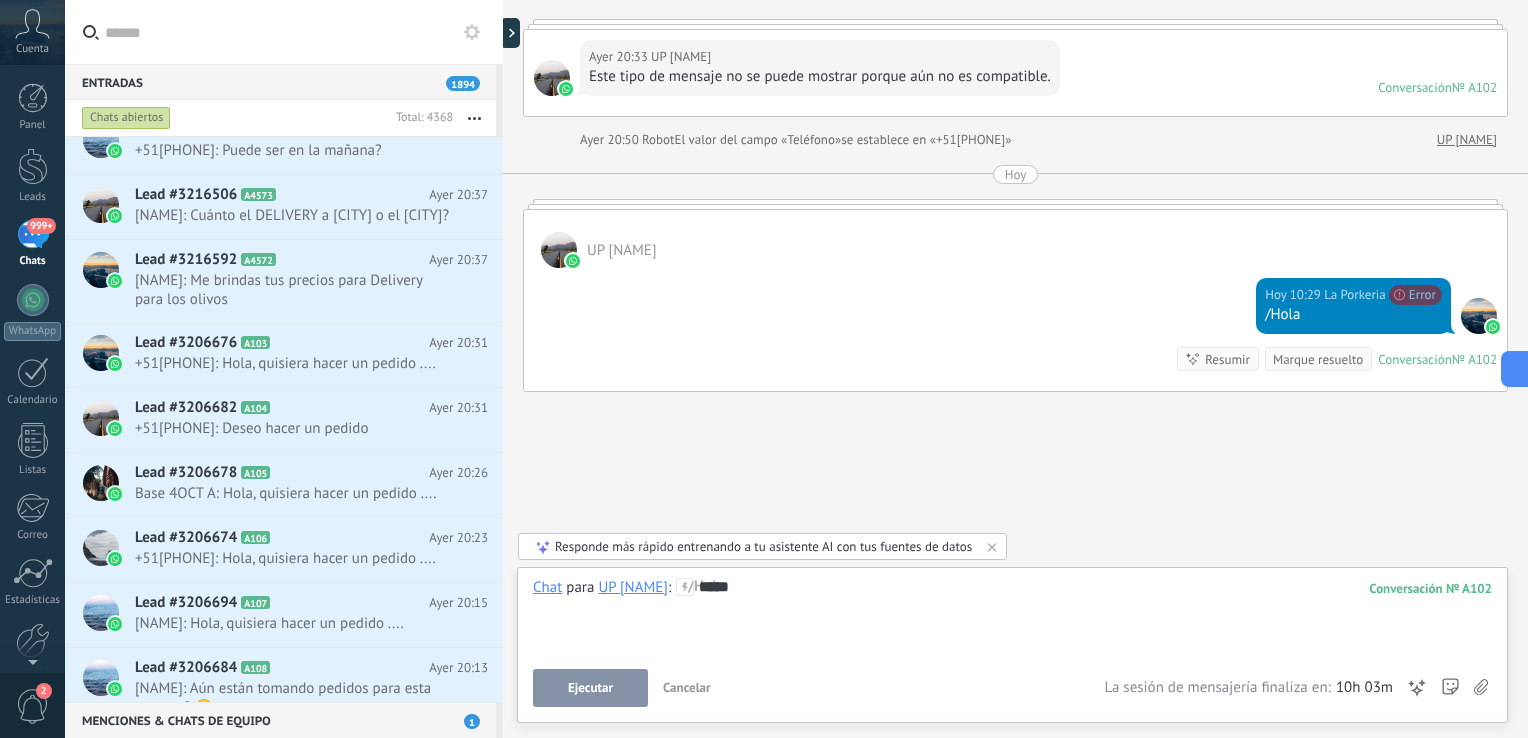 click on "*****" at bounding box center (1012, 616) 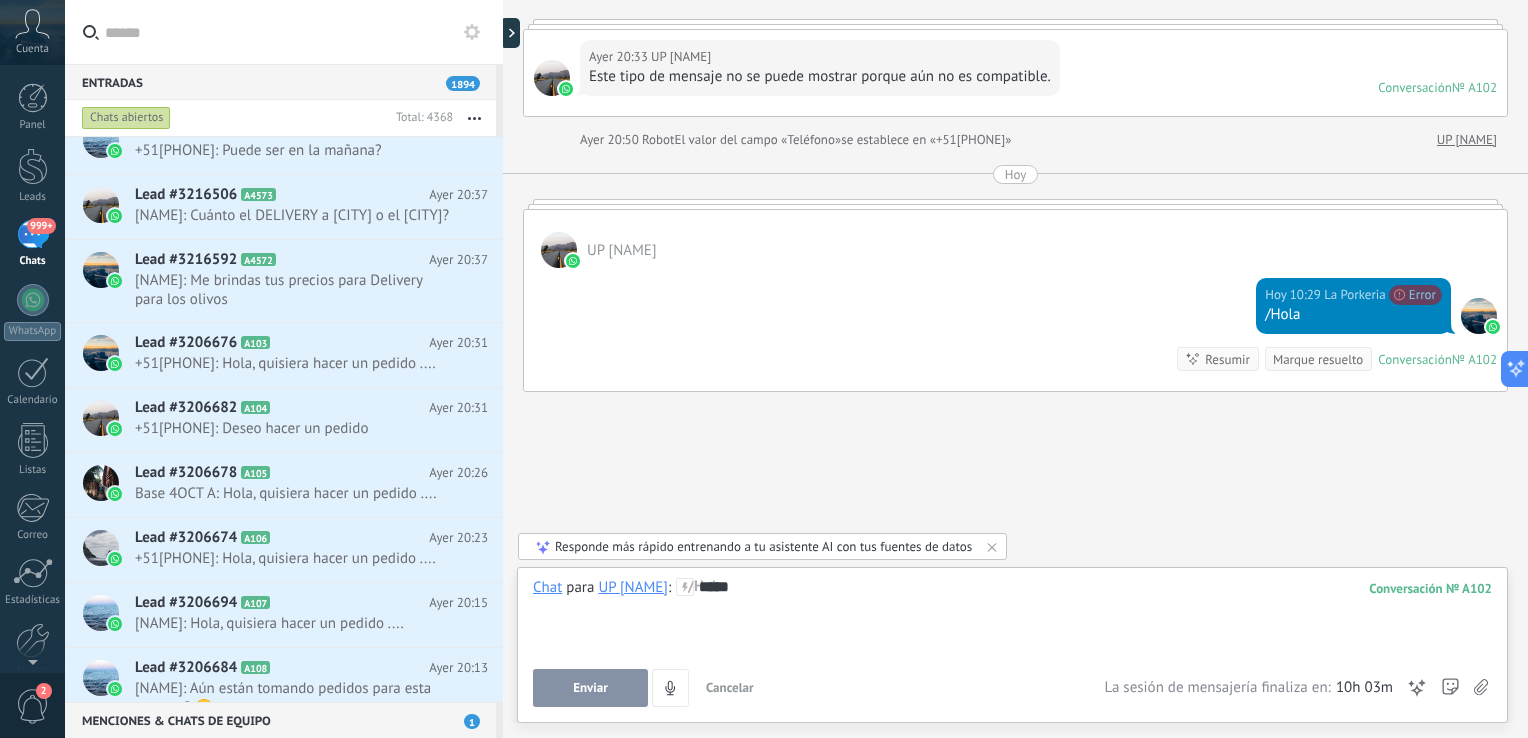 click on "*****" at bounding box center (1012, 616) 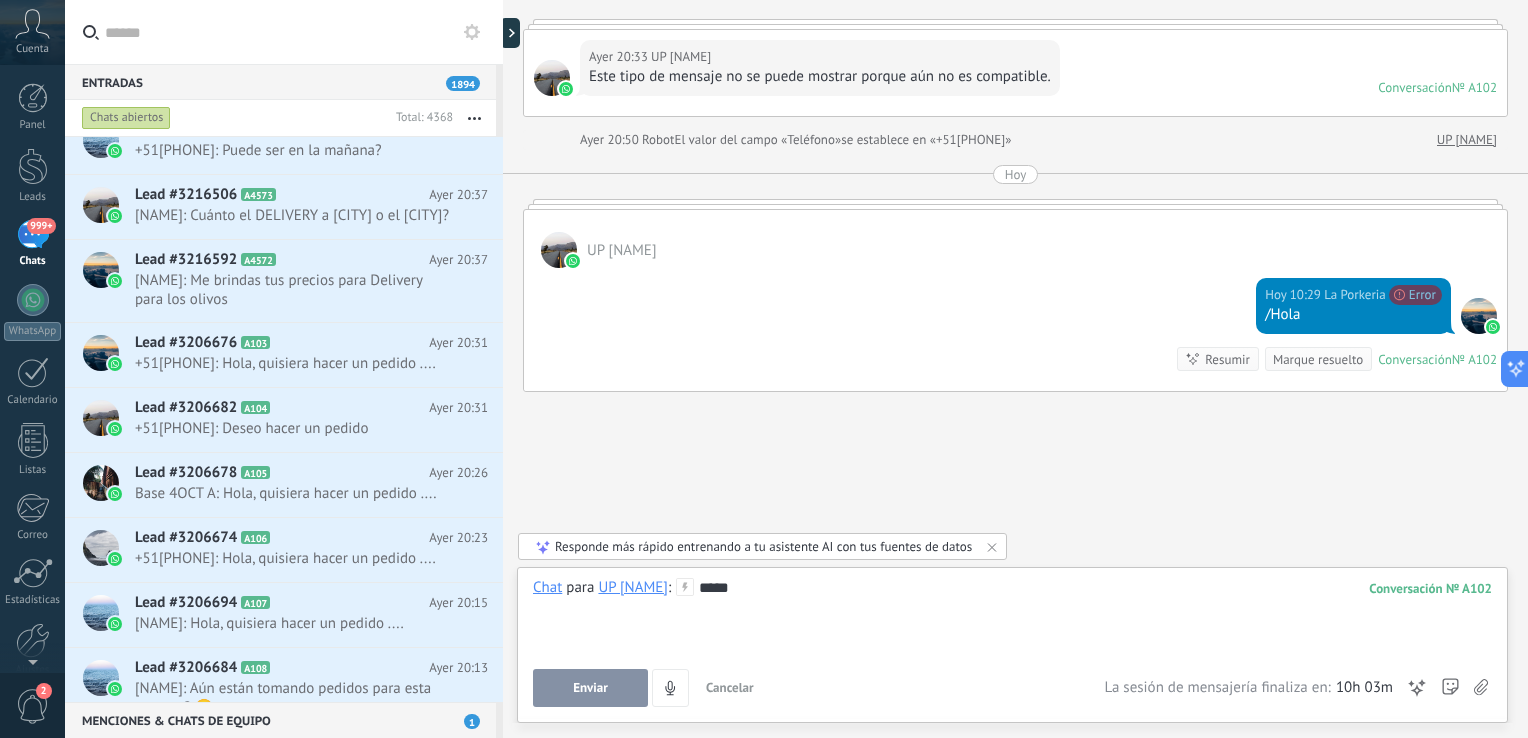 click on "*****" at bounding box center [1012, 616] 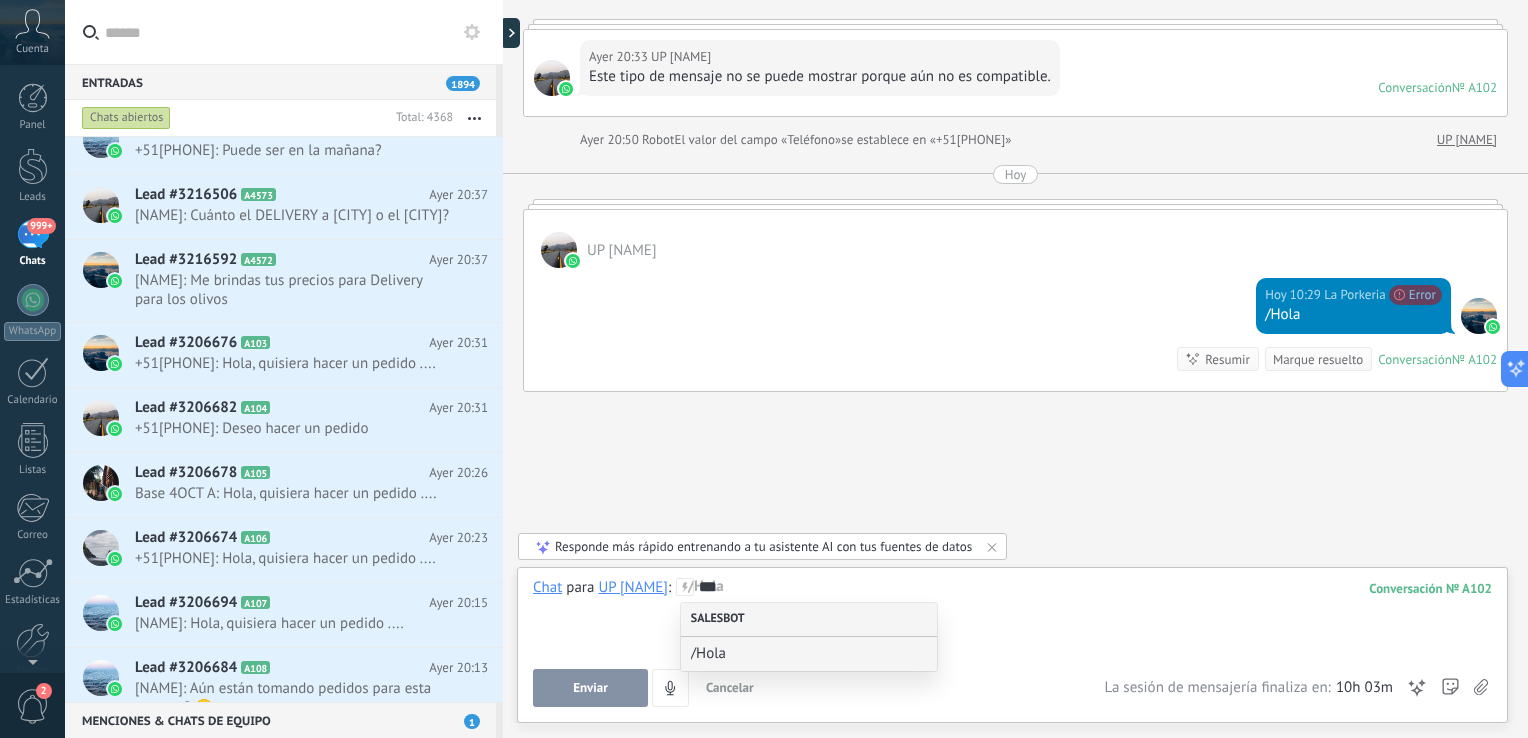 click on "Salesbot" at bounding box center [809, 620] 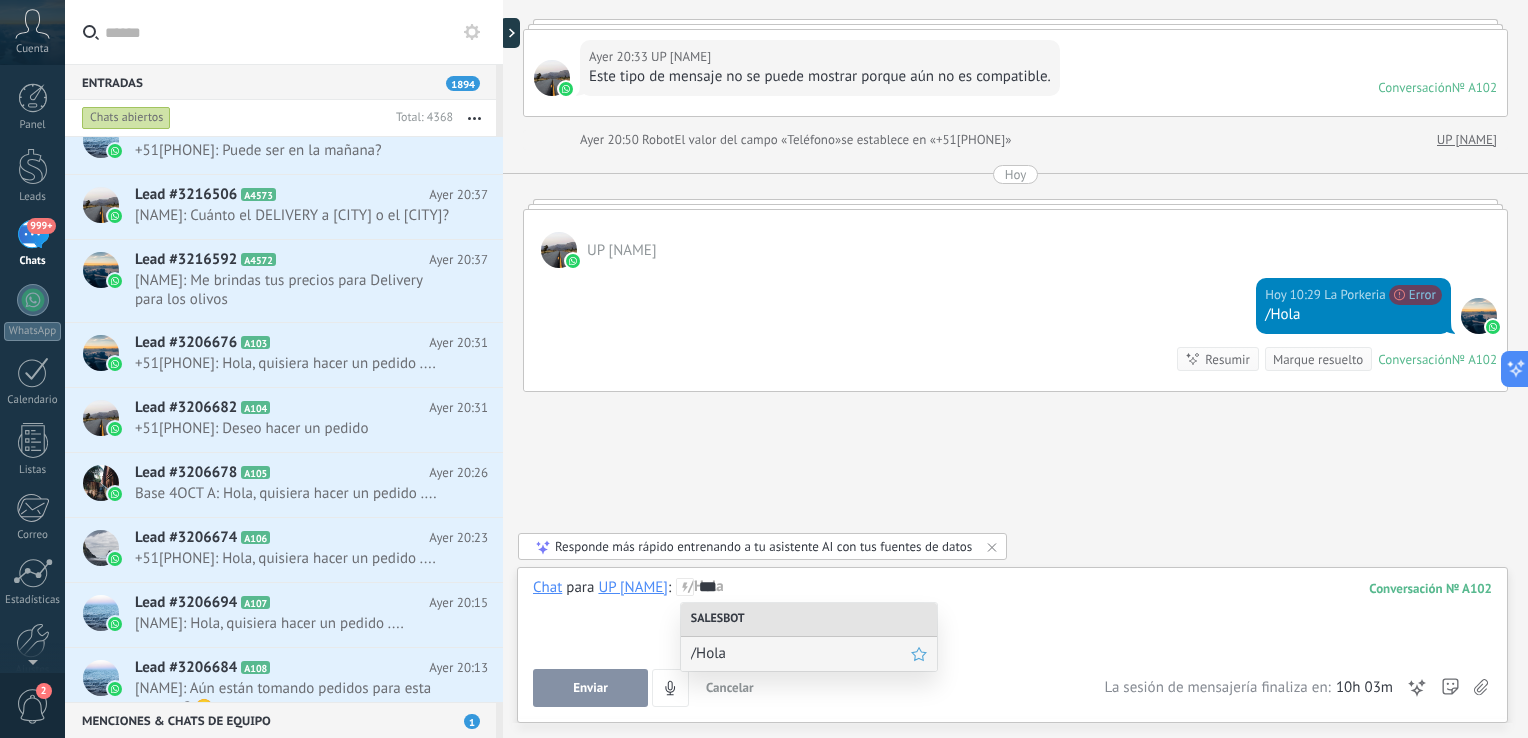 click on "/Hola" at bounding box center [809, 654] 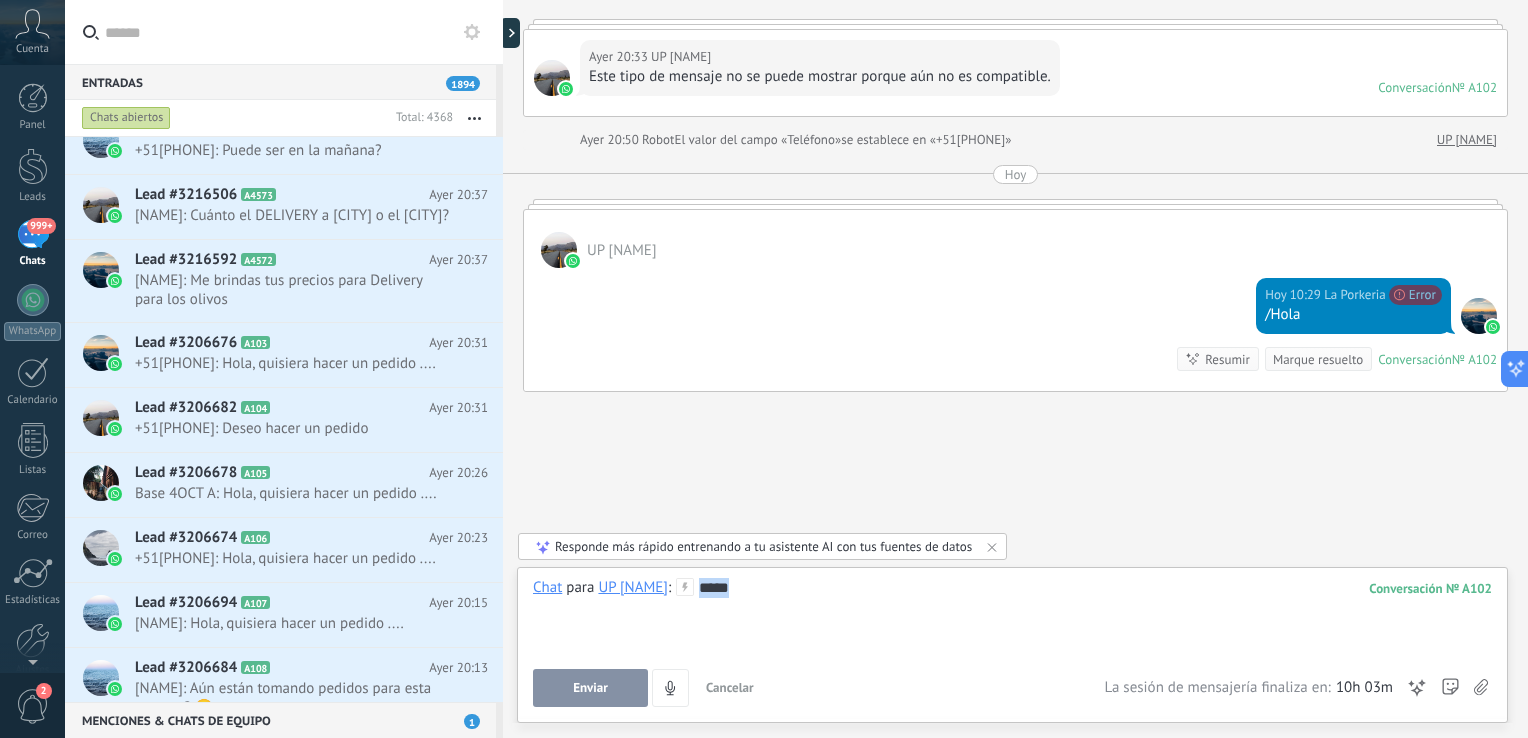 drag, startPoint x: 760, startPoint y: 587, endPoint x: 689, endPoint y: 588, distance: 71.00704 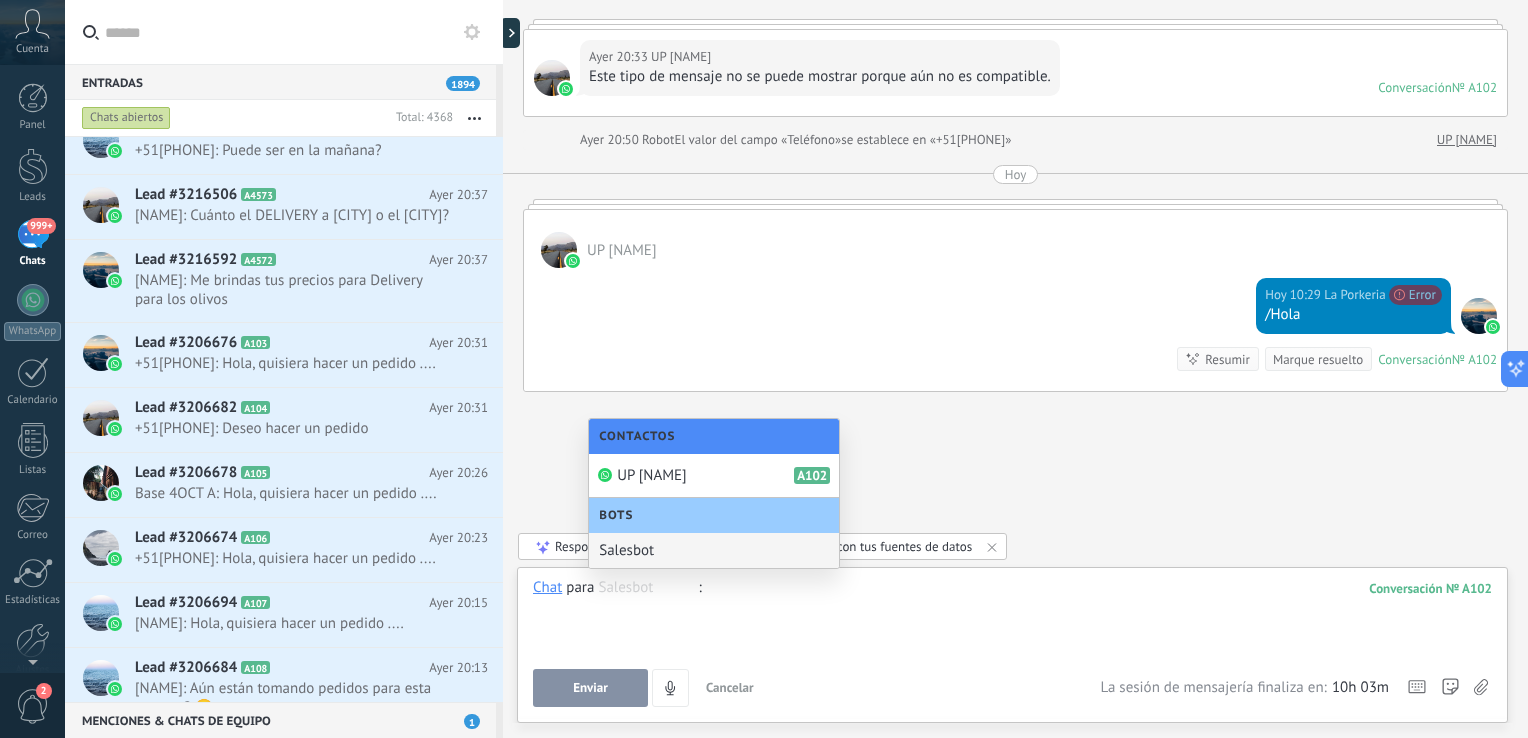 click on "Salesbot" at bounding box center (714, 550) 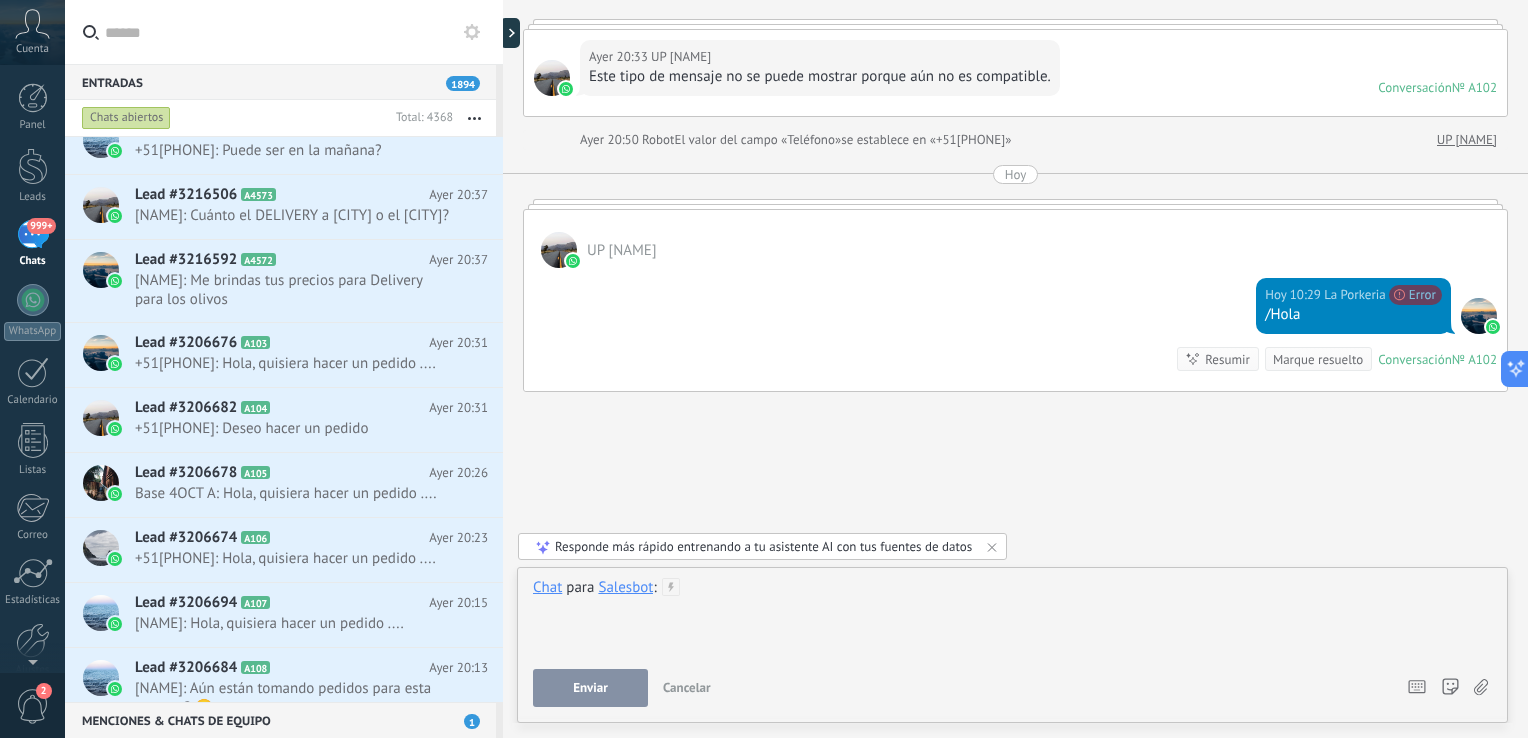 click at bounding box center [1012, 616] 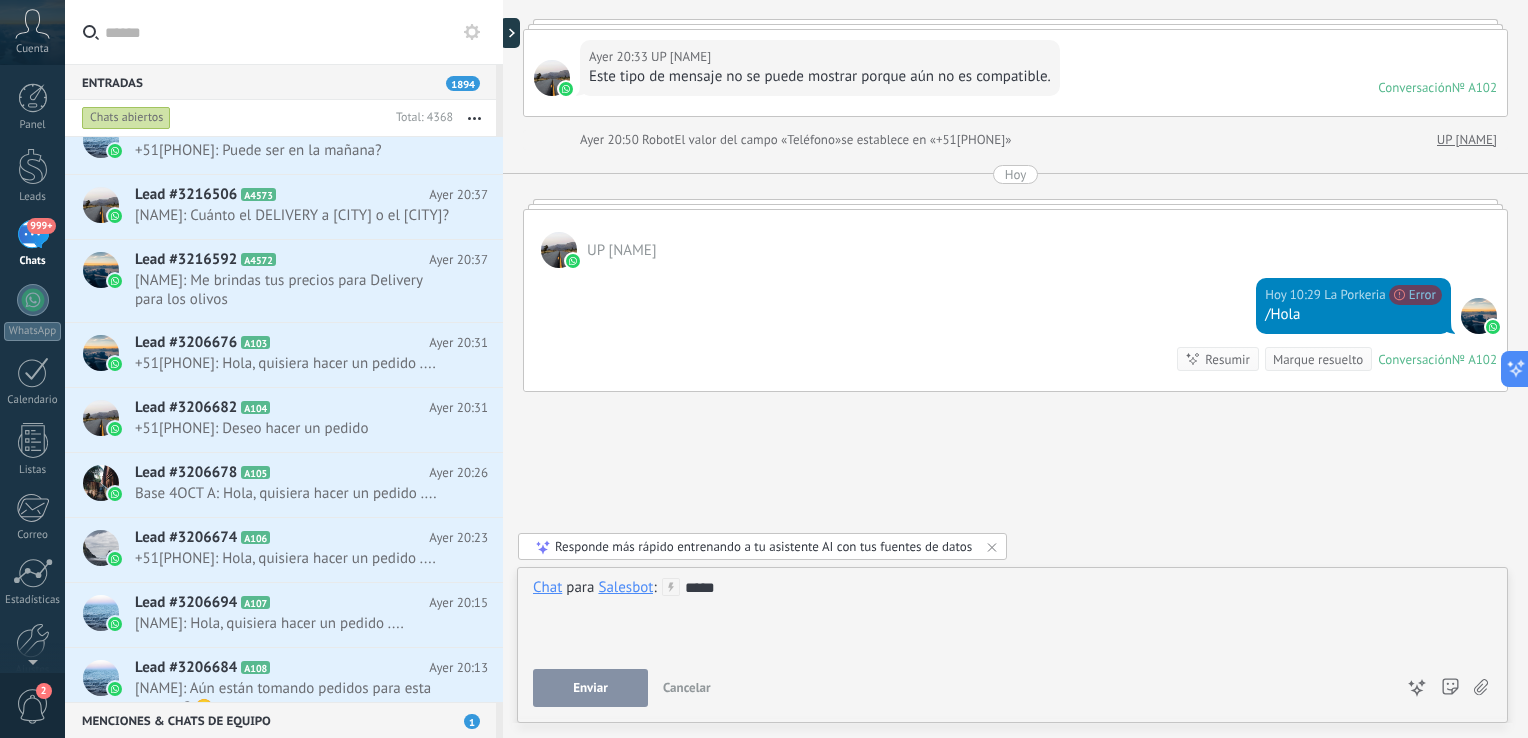 click on "*****" at bounding box center (1012, 616) 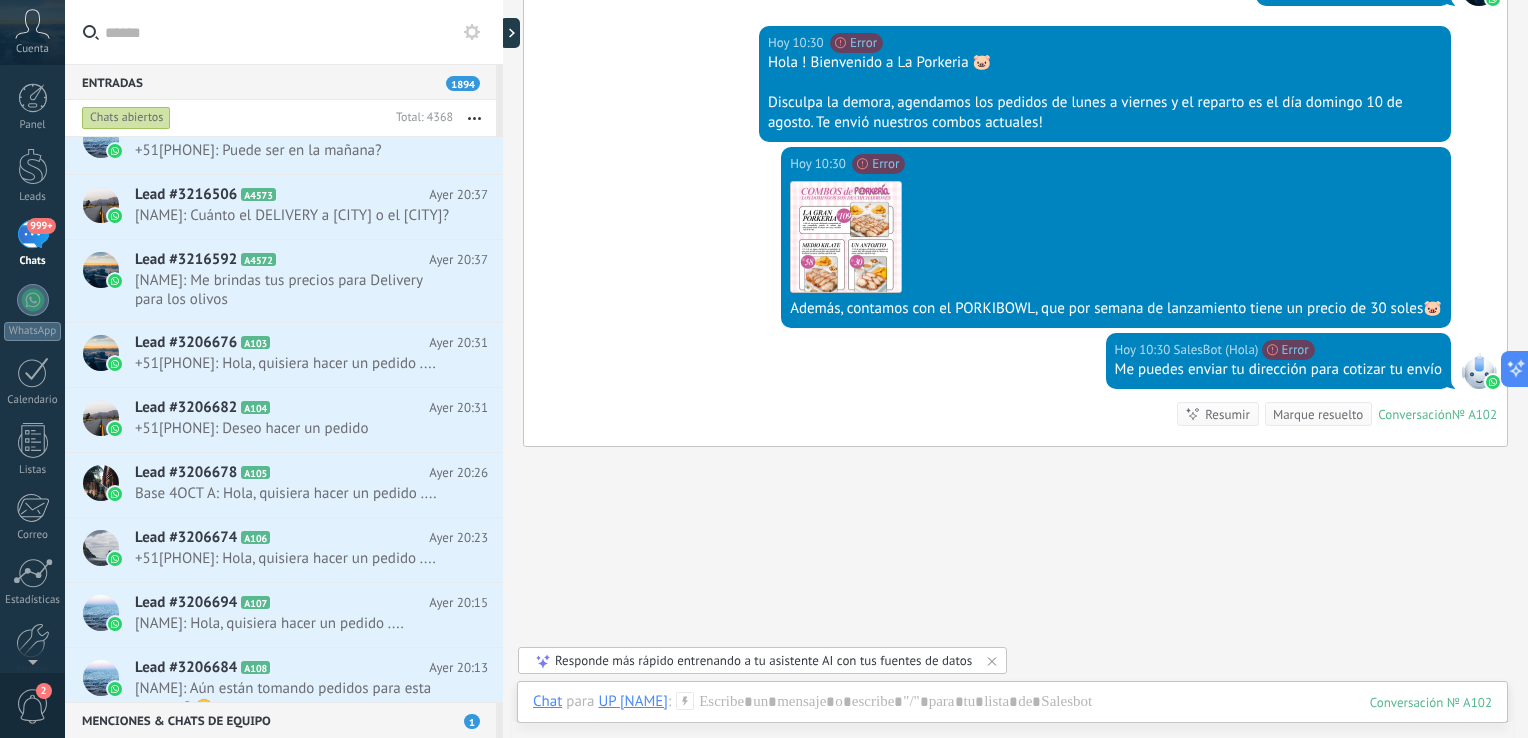 scroll, scrollTop: 488, scrollLeft: 0, axis: vertical 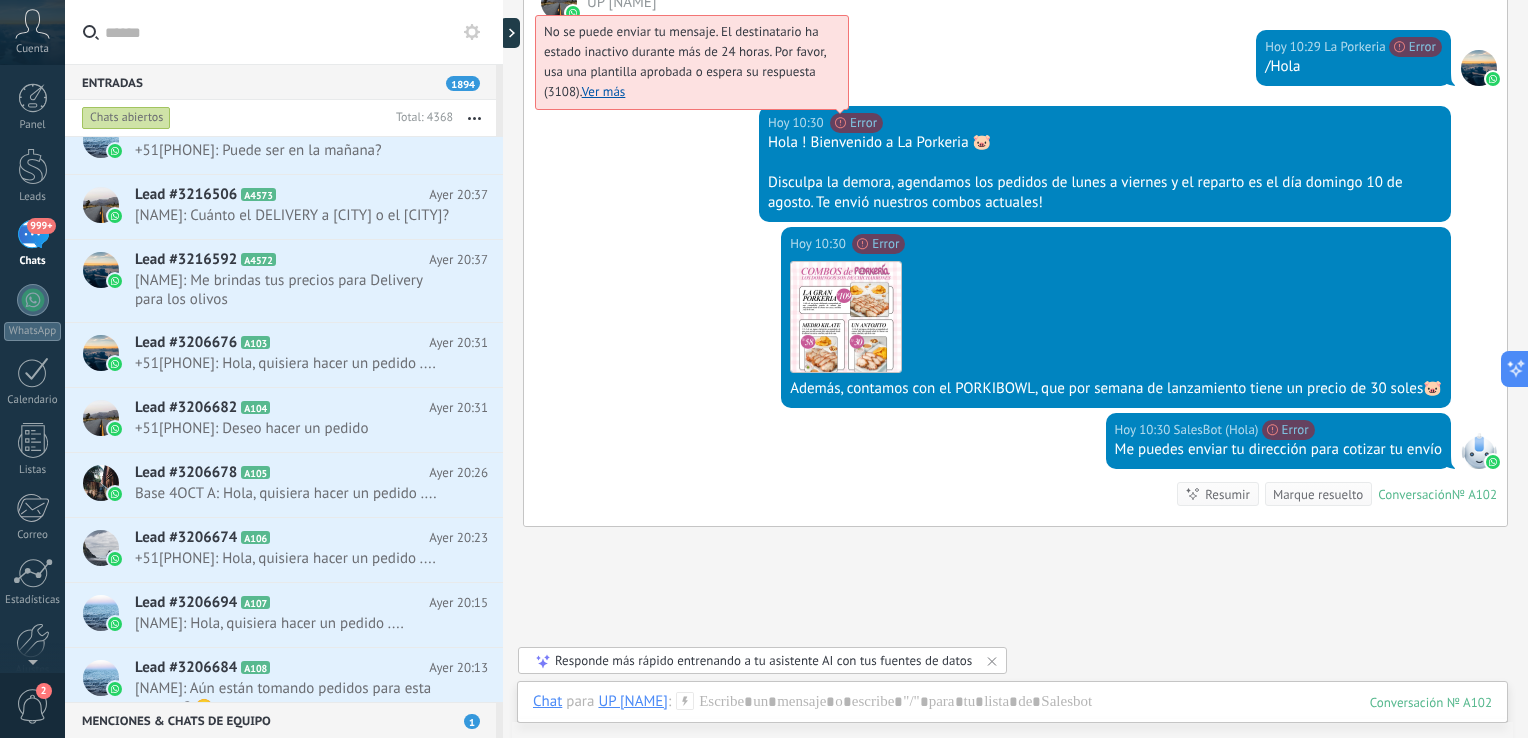 click on "Ver más" at bounding box center (604, 91) 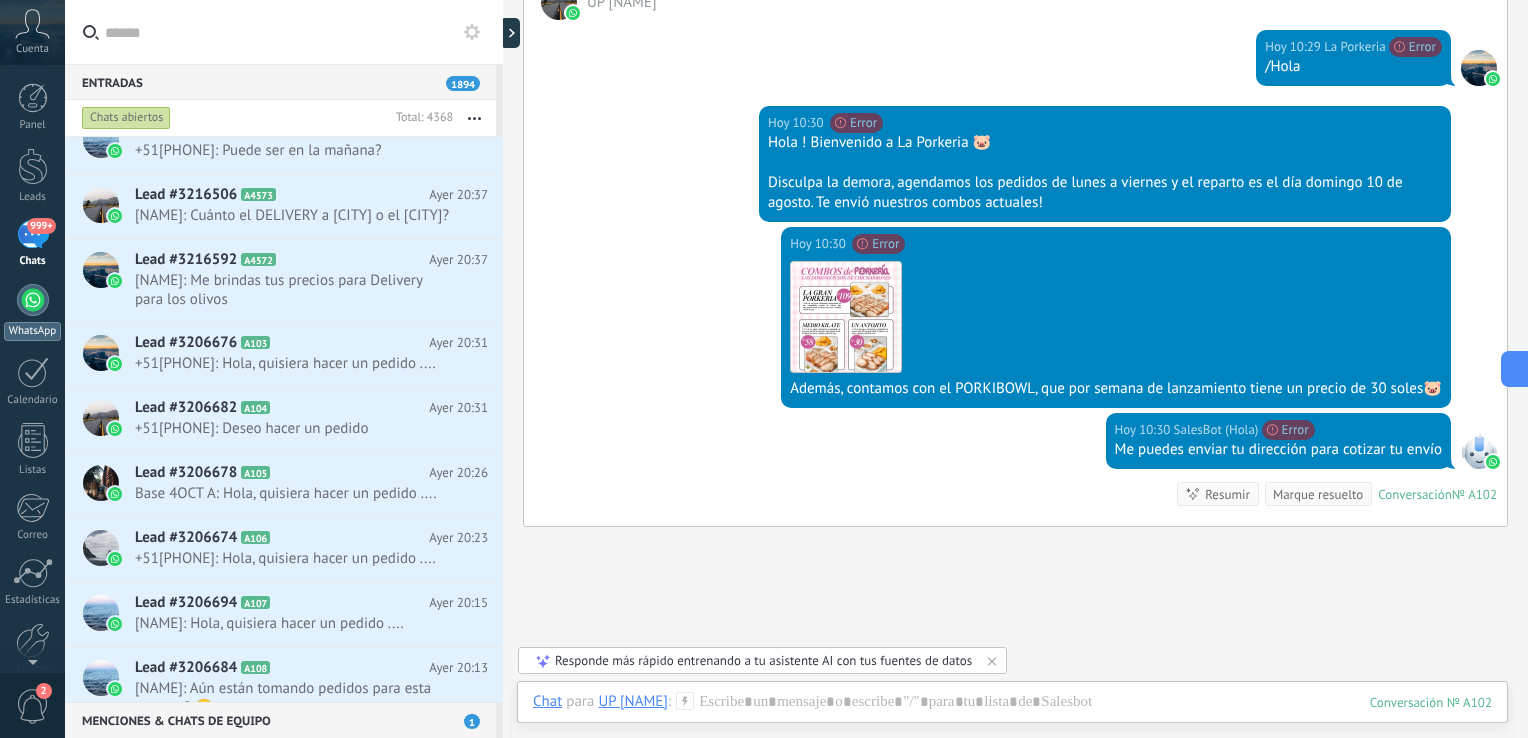 click at bounding box center [33, 300] 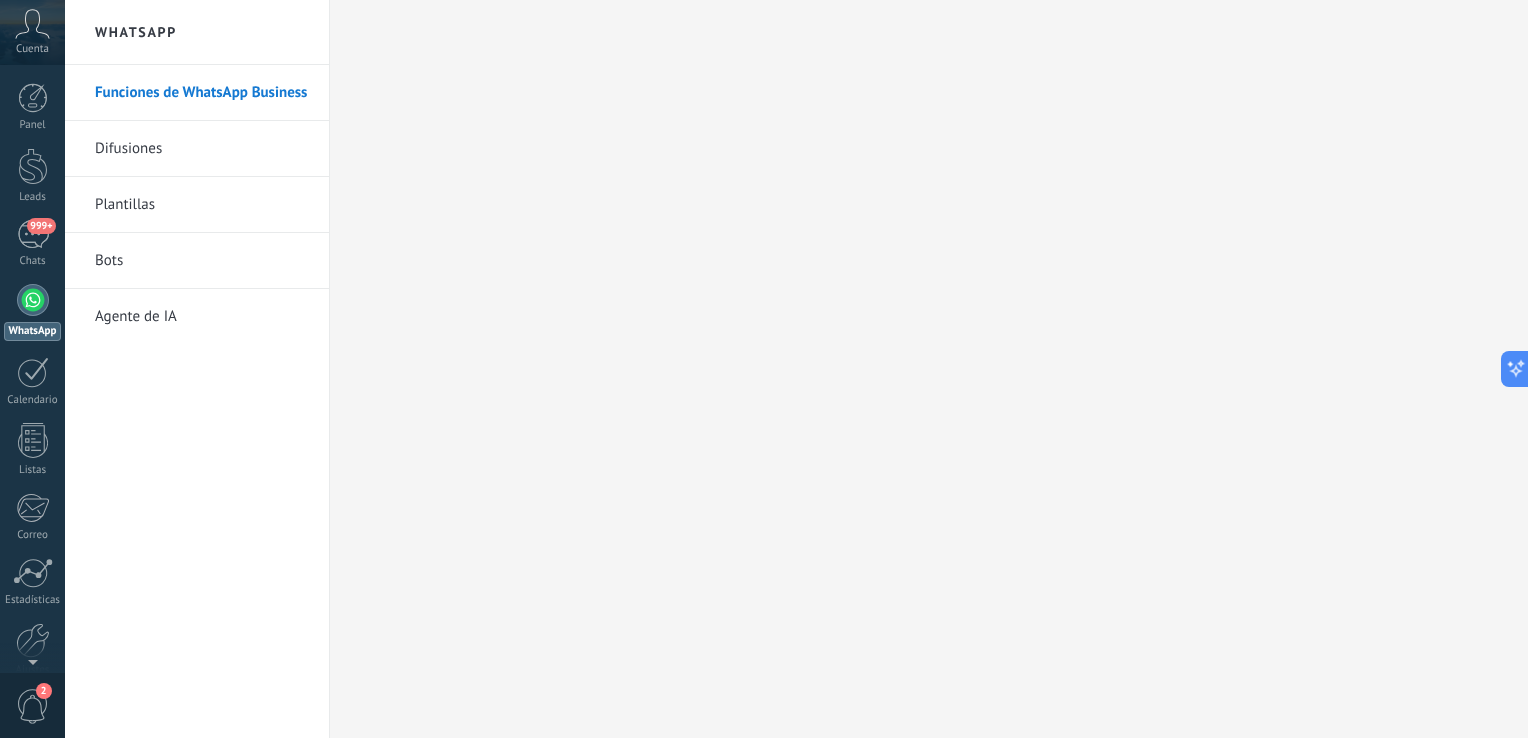 click on "Plantillas" at bounding box center (202, 205) 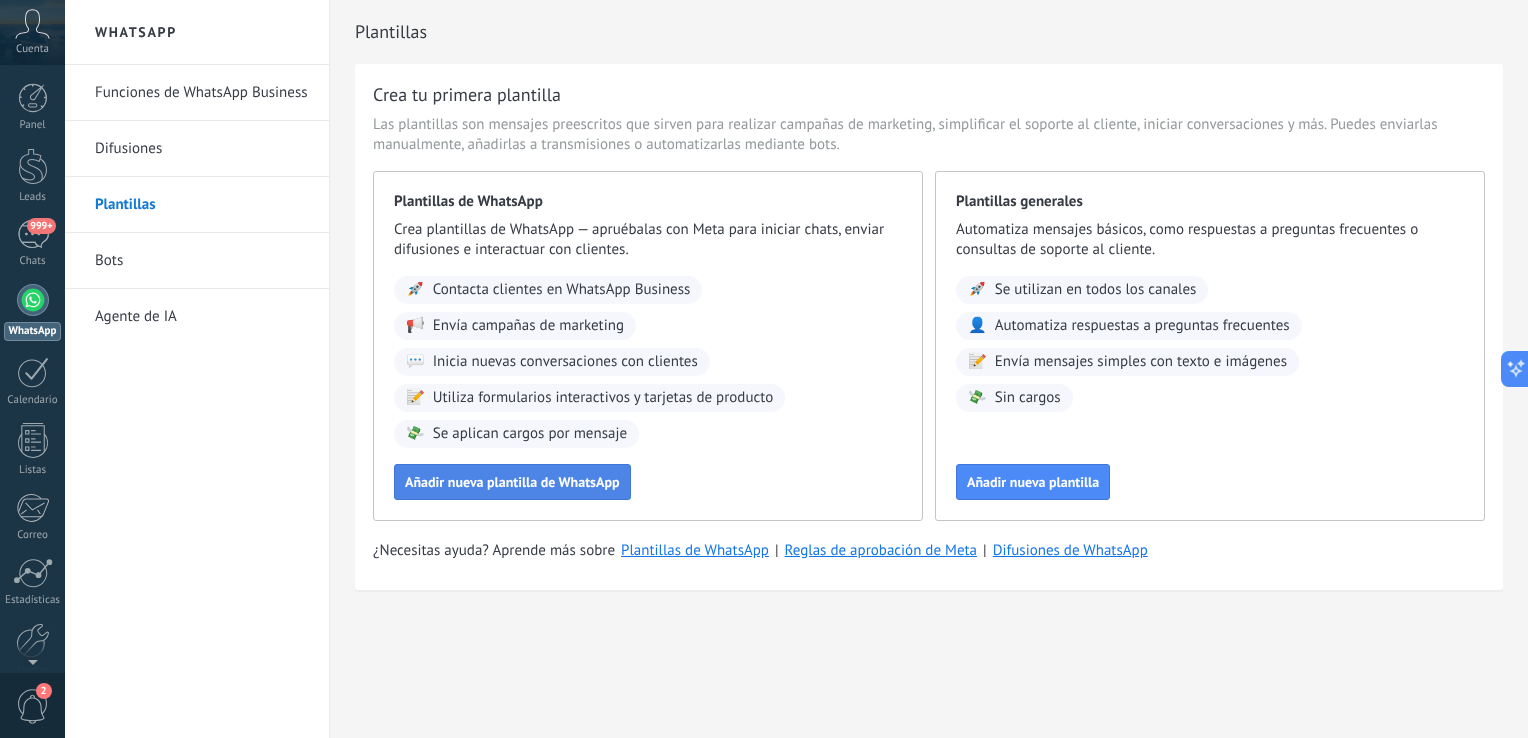 click on "Añadir nueva plantilla de WhatsApp" at bounding box center (512, 482) 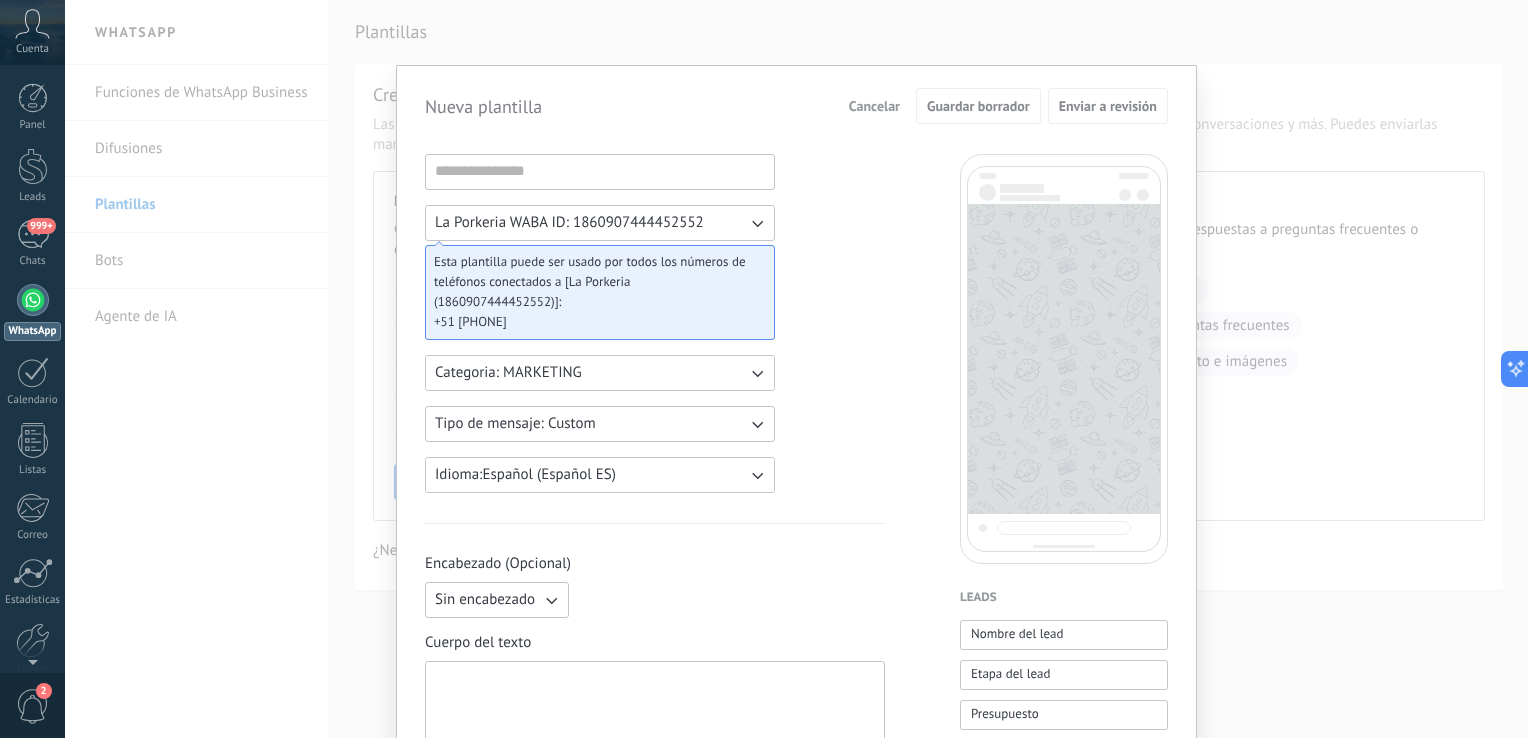 click on "La Porkeria WABA ID: 1860907444452552" at bounding box center [600, 223] 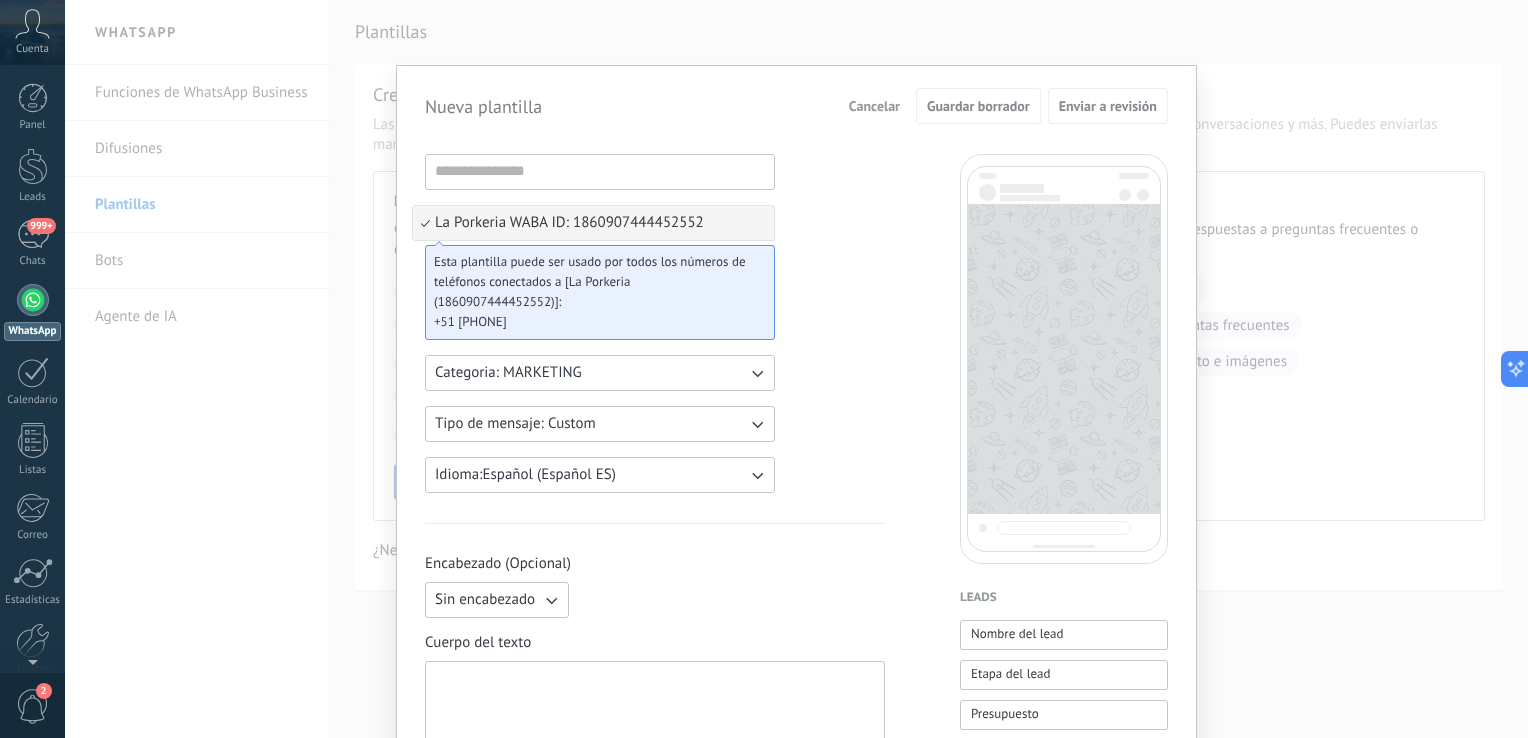 click on "La Porkeria WABA ID: 1860907444452552" at bounding box center [593, 223] 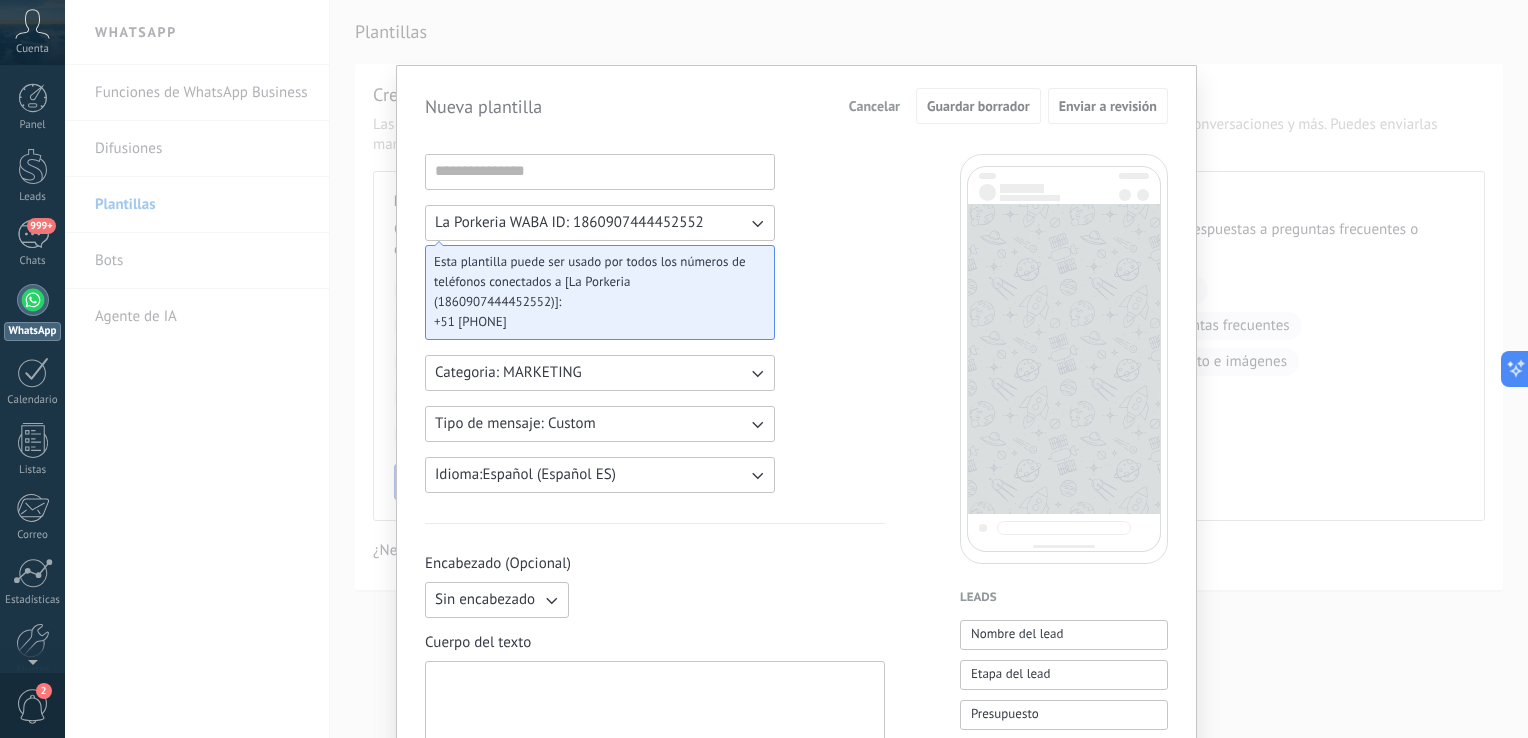 scroll, scrollTop: 133, scrollLeft: 0, axis: vertical 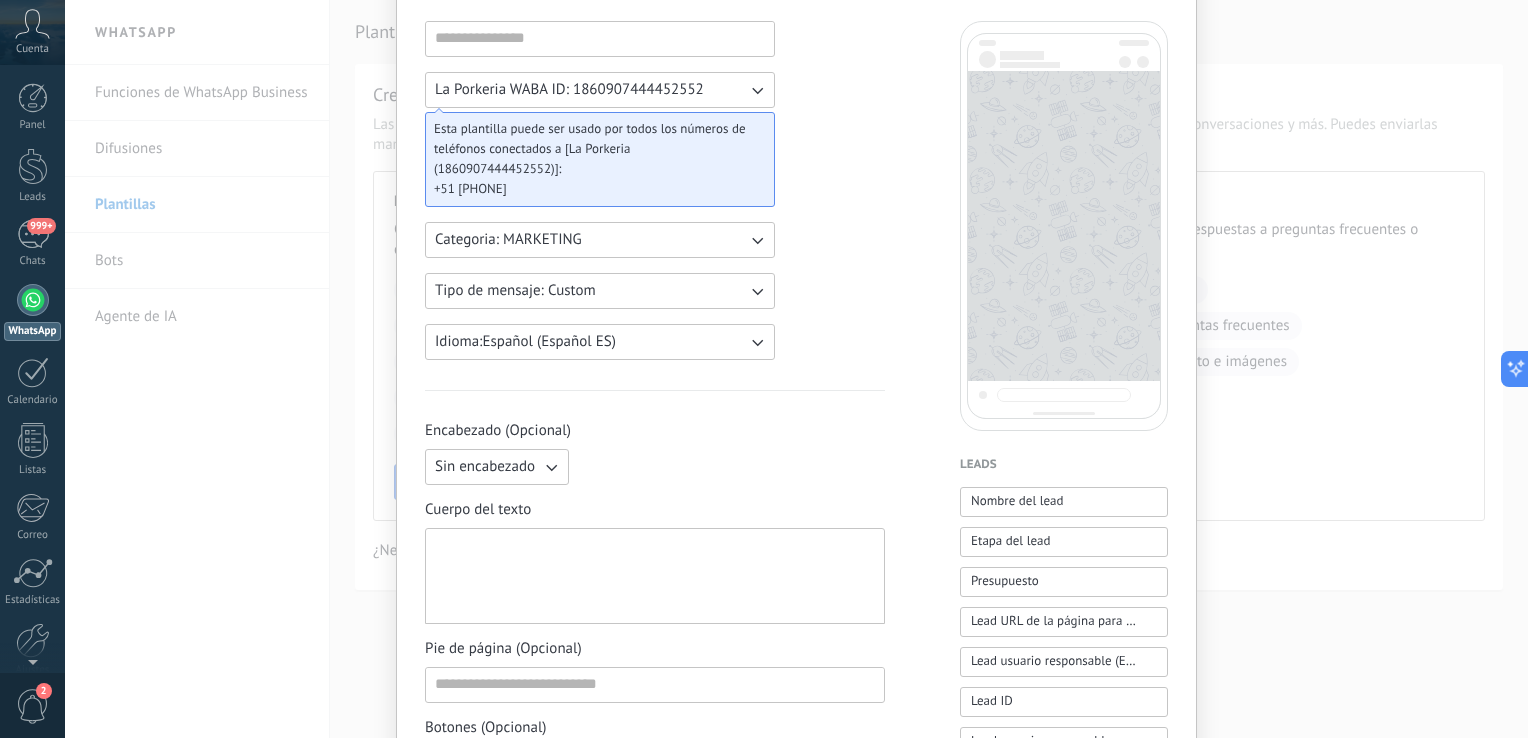 click on "Categoria: MARKETING" at bounding box center (600, 240) 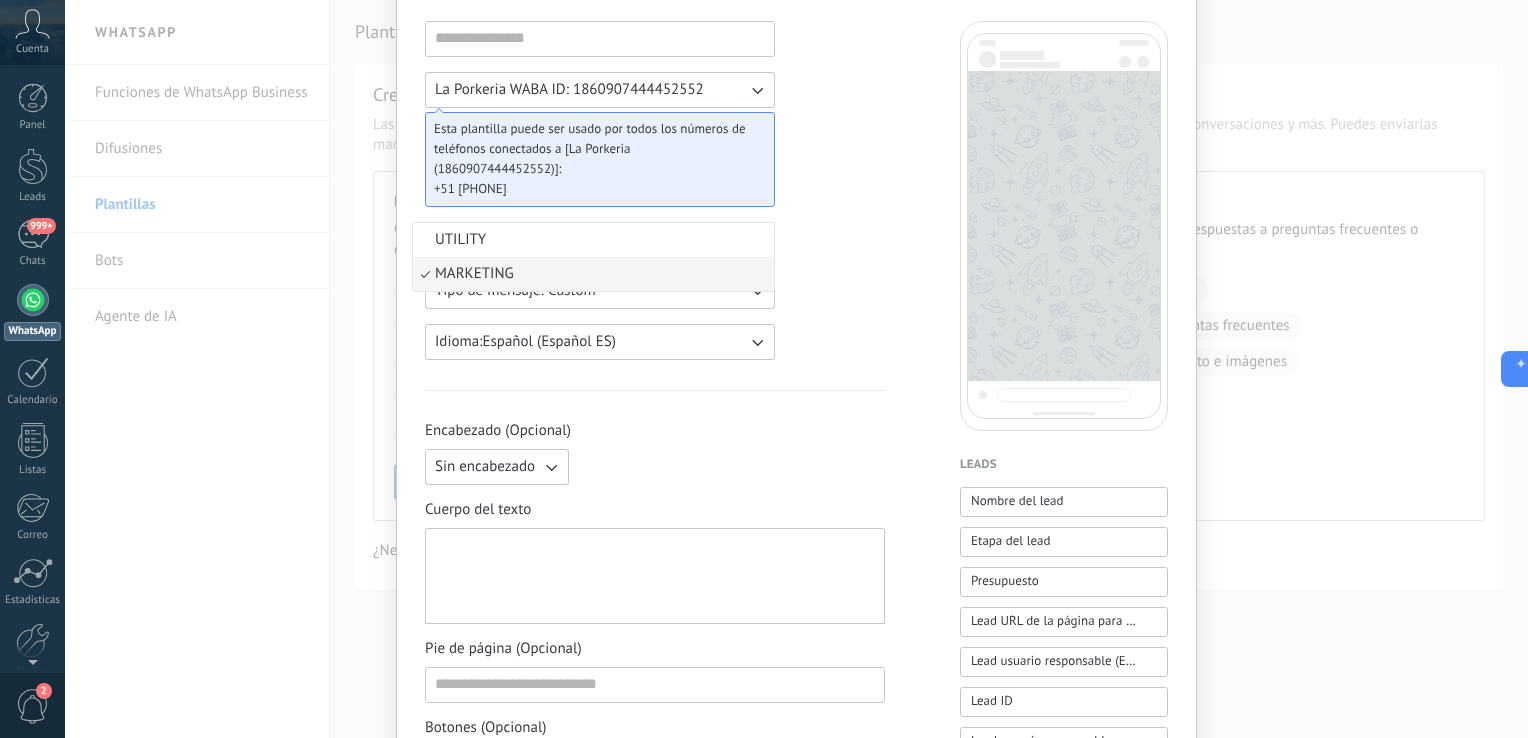 click on "UTILITY" at bounding box center [593, 240] 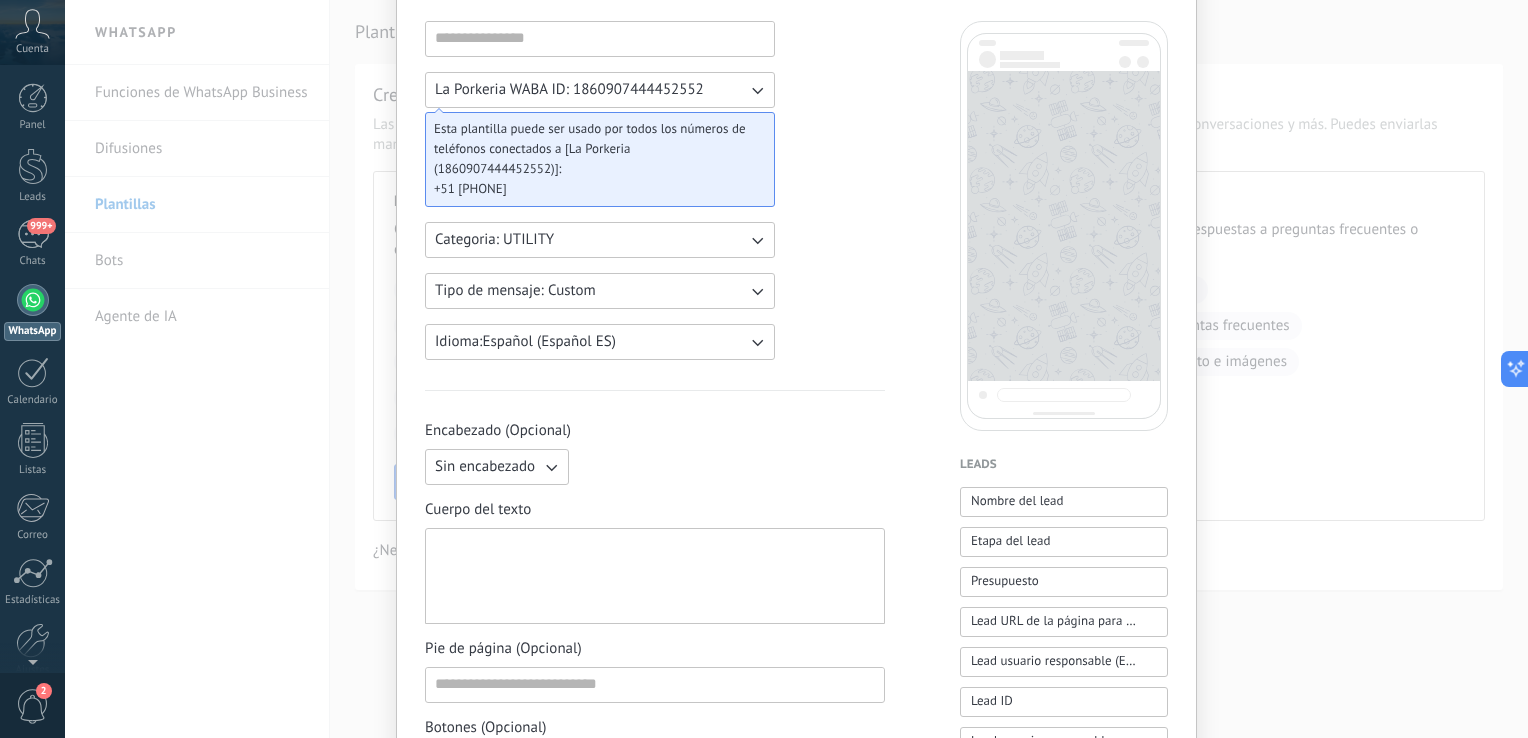 click on "Categoria: UTILITY" at bounding box center (600, 240) 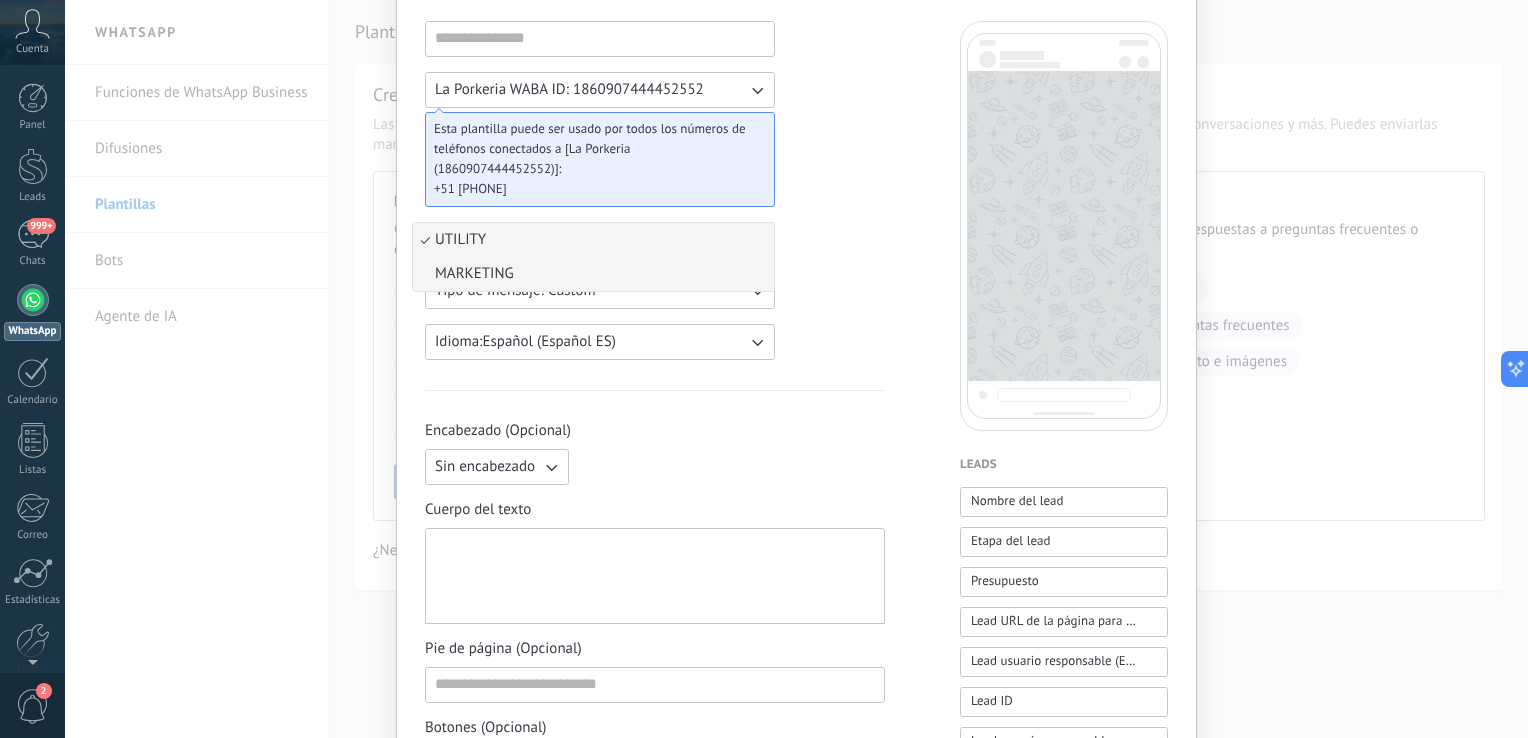 click on "MARKETING" at bounding box center [593, 274] 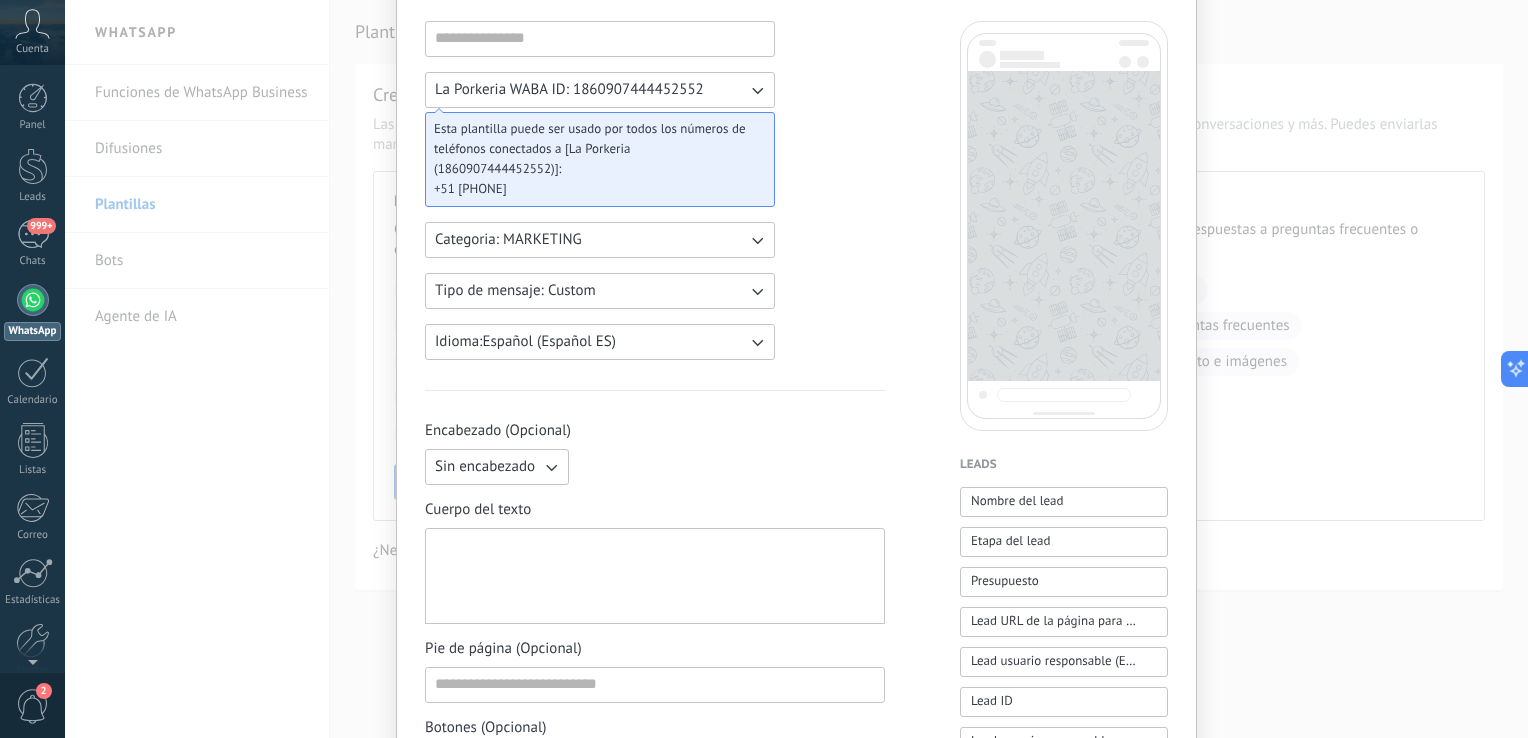 click 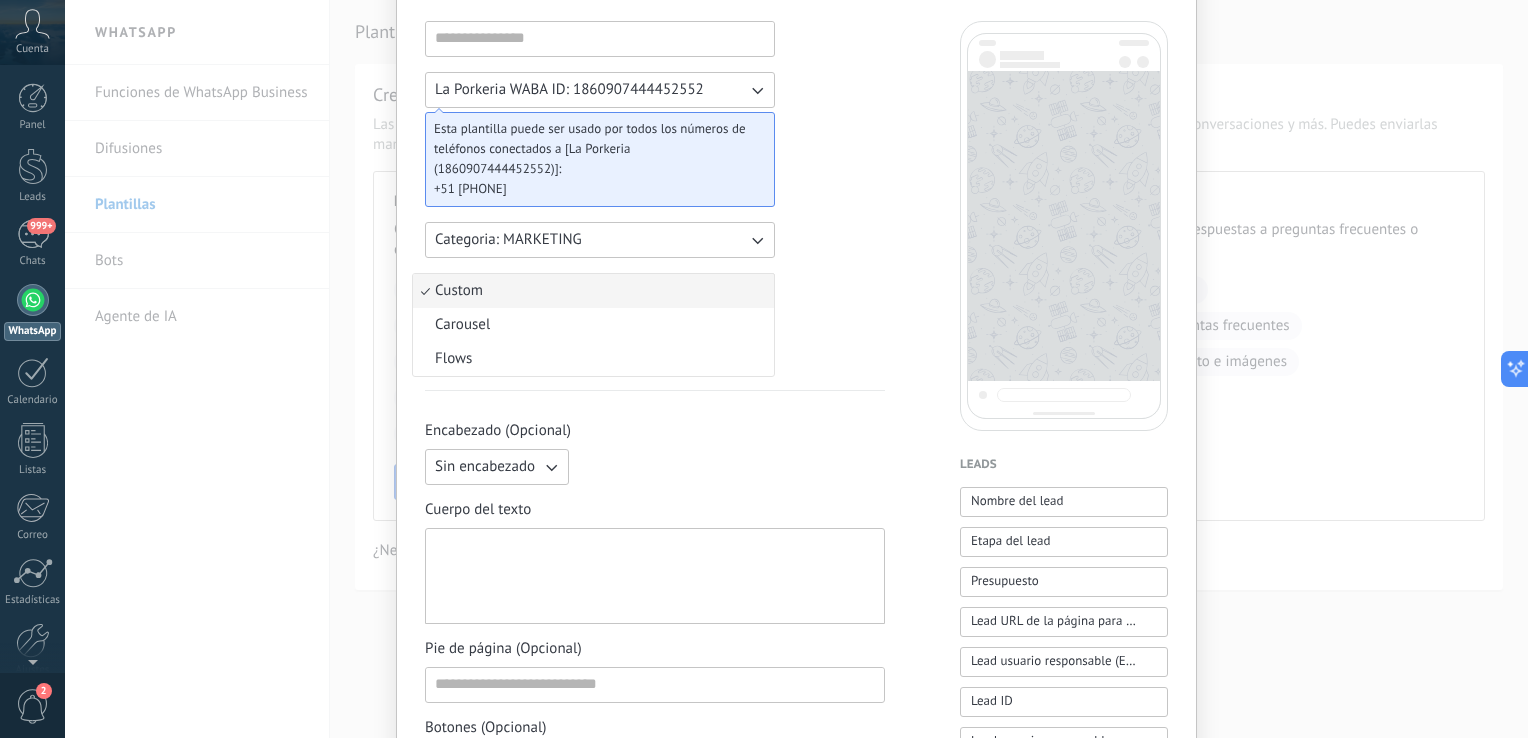 click on "Custom" at bounding box center (593, 291) 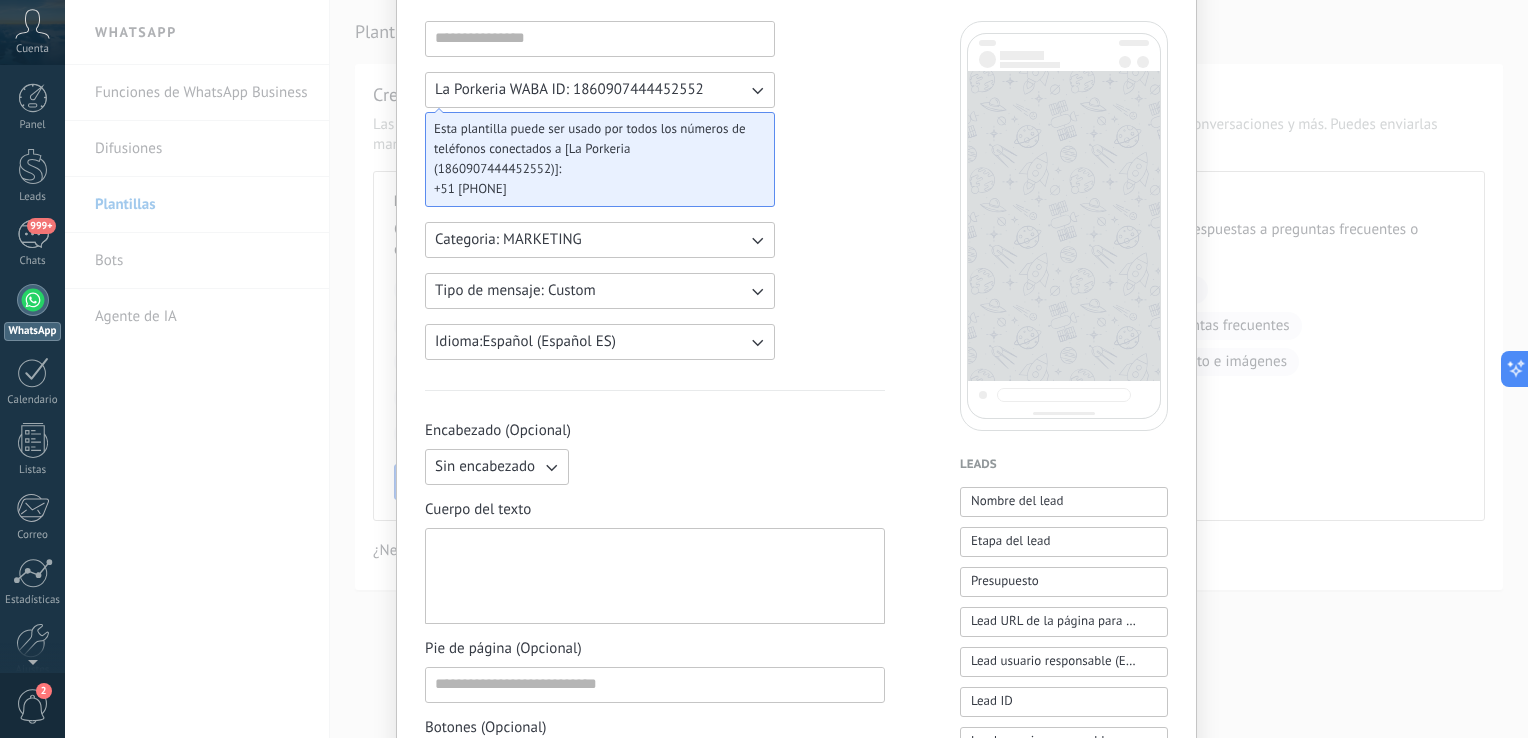 click on "La Porkeria WABA ID: 1860907444452552 Esta plantilla puede ser usado por todos los números de teléfonos conectados a [La Porkeria (1860907444452552)]: +51 [PHONE] Categoria: MARKETING Tipo de mensaje: Custom Idioma: Español (Español ES) Encabezado (Opcional) Sin encabezado Cuerpo del texto Pie de página (Opcional) Botones (Opcional) Respuesta rápida Llamado de acción" at bounding box center (655, 876) 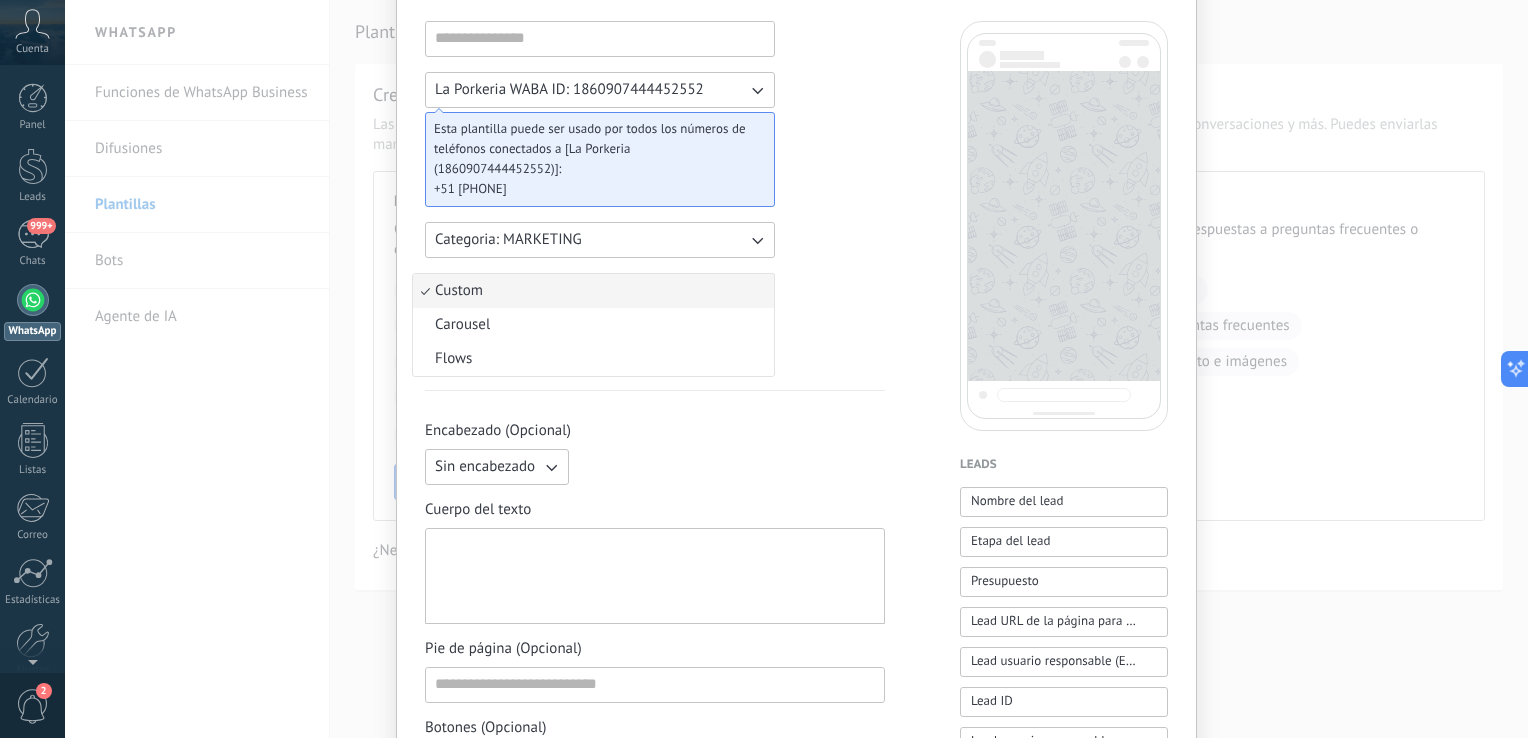 click on "La Porkeria WABA ID: 1860907444452552 Esta plantilla puede ser usado por todos los números de teléfonos conectados a [La Porkeria (1860907444452552)]: +51 [PHONE] Categoria: MARKETING Tipo de mensaje: Custom Custom Carousel Flows Idioma: Español (Español ES) Encabezado (Opcional) Sin encabezado Cuerpo del texto Pie de página (Opcional) Botones (Opcional) Respuesta rápida Llamado de acción" at bounding box center (655, 876) 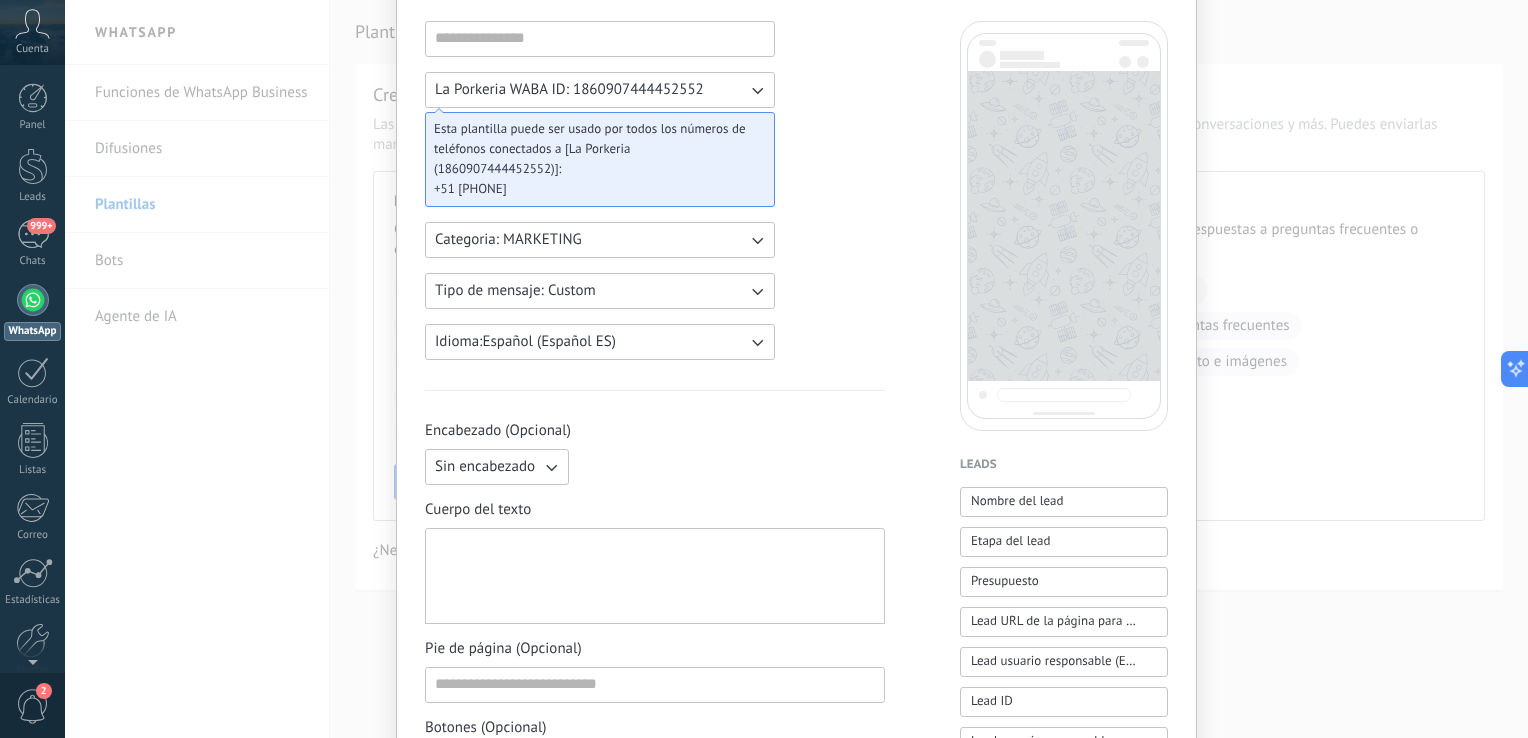 scroll, scrollTop: 0, scrollLeft: 0, axis: both 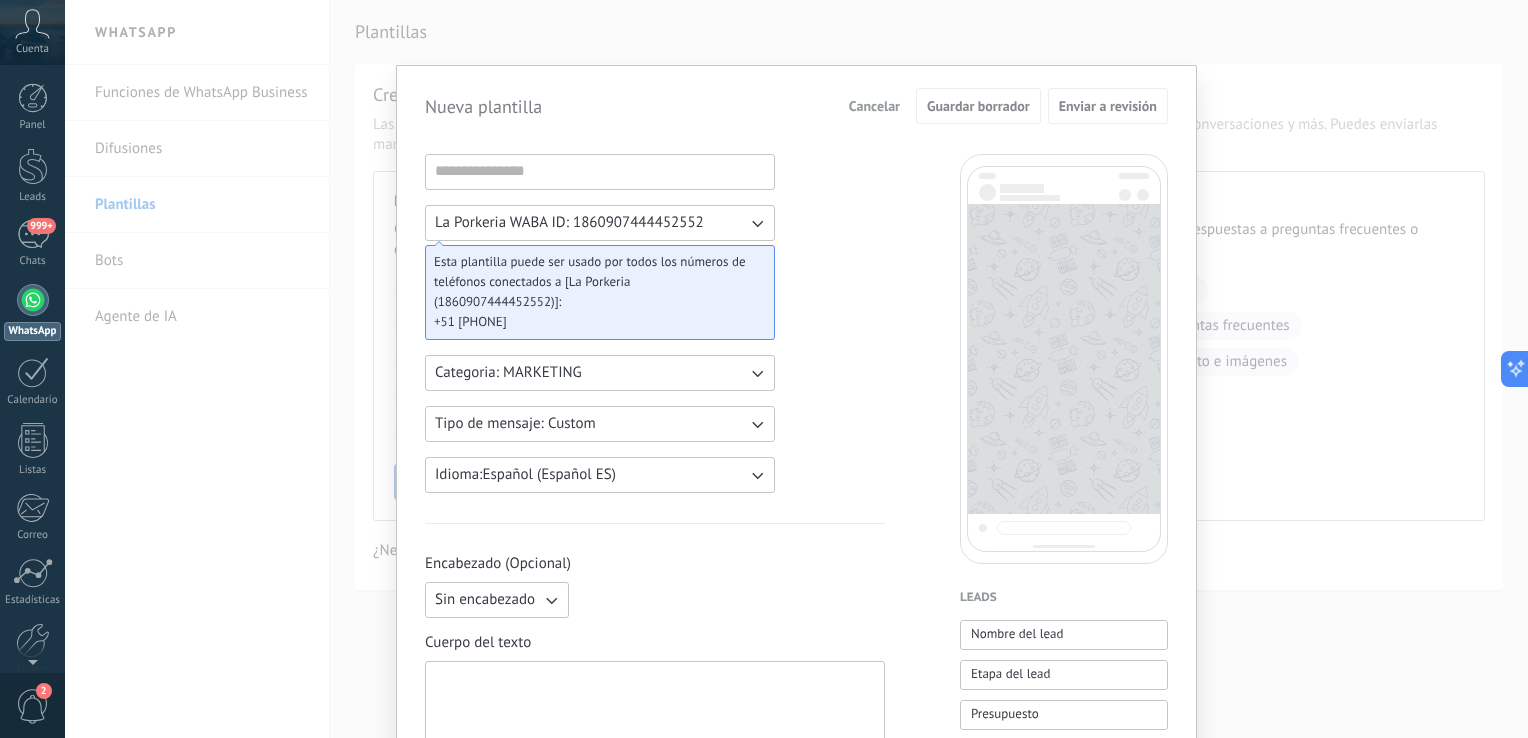 click on "Tipo de mensaje: Custom" at bounding box center (600, 424) 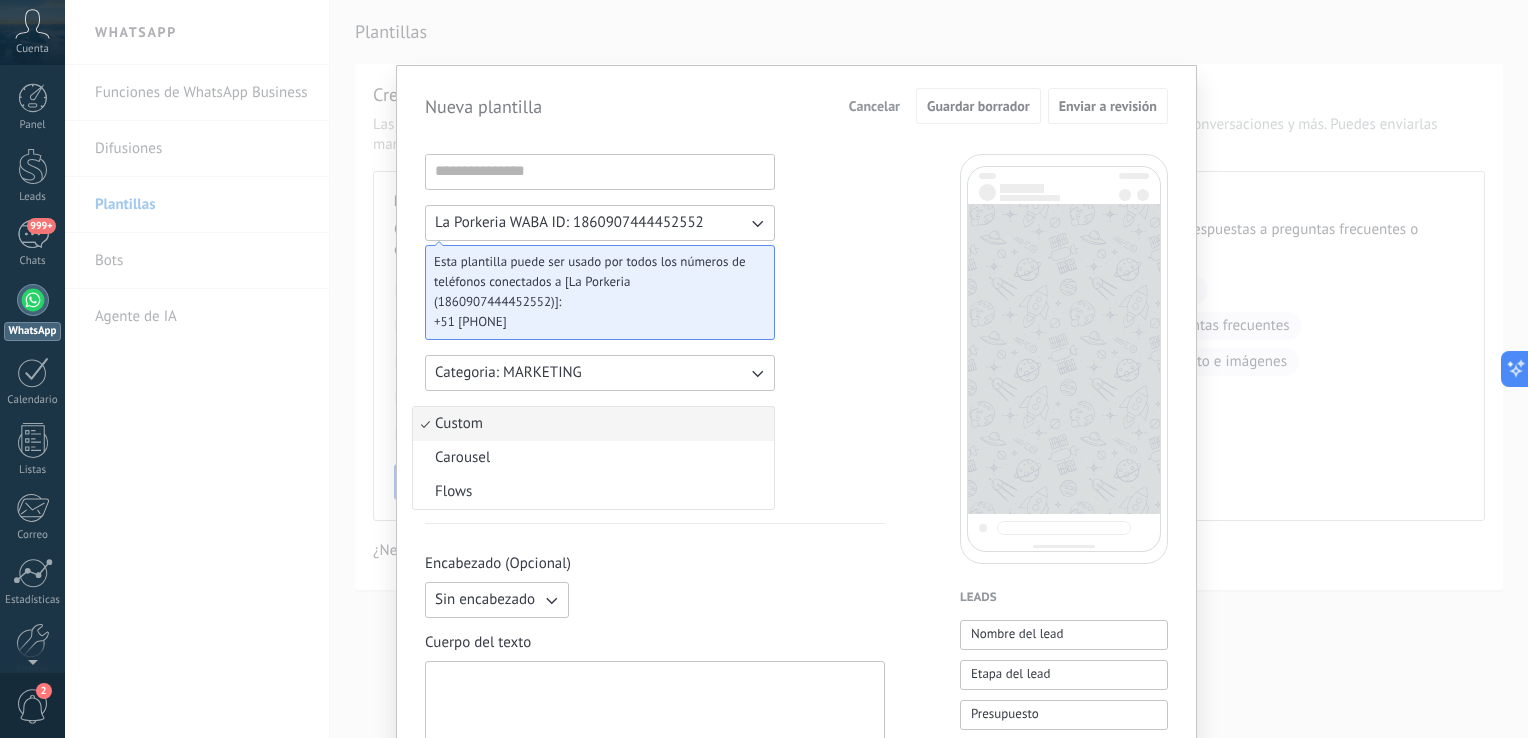 drag, startPoint x: 556, startPoint y: 487, endPoint x: 670, endPoint y: 448, distance: 120.48651 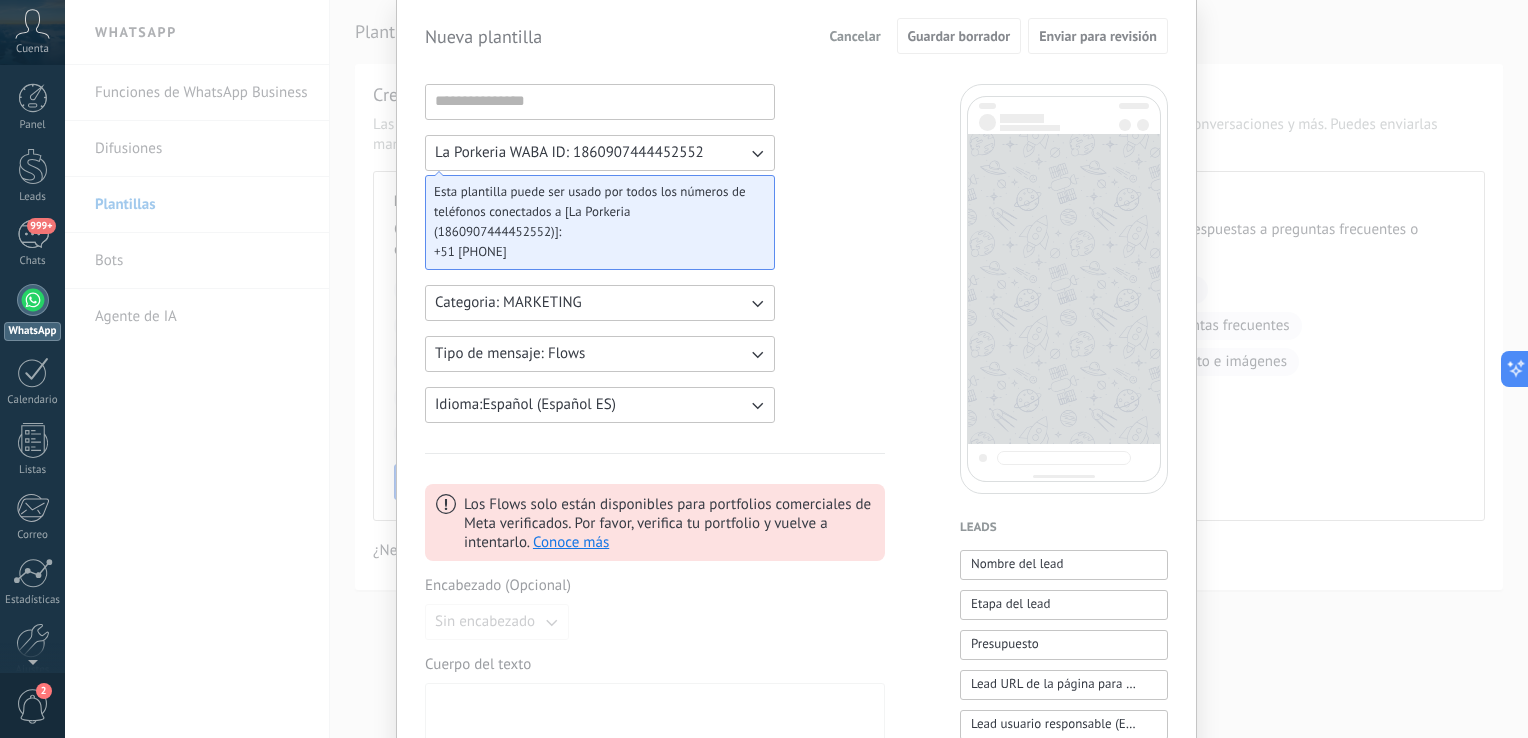 scroll, scrollTop: 0, scrollLeft: 0, axis: both 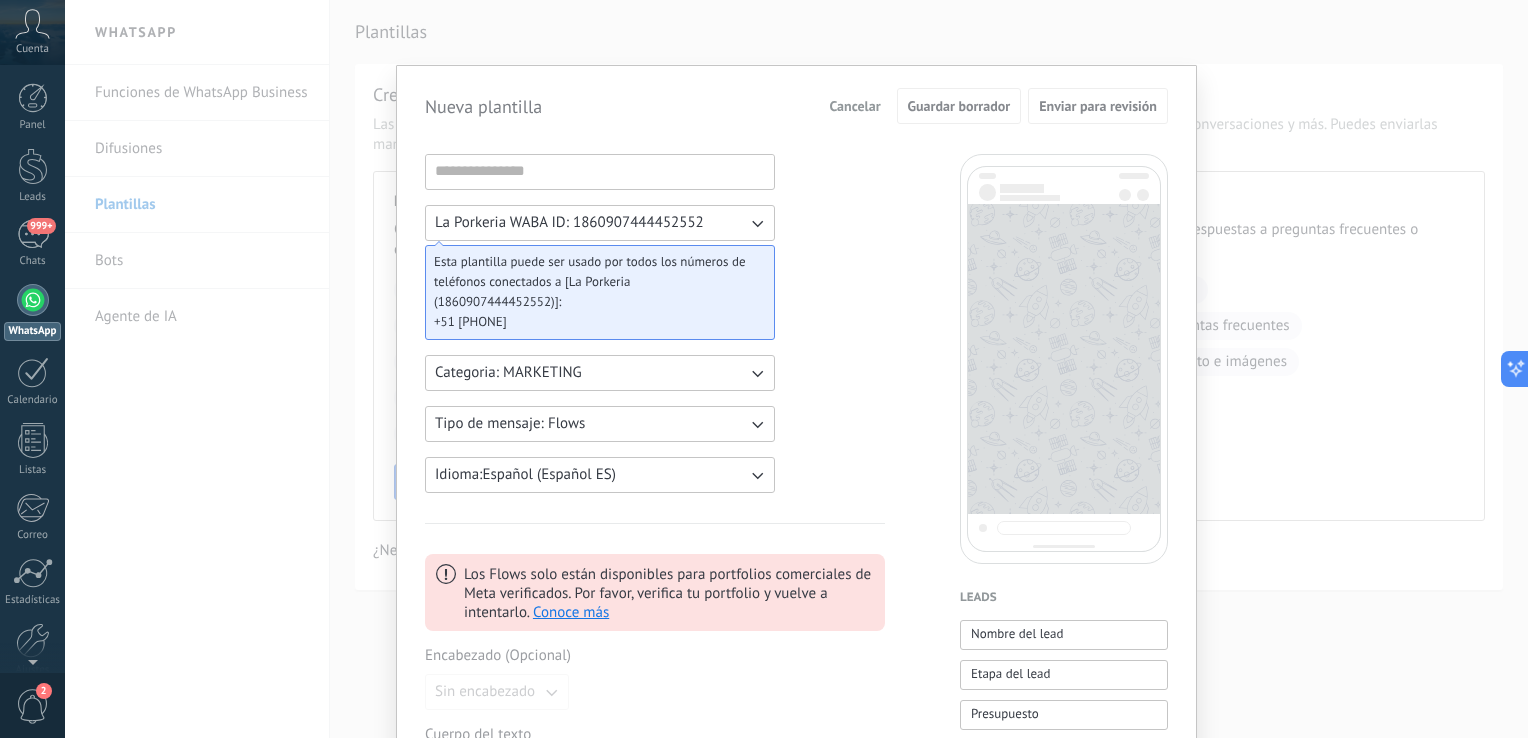 click on "Cancelar" at bounding box center (854, 106) 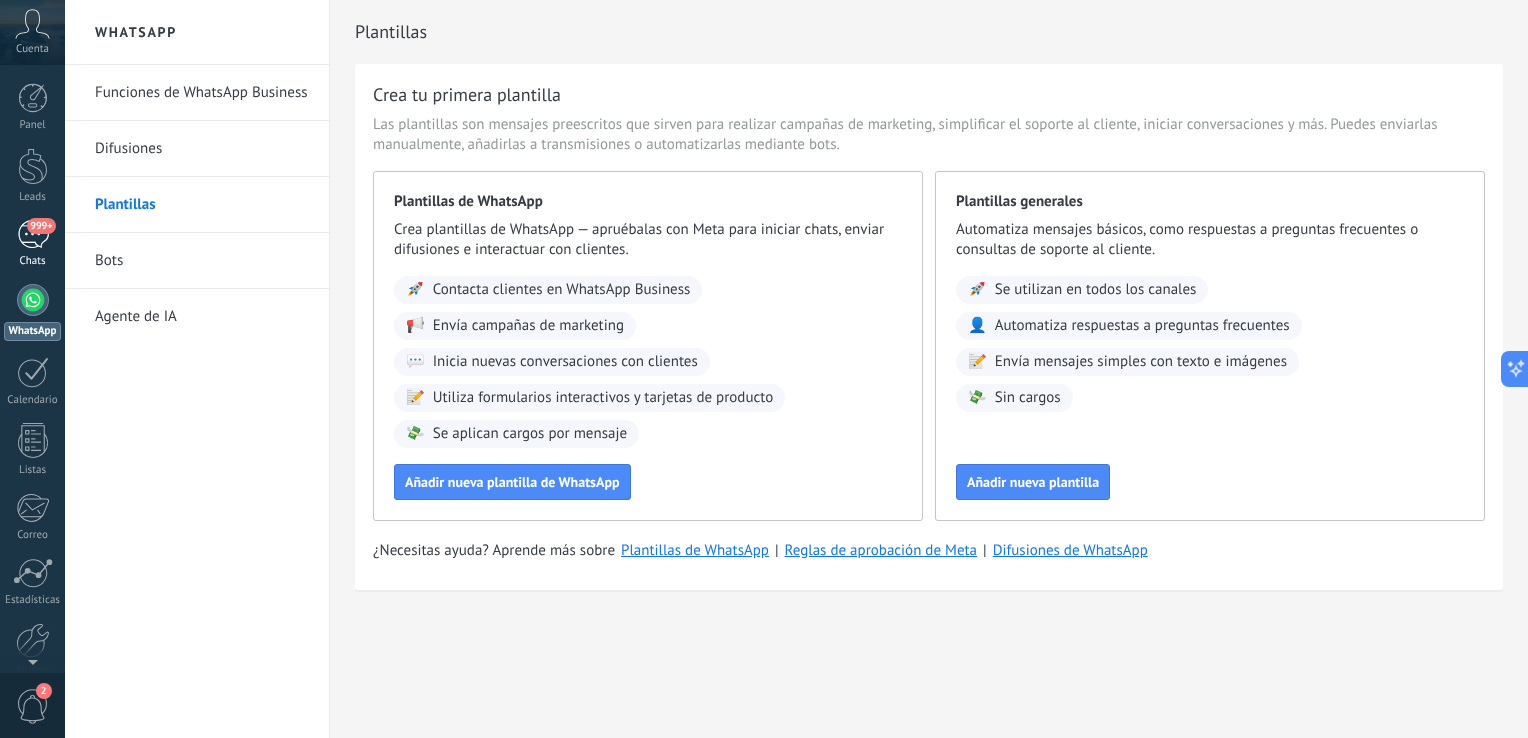 click on "999+" at bounding box center [33, 234] 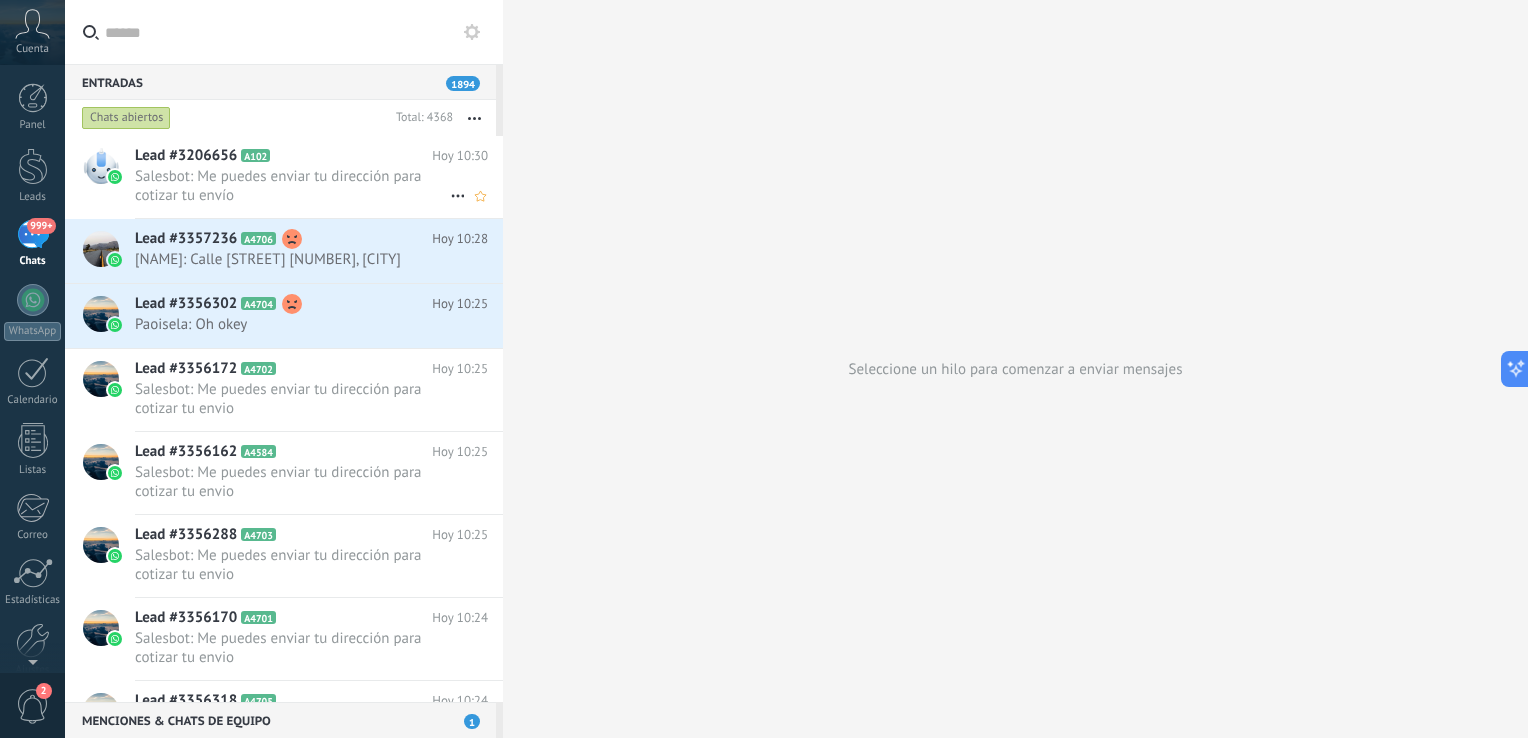 click on "Salesbot: Me puedes enviar tu dirección para cotizar tu envío" at bounding box center (292, 186) 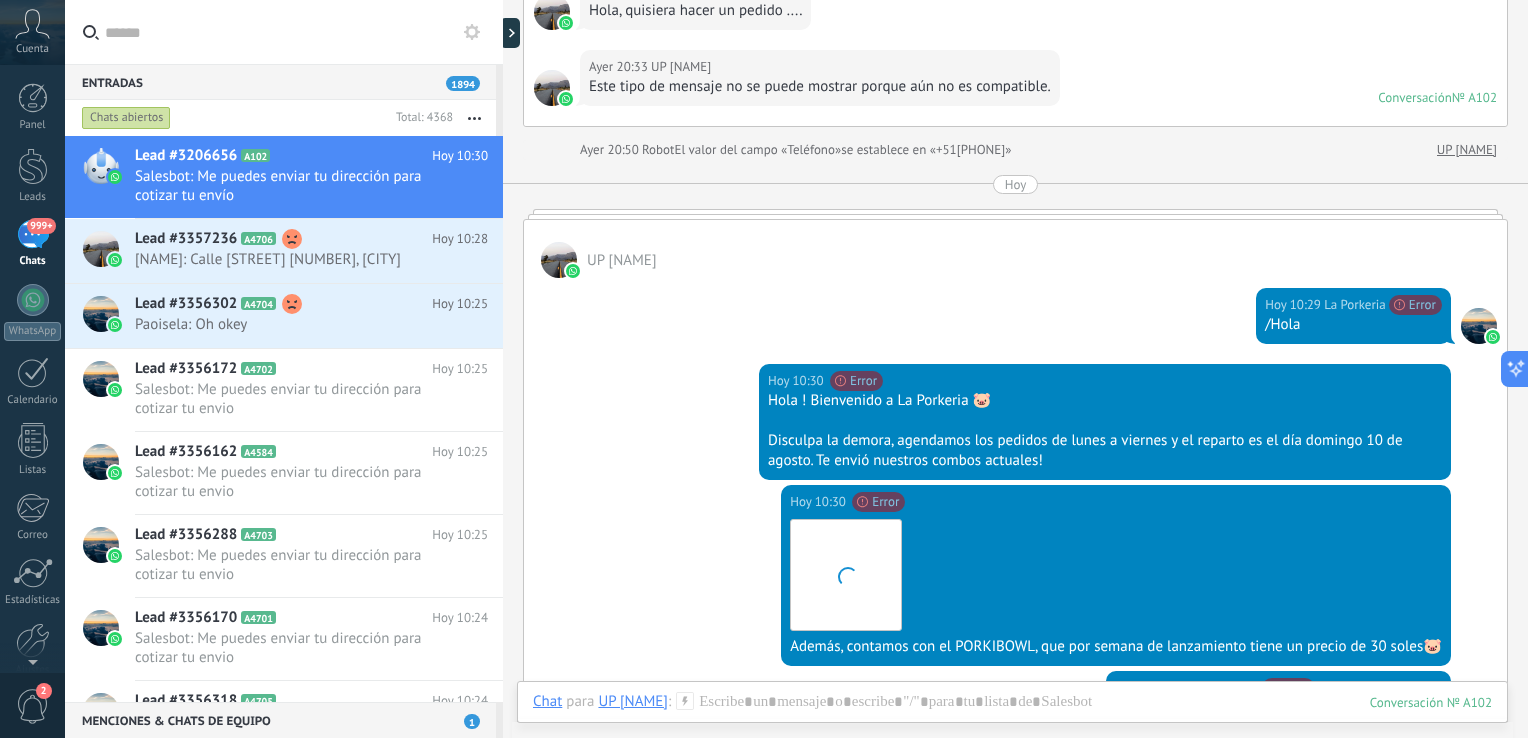 scroll, scrollTop: 181, scrollLeft: 0, axis: vertical 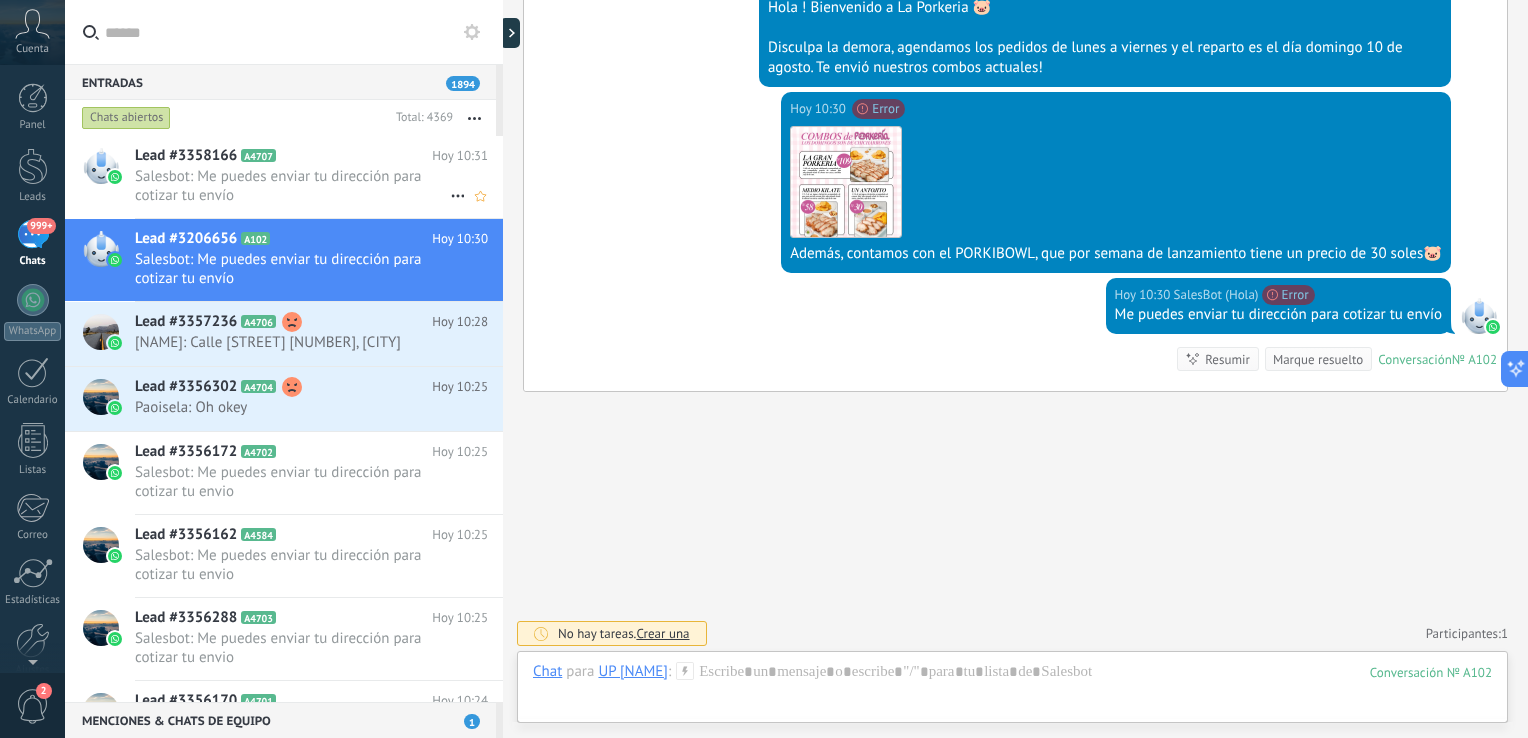 click on "Salesbot: Me puedes enviar tu dirección para cotizar tu envío" at bounding box center (292, 186) 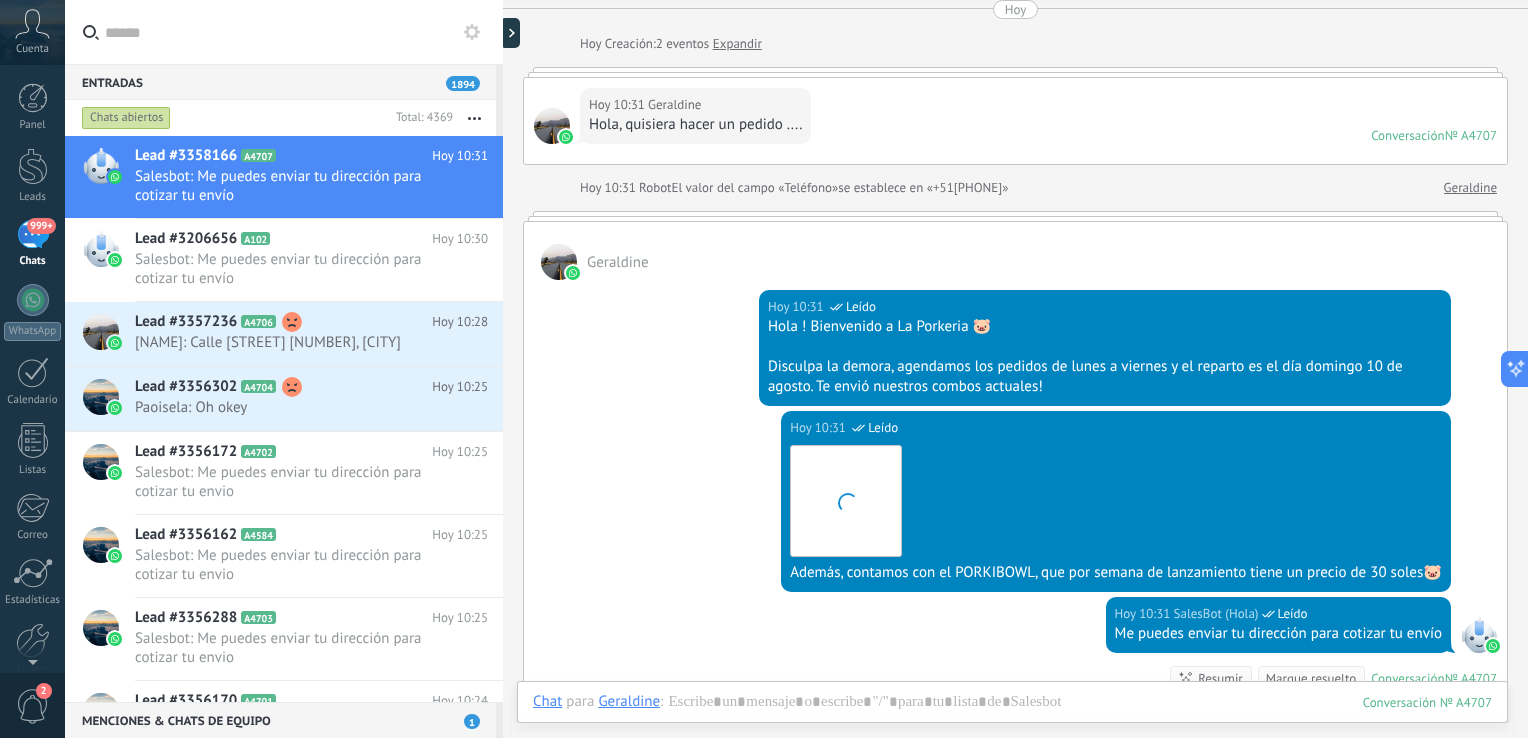 scroll, scrollTop: 0, scrollLeft: 0, axis: both 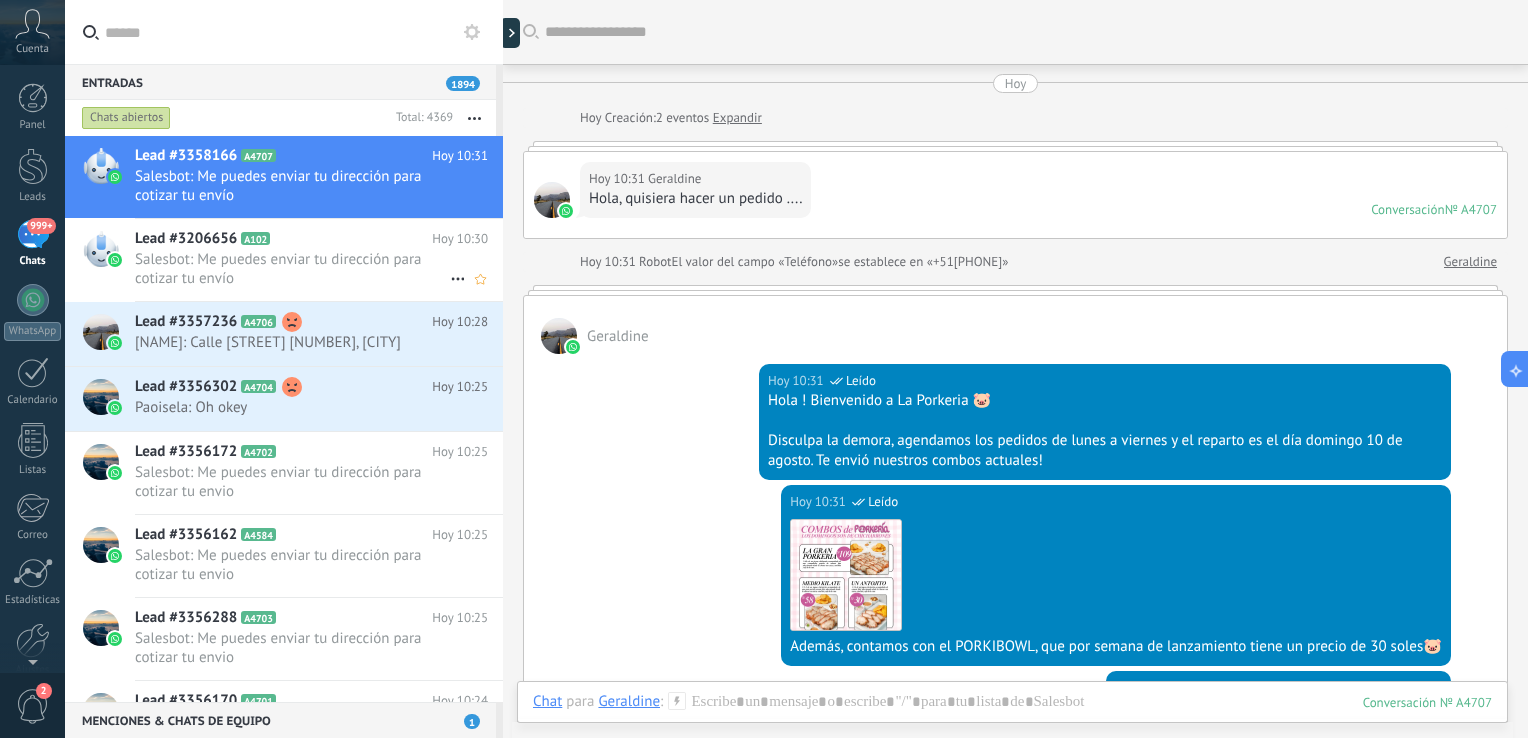 click on "Salesbot: Me puedes enviar tu dirección para cotizar tu envío" at bounding box center (292, 269) 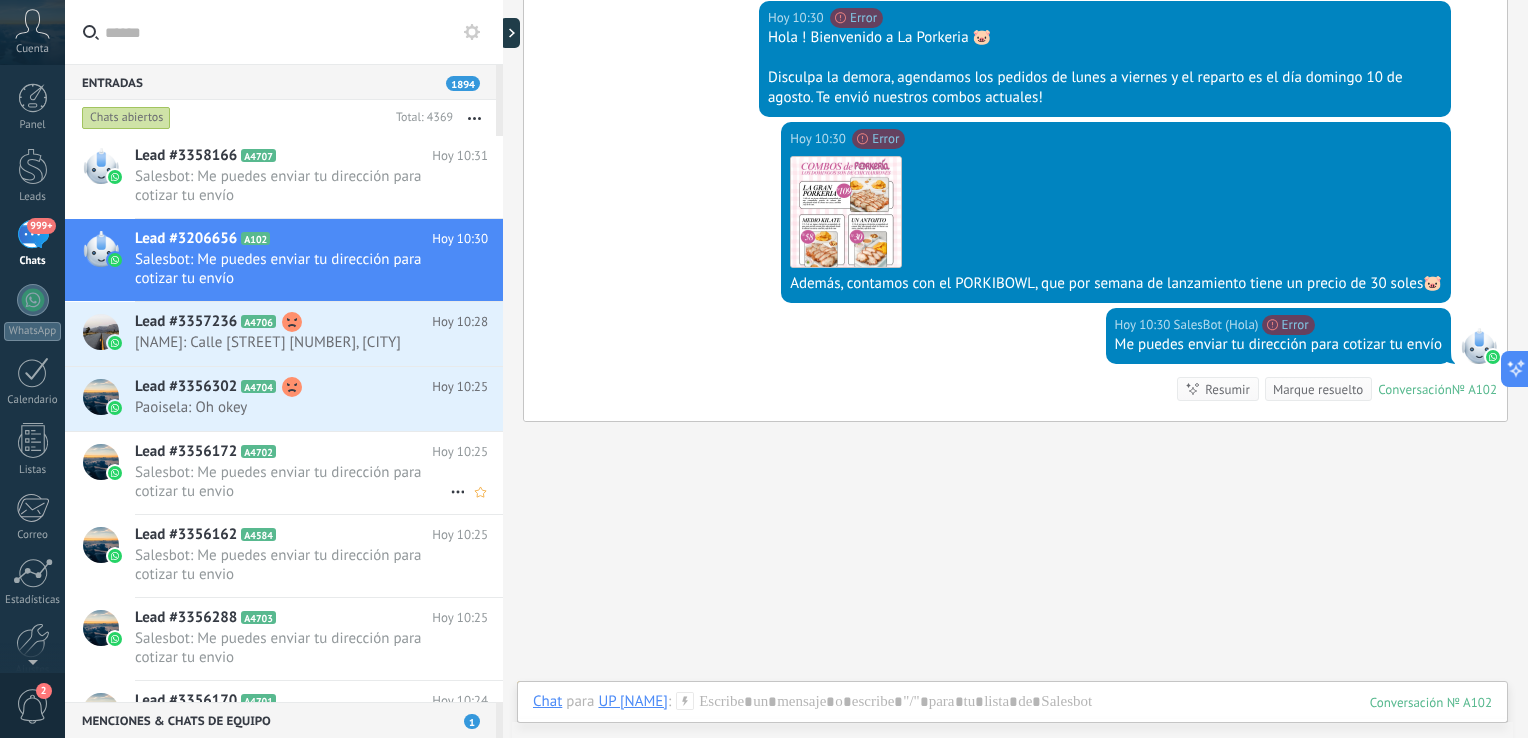 scroll, scrollTop: 581, scrollLeft: 0, axis: vertical 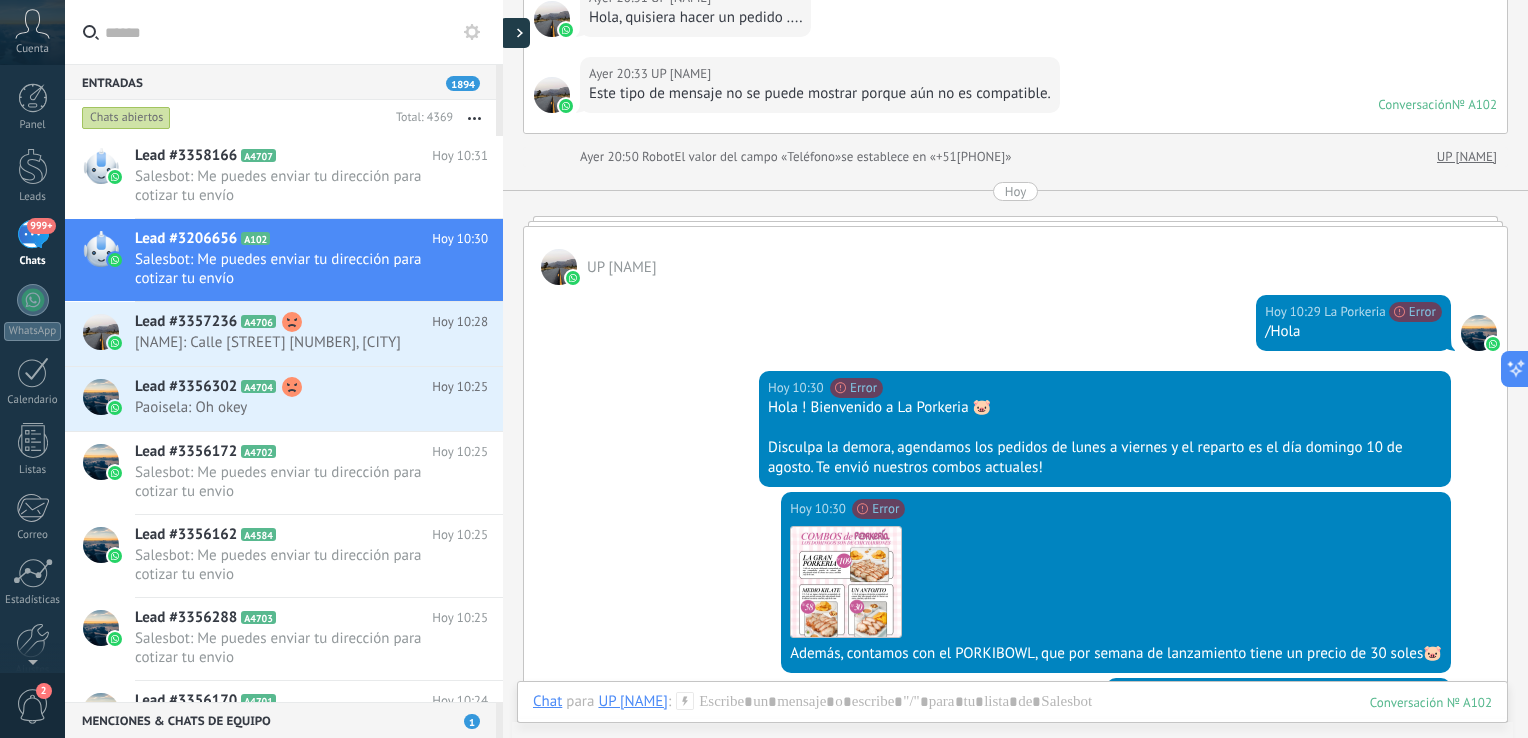 click 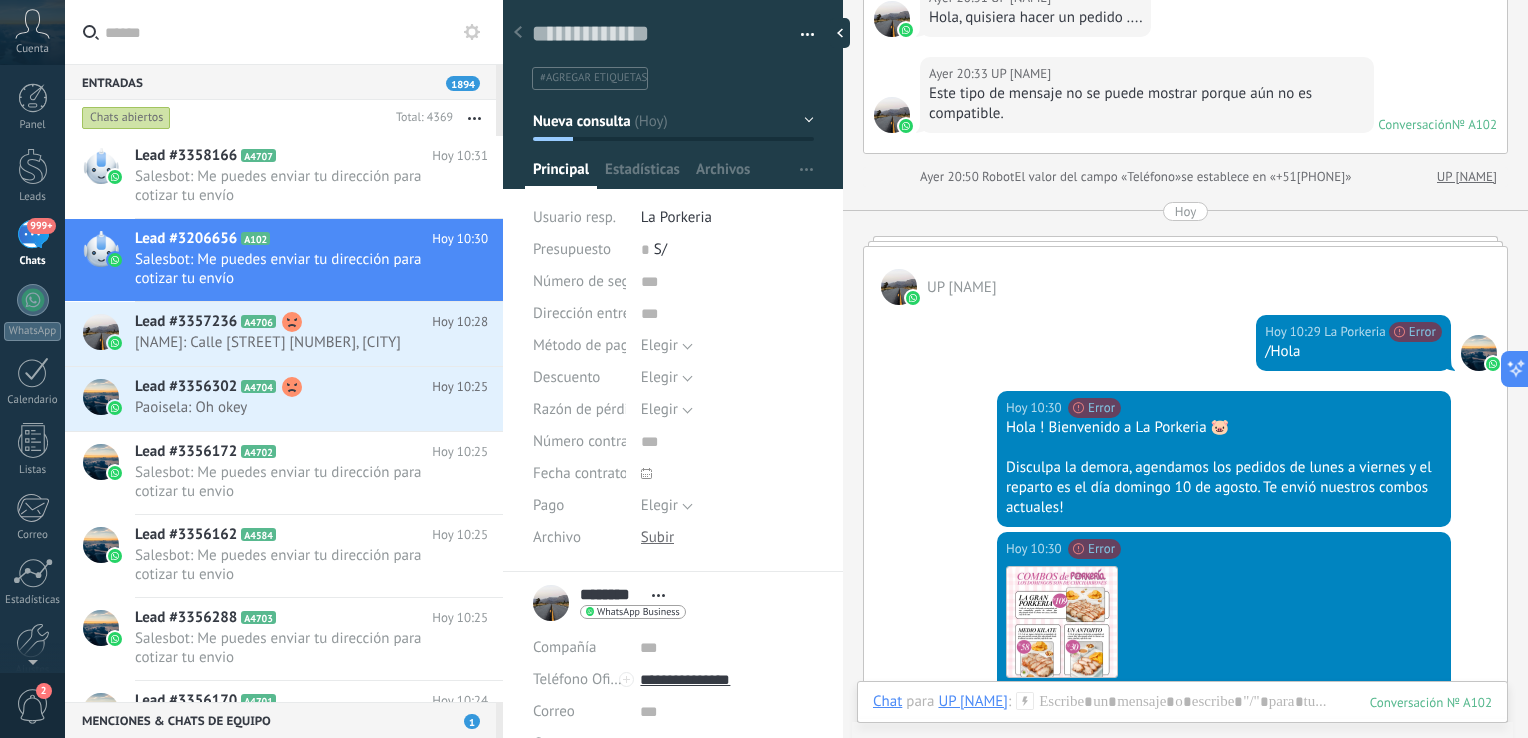 scroll, scrollTop: 29, scrollLeft: 0, axis: vertical 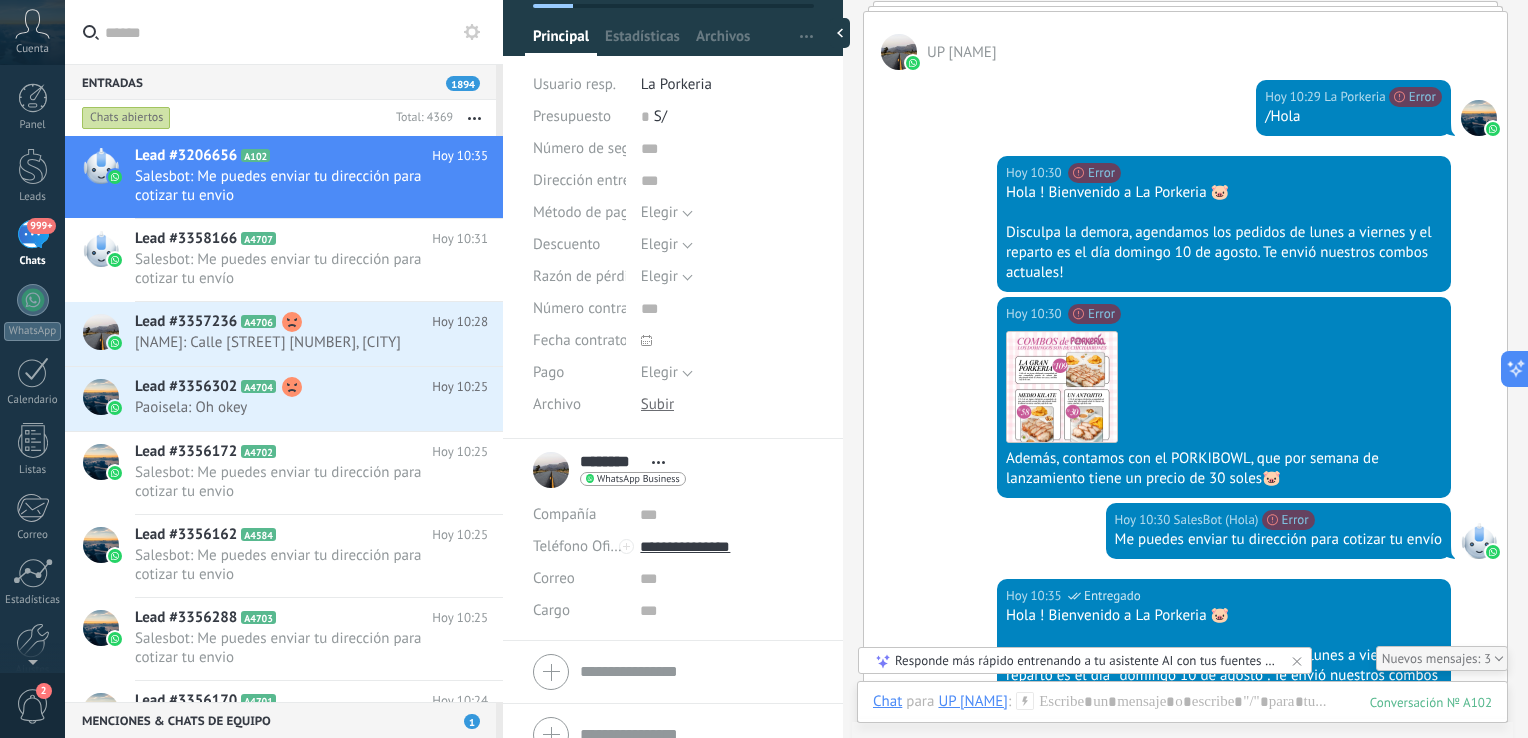 click at bounding box center [840, 33] 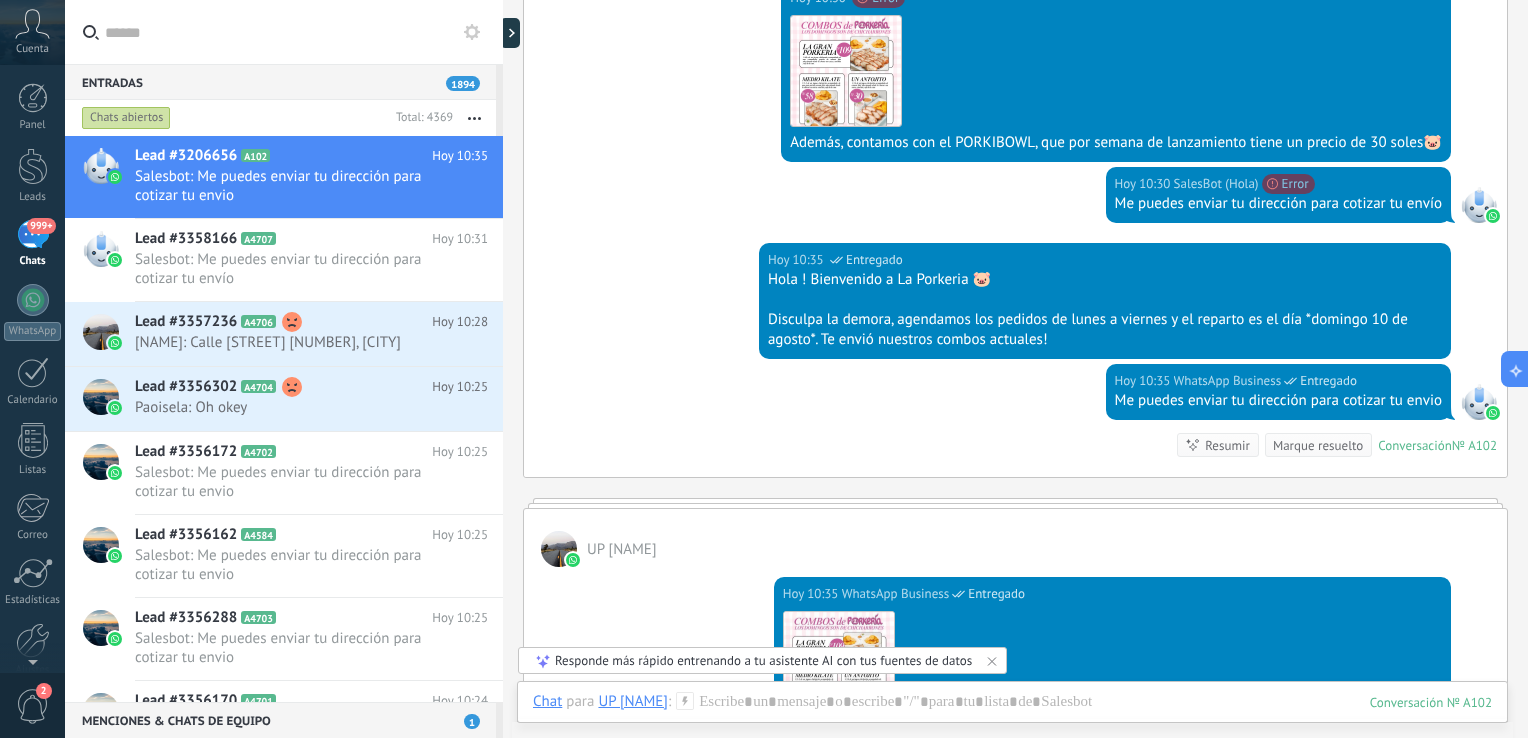 scroll, scrollTop: 581, scrollLeft: 0, axis: vertical 